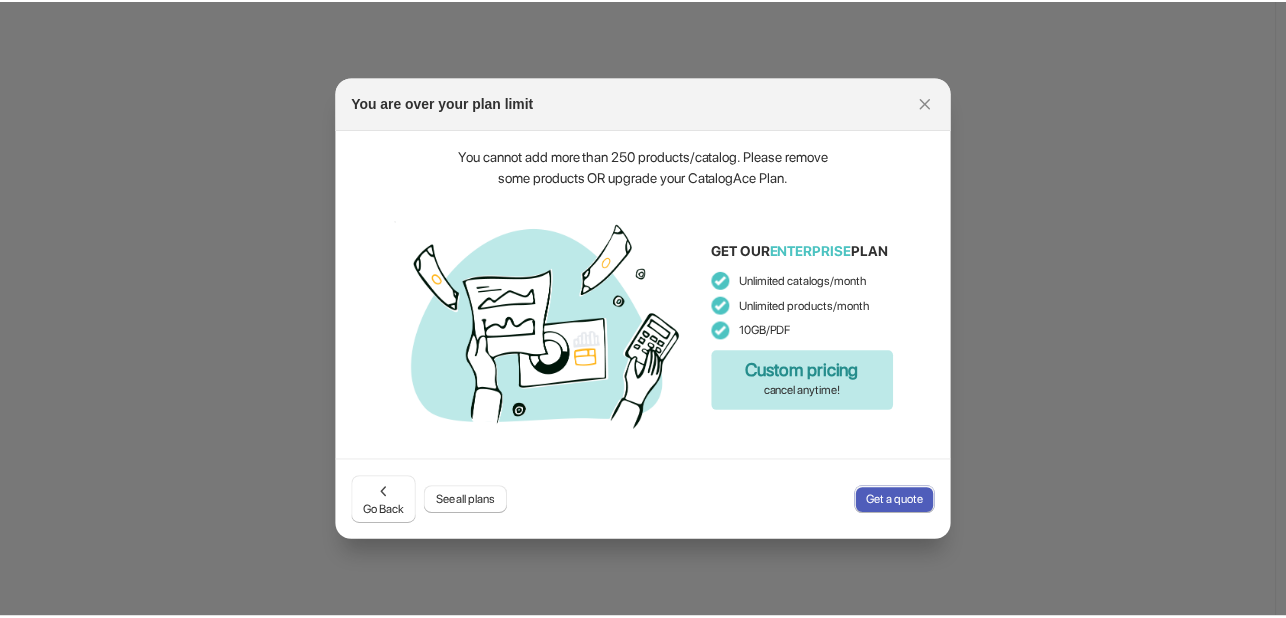 scroll, scrollTop: 0, scrollLeft: 0, axis: both 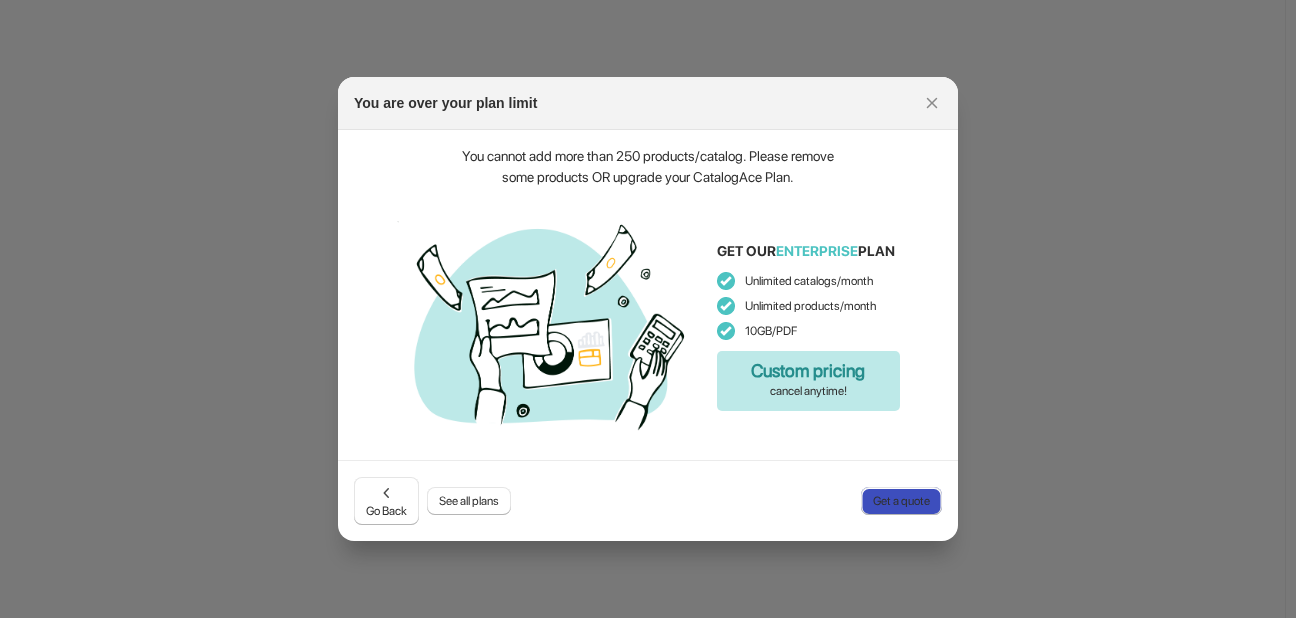 click on "Get a quote" at bounding box center [901, 501] 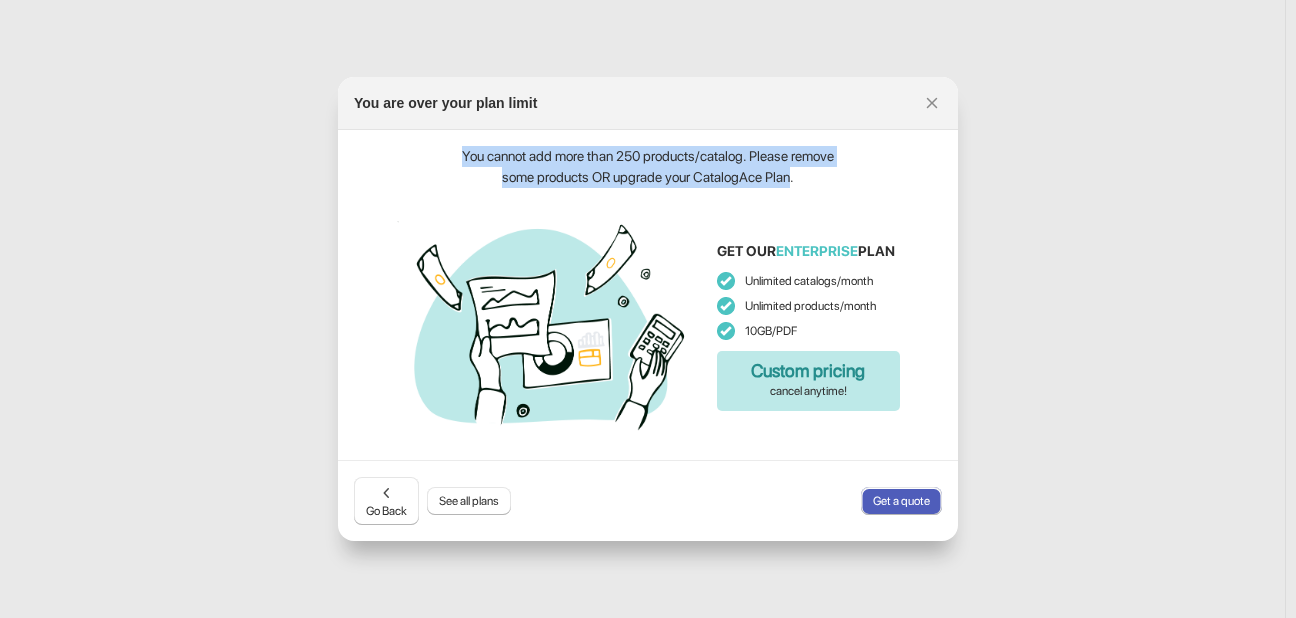 drag, startPoint x: 790, startPoint y: 180, endPoint x: 400, endPoint y: 156, distance: 390.73776 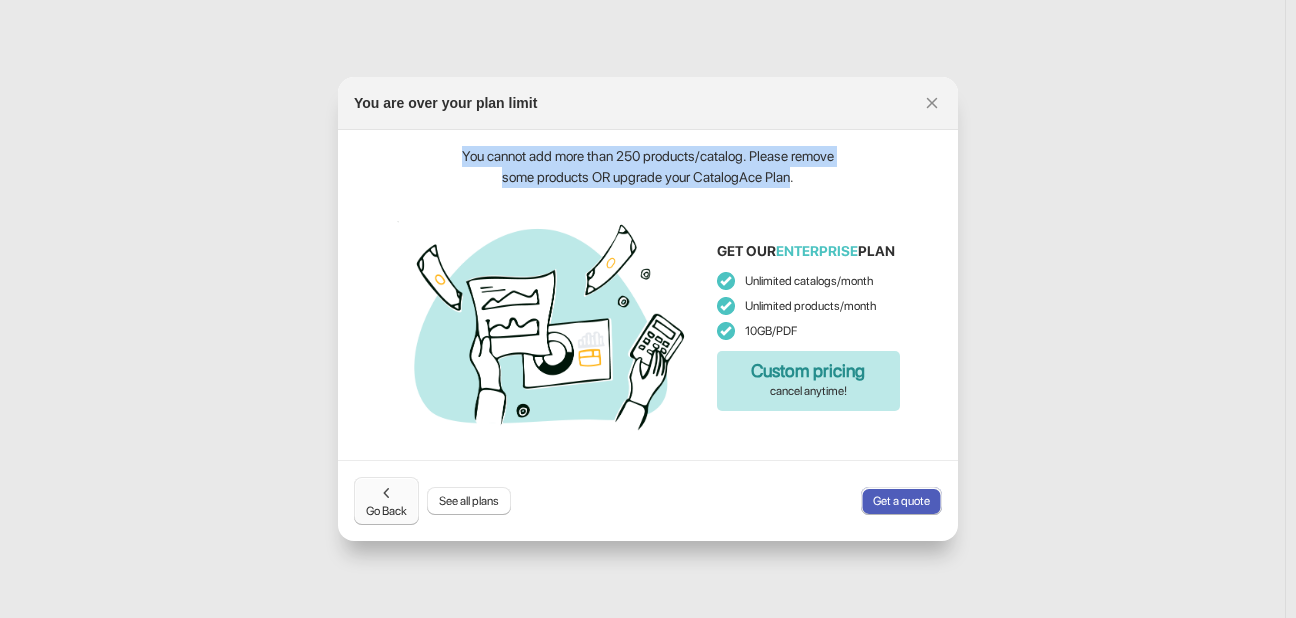 click on "Go Back" at bounding box center (386, 501) 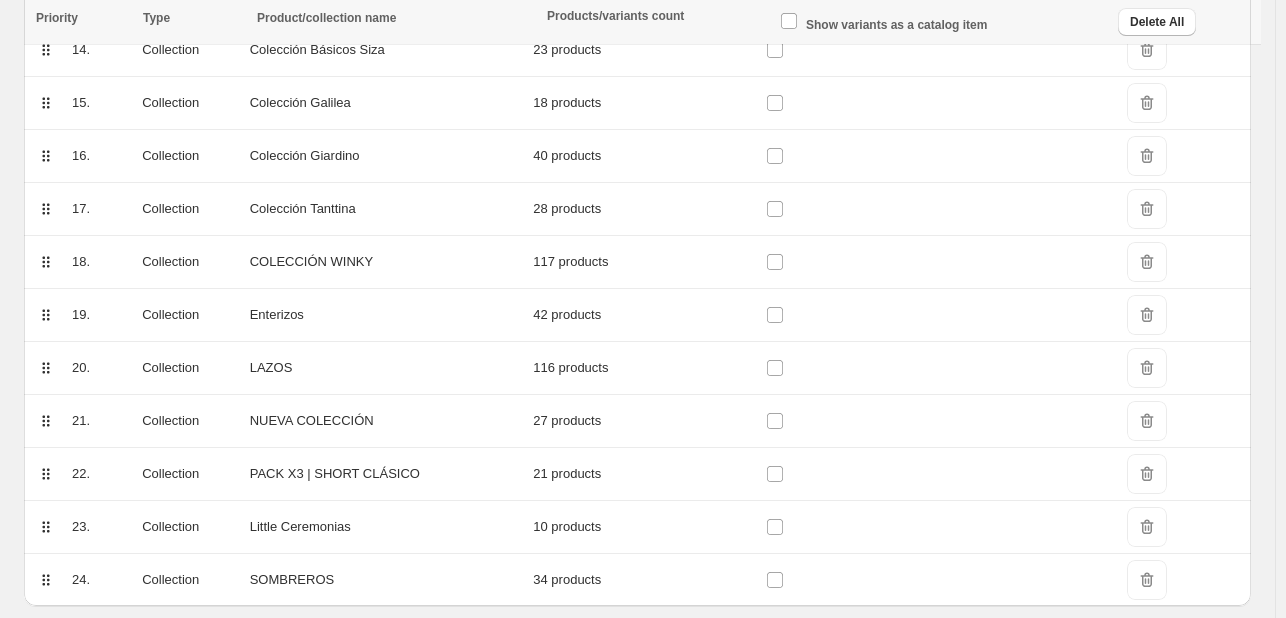 scroll, scrollTop: 1098, scrollLeft: 0, axis: vertical 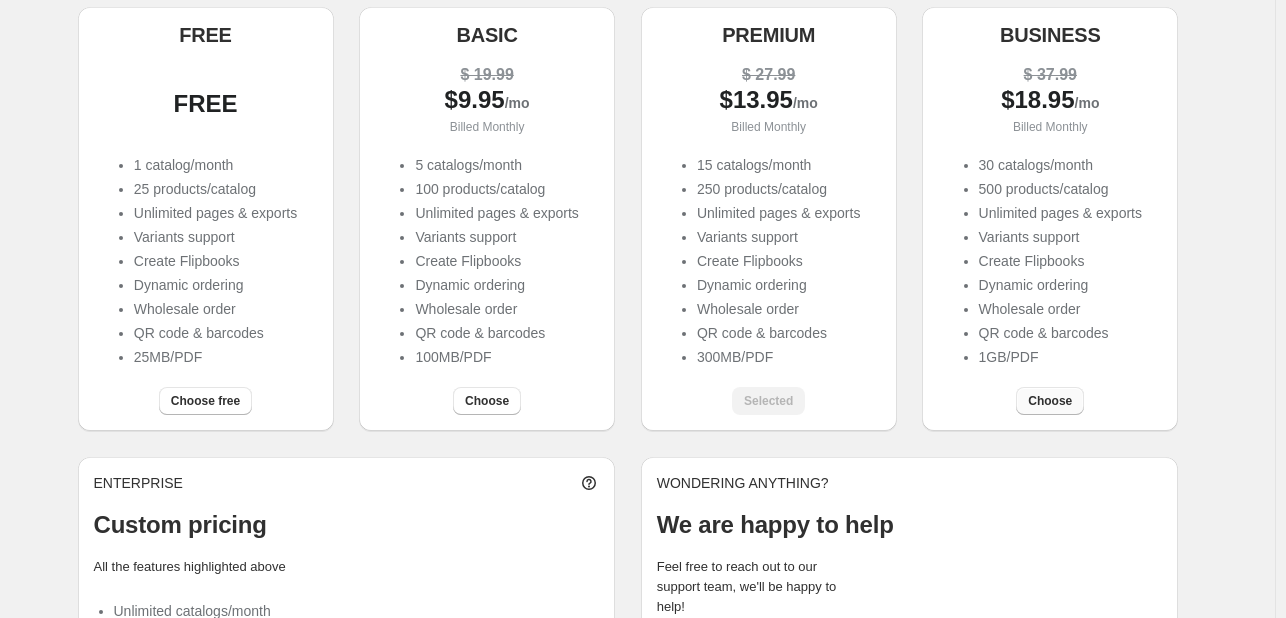 drag, startPoint x: 1068, startPoint y: 396, endPoint x: 1064, endPoint y: 409, distance: 13.601471 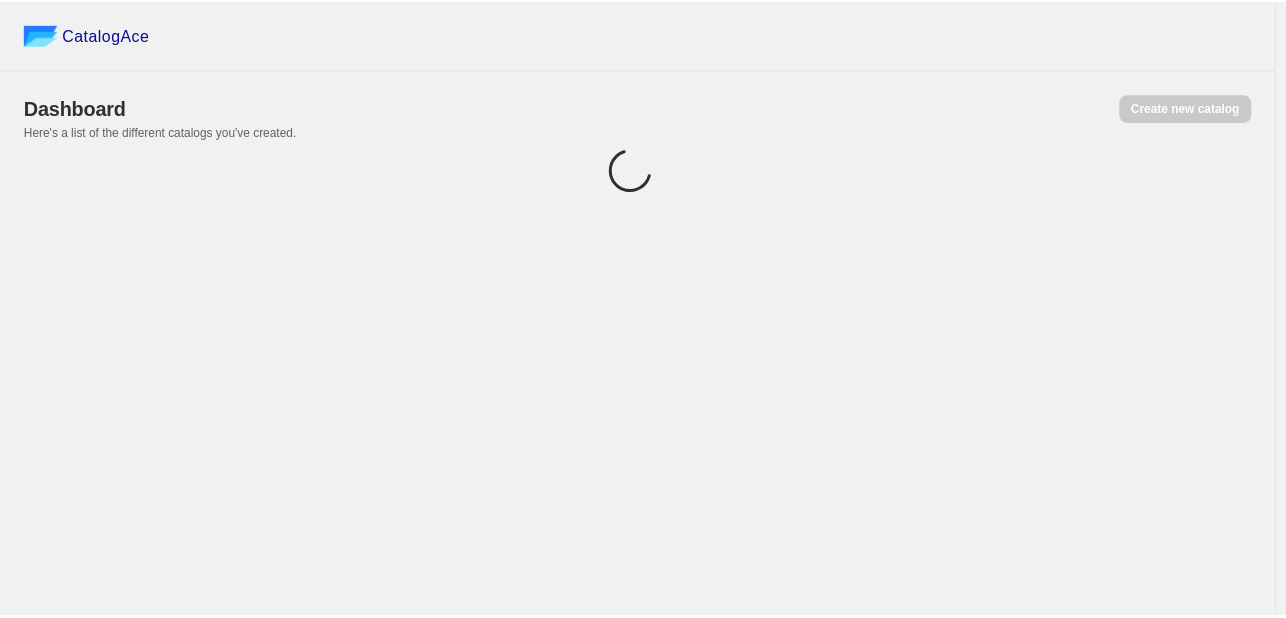 scroll, scrollTop: 0, scrollLeft: 0, axis: both 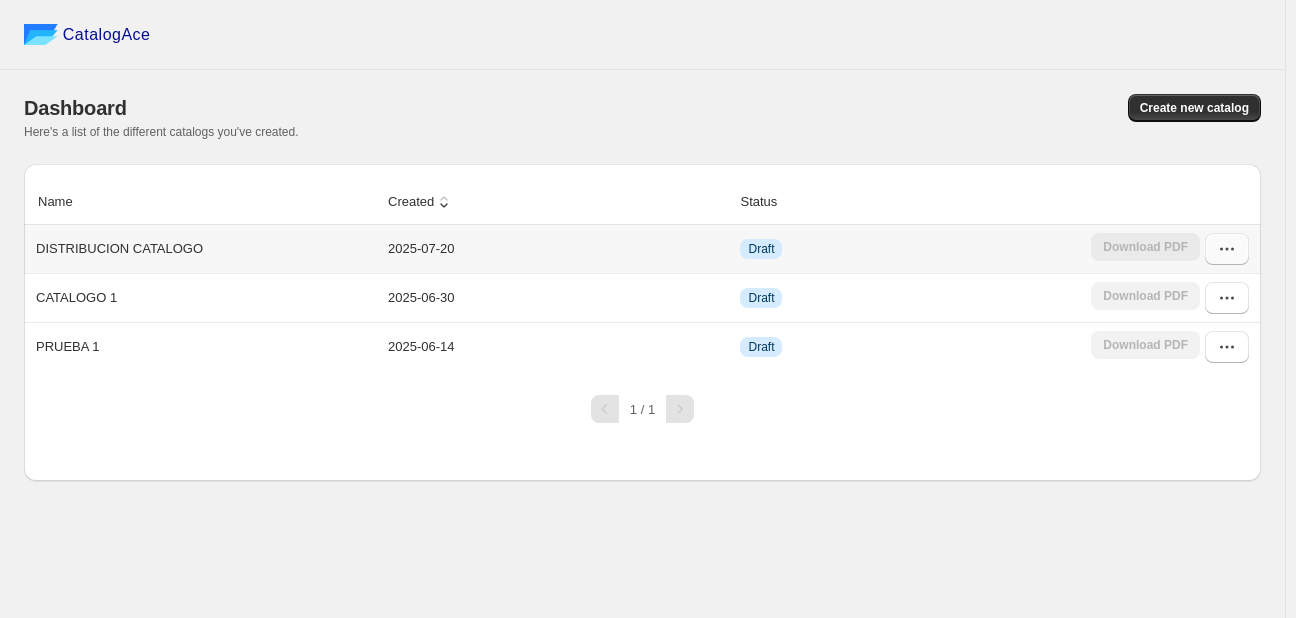 click 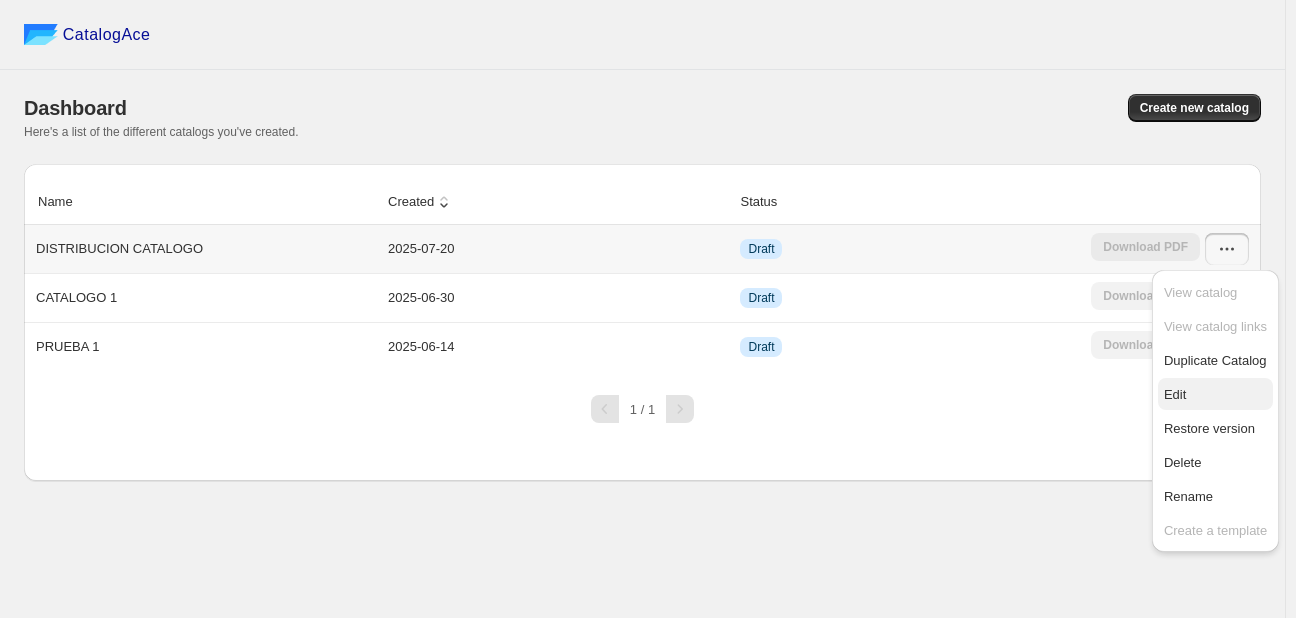 click on "Edit" at bounding box center [1215, 395] 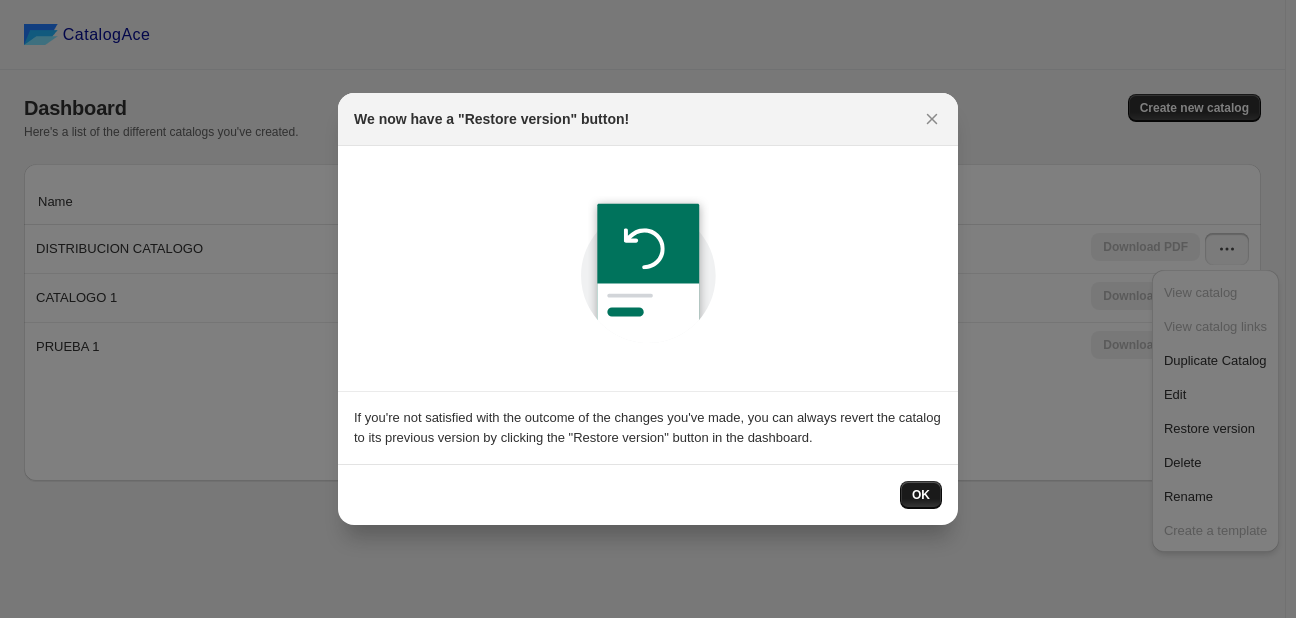 click on "OK" at bounding box center [921, 495] 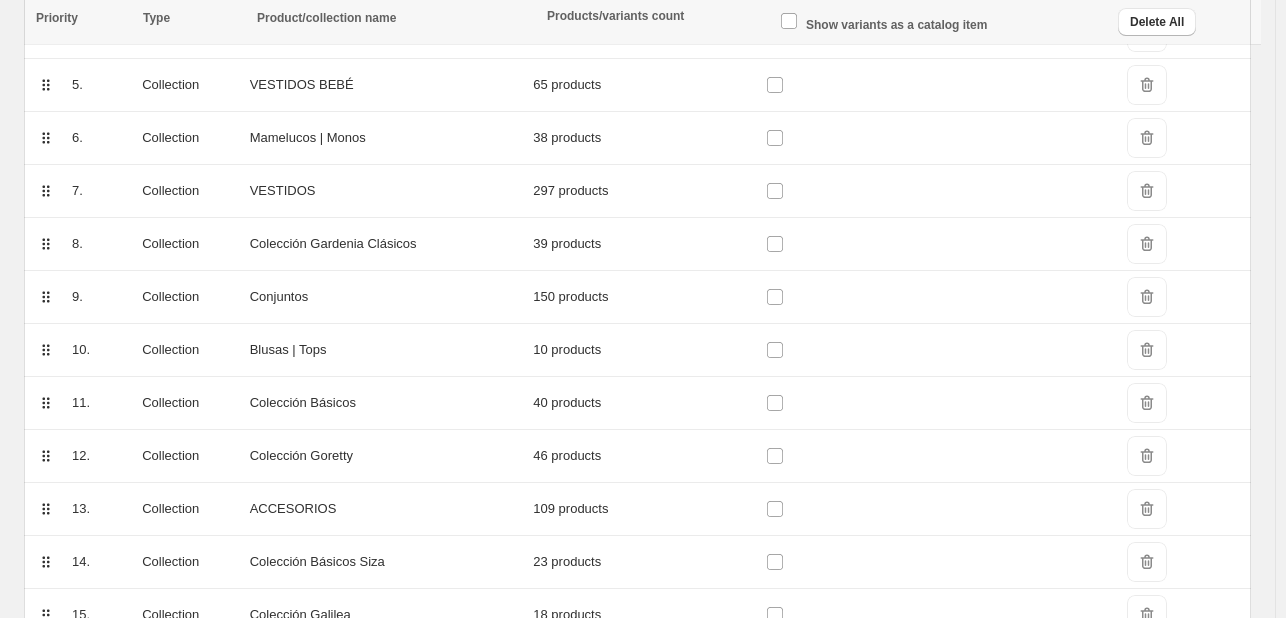 scroll, scrollTop: 1098, scrollLeft: 0, axis: vertical 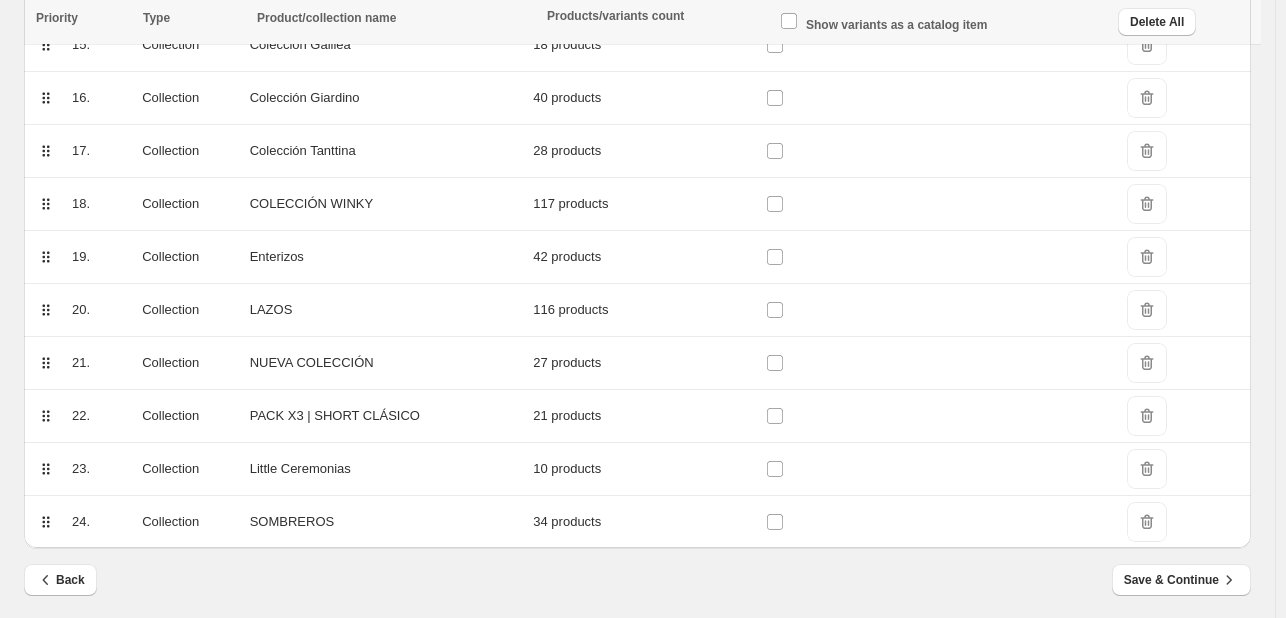 drag, startPoint x: 794, startPoint y: 421, endPoint x: 776, endPoint y: 409, distance: 21.633308 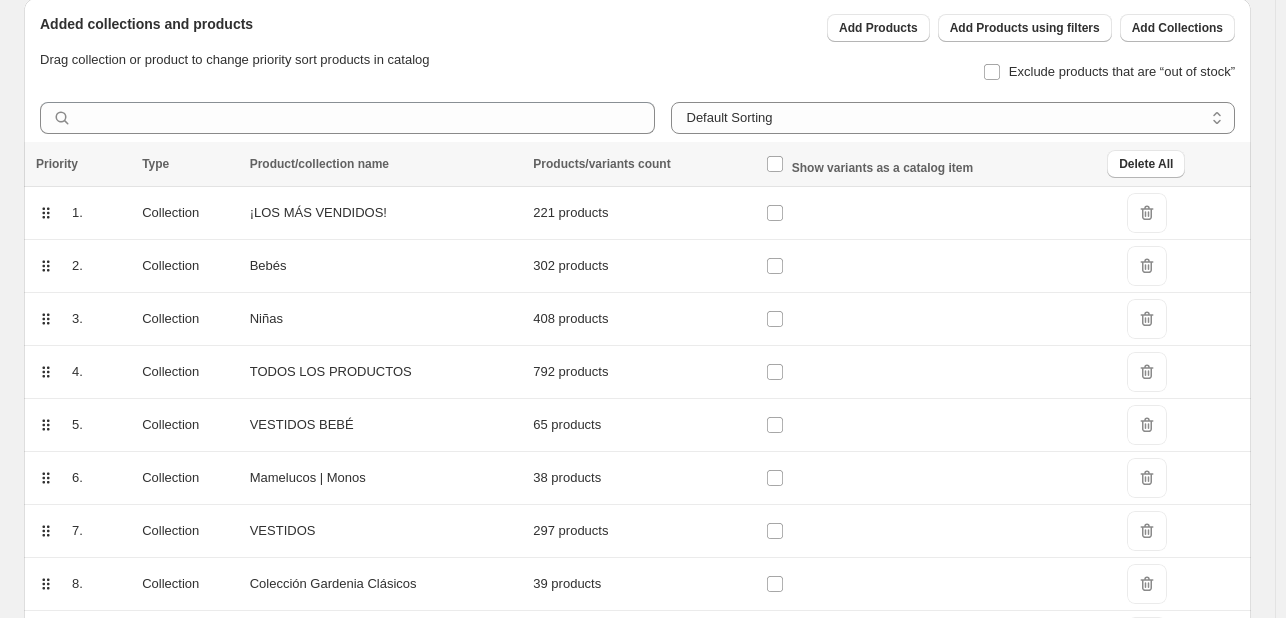 scroll, scrollTop: 191, scrollLeft: 0, axis: vertical 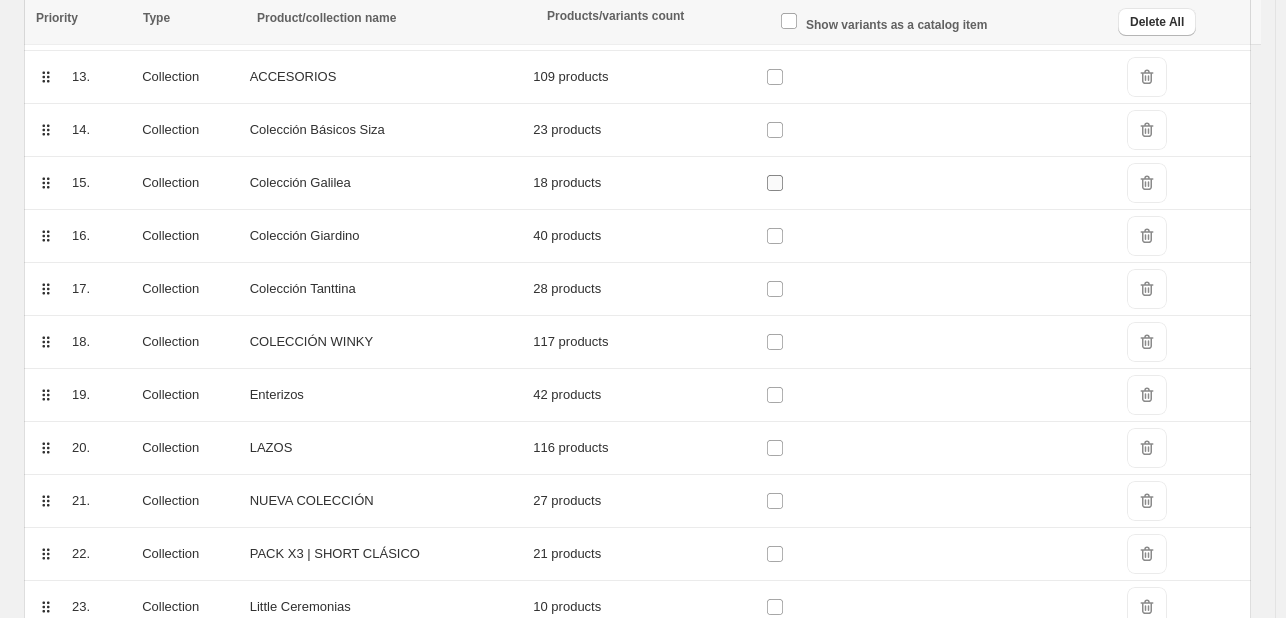 click at bounding box center (779, 183) 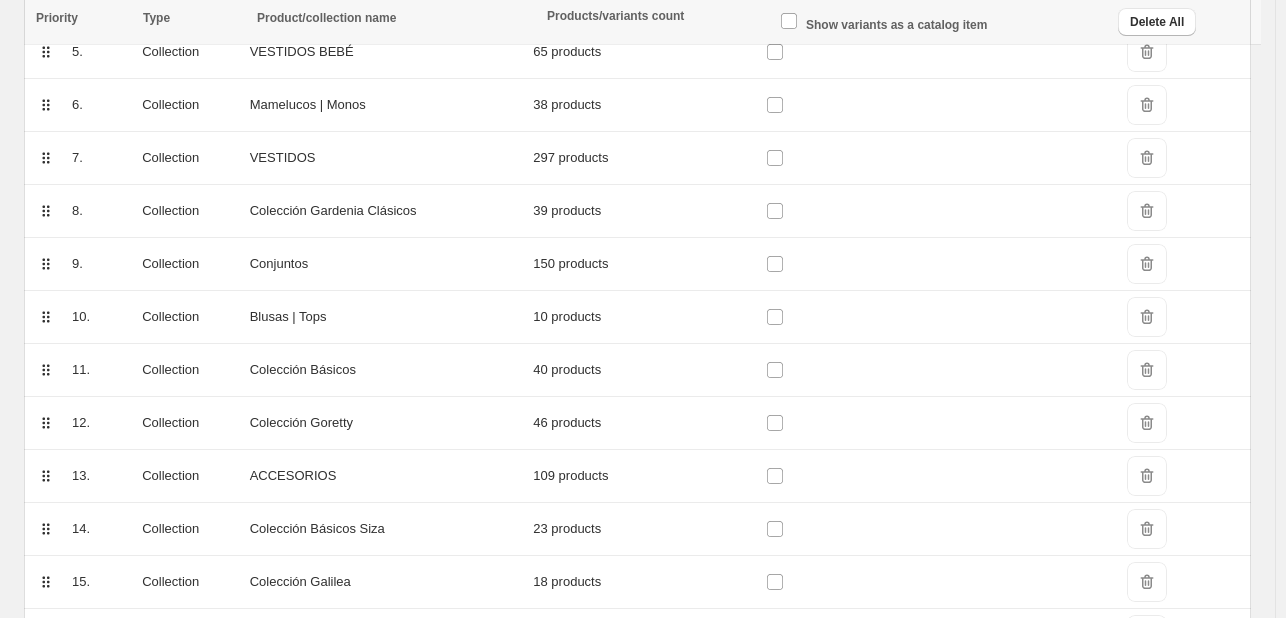 scroll, scrollTop: 573, scrollLeft: 0, axis: vertical 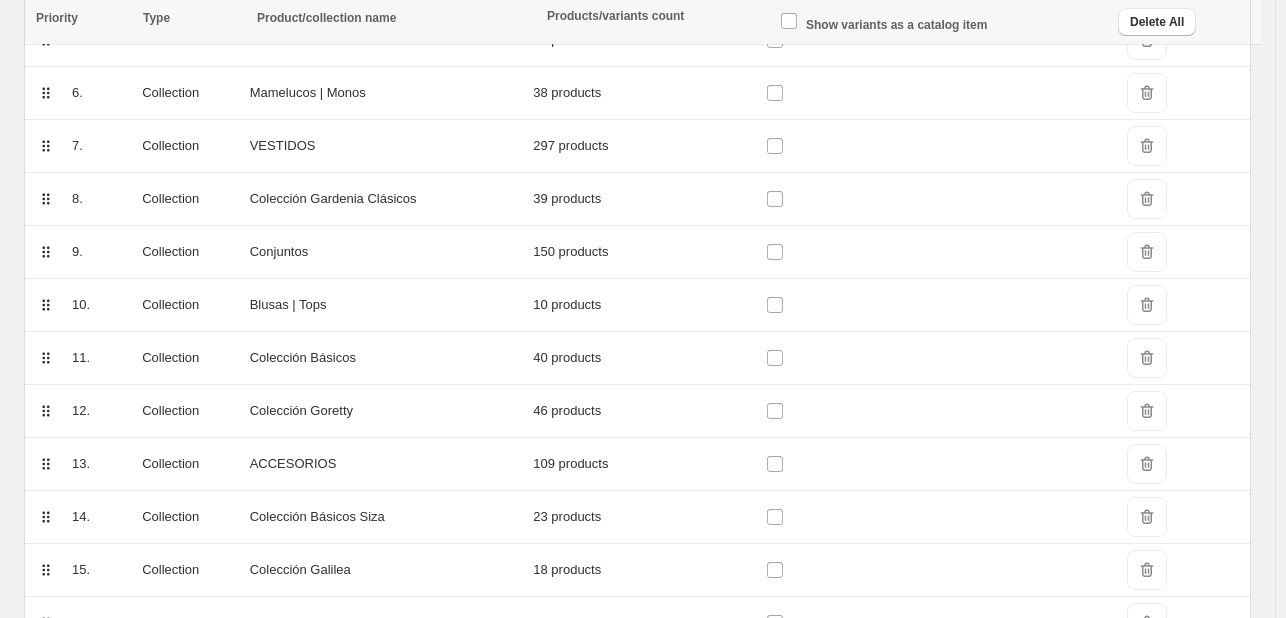 click at bounding box center [930, 305] 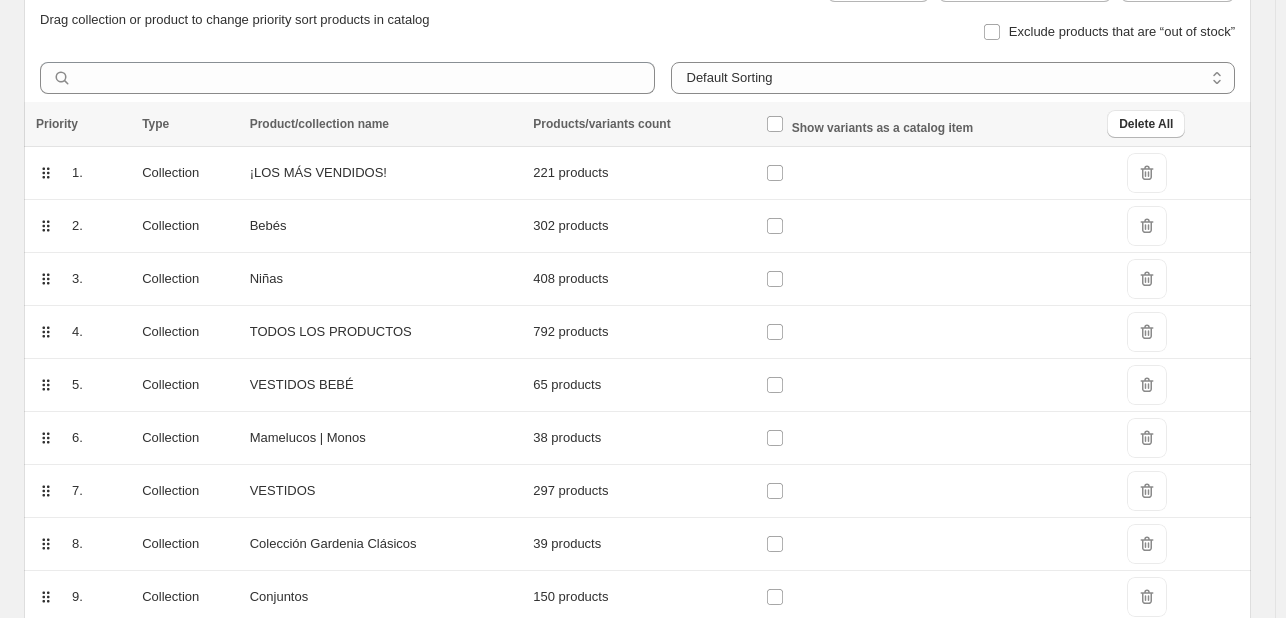 scroll, scrollTop: 226, scrollLeft: 0, axis: vertical 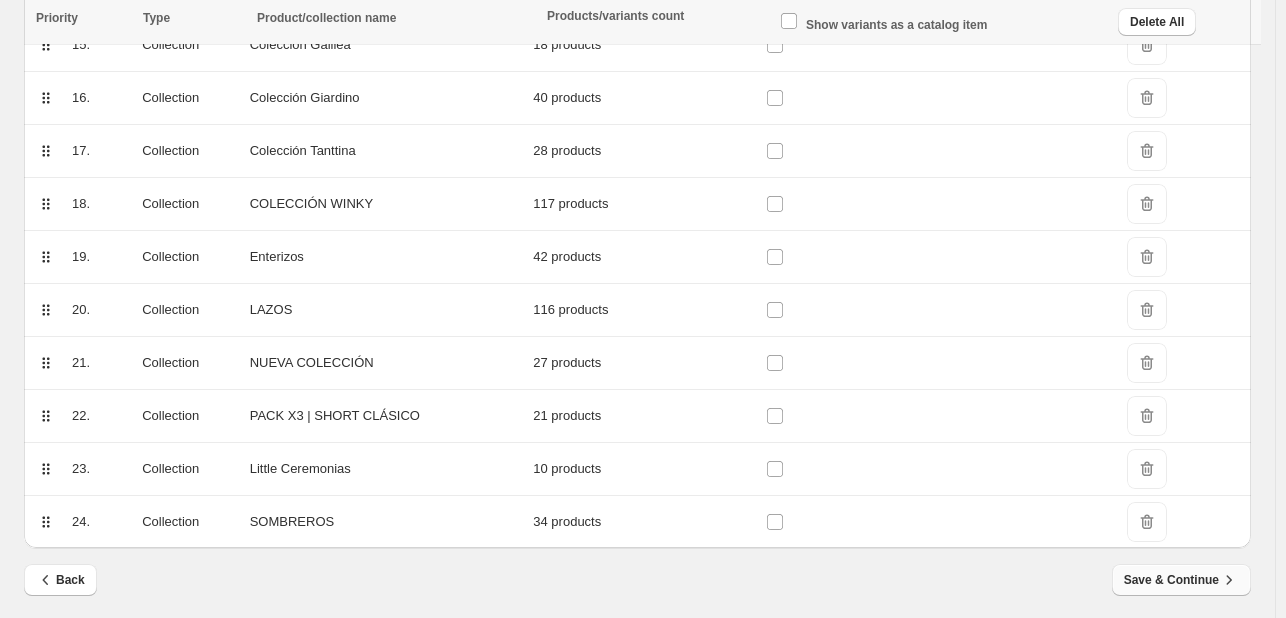 click on "Save & Continue" at bounding box center [1181, 580] 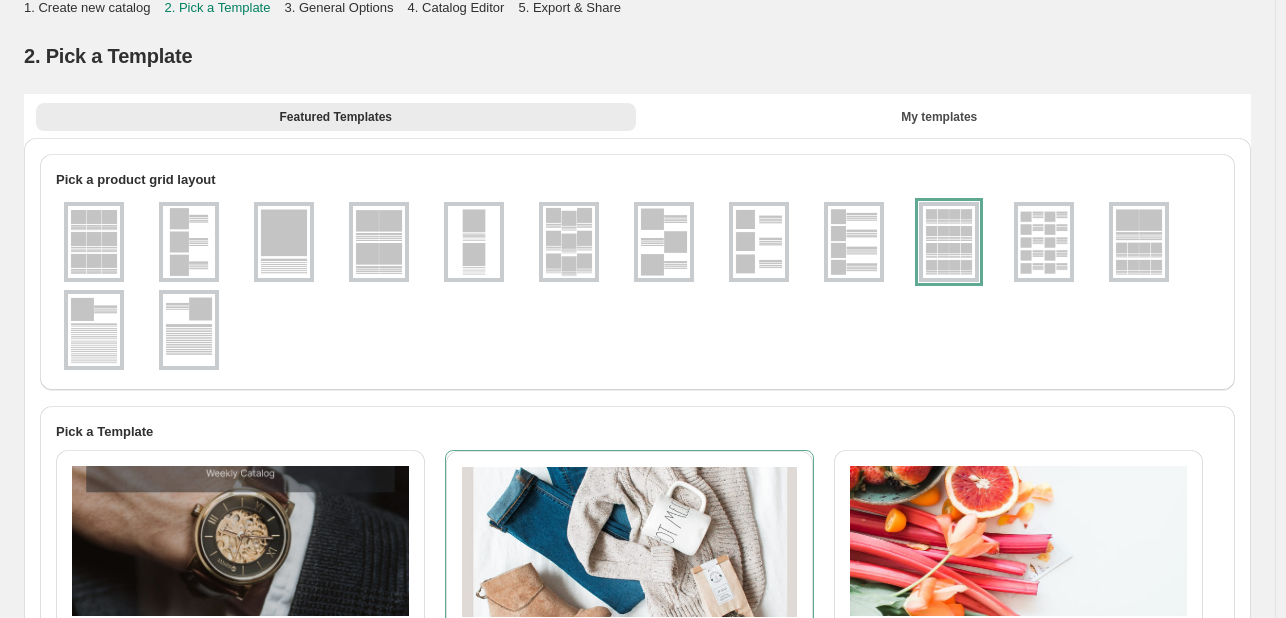scroll, scrollTop: 0, scrollLeft: 0, axis: both 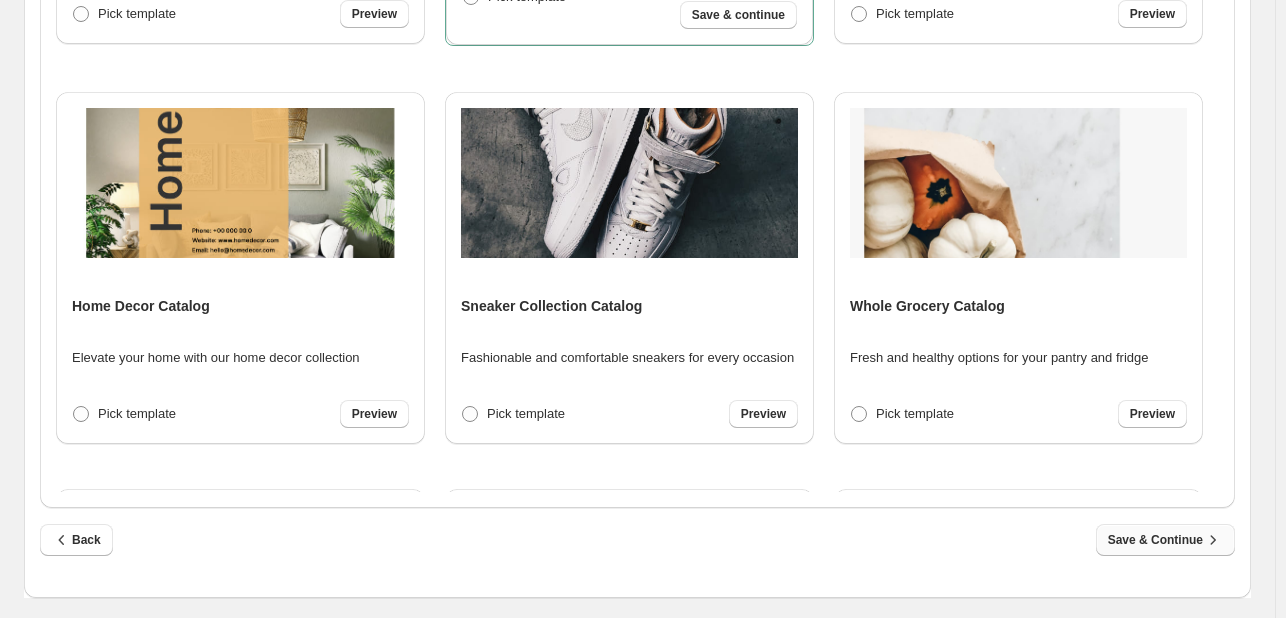 click 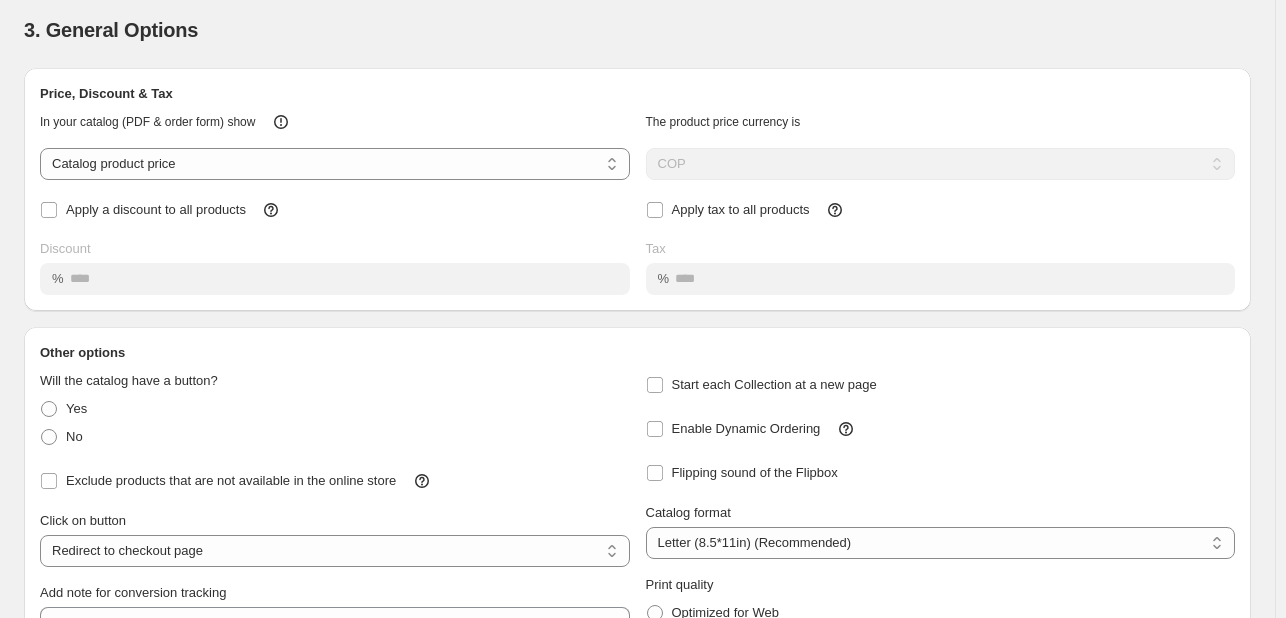 scroll, scrollTop: 0, scrollLeft: 0, axis: both 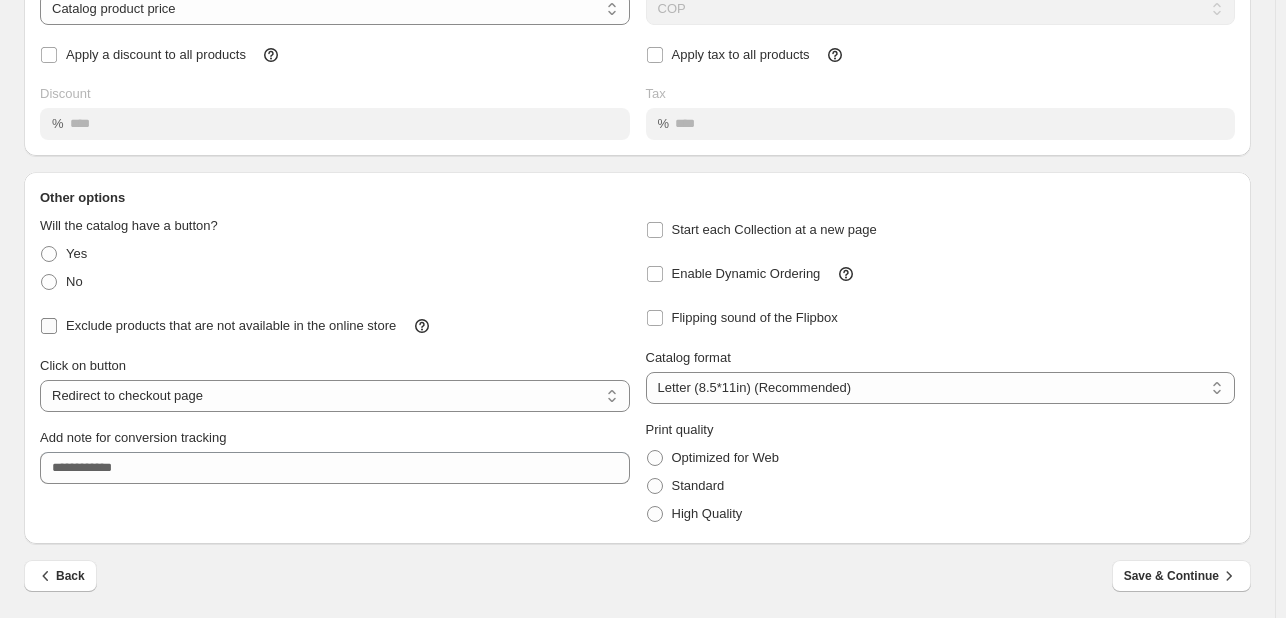 click on "Exclude products that are not available in the online store" at bounding box center [231, 325] 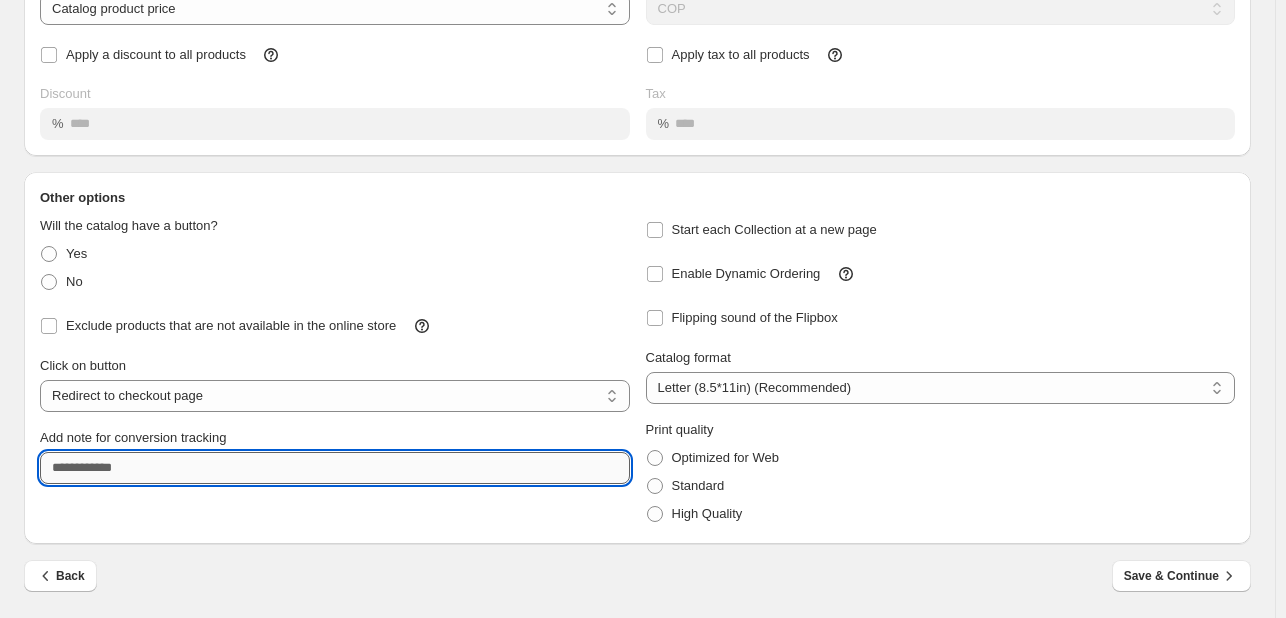 click on "Add note for conversion tracking" at bounding box center (335, 468) 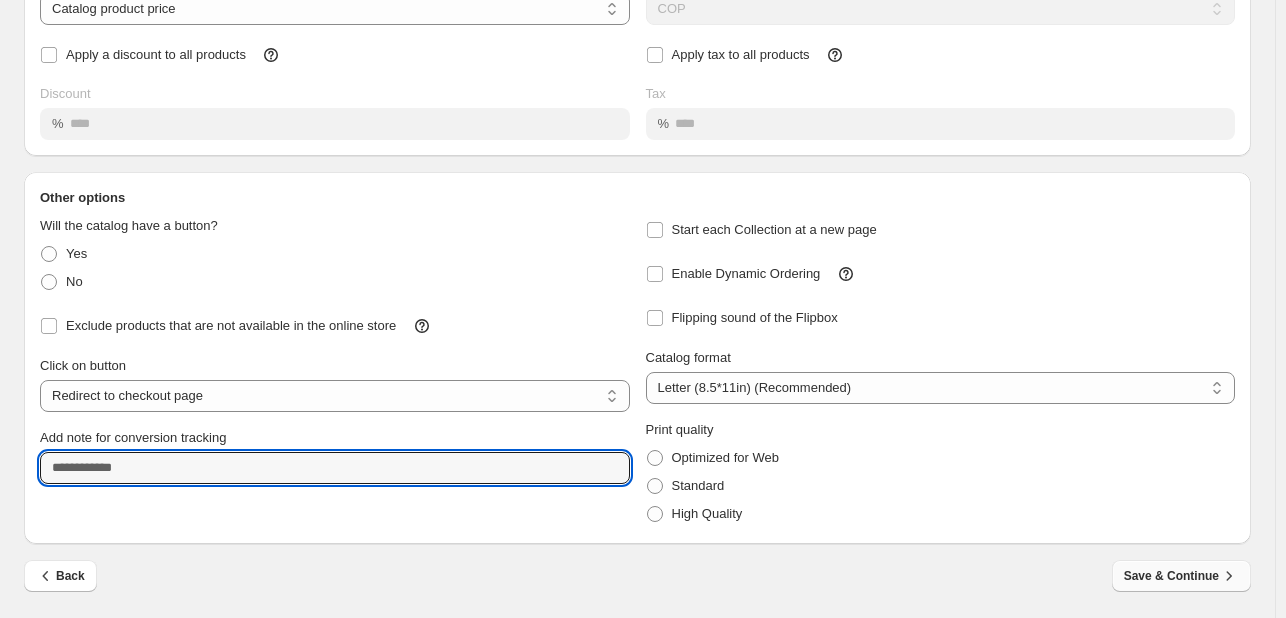 click on "Save & Continue" at bounding box center [1181, 576] 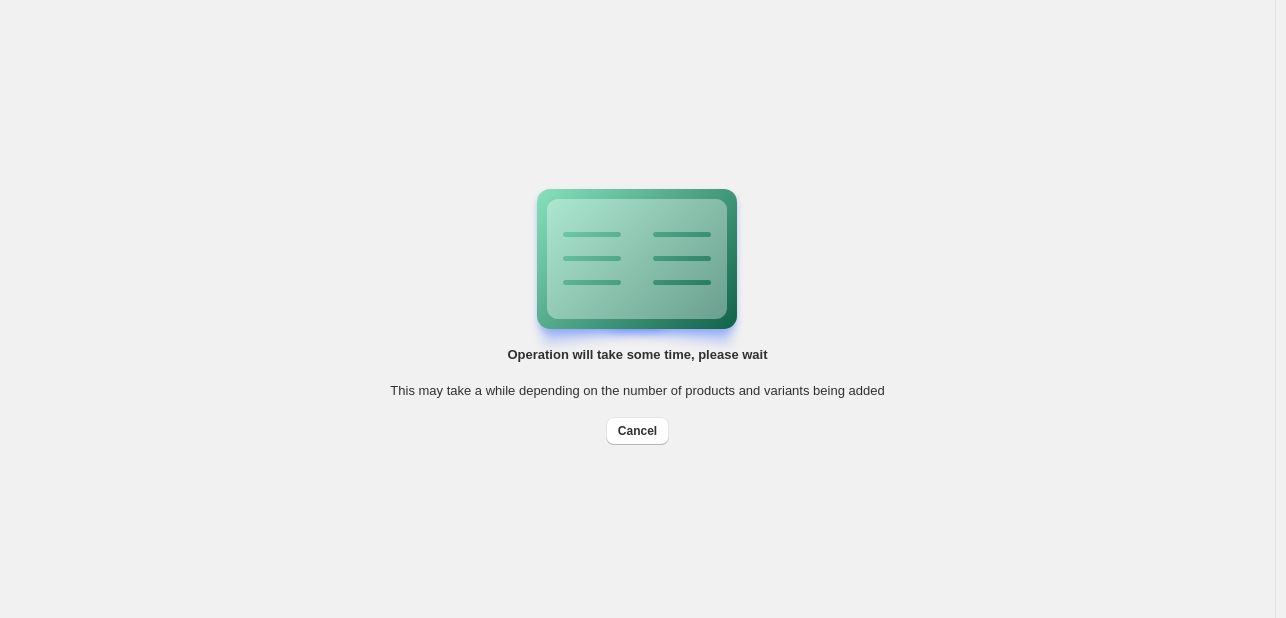 scroll, scrollTop: 0, scrollLeft: 0, axis: both 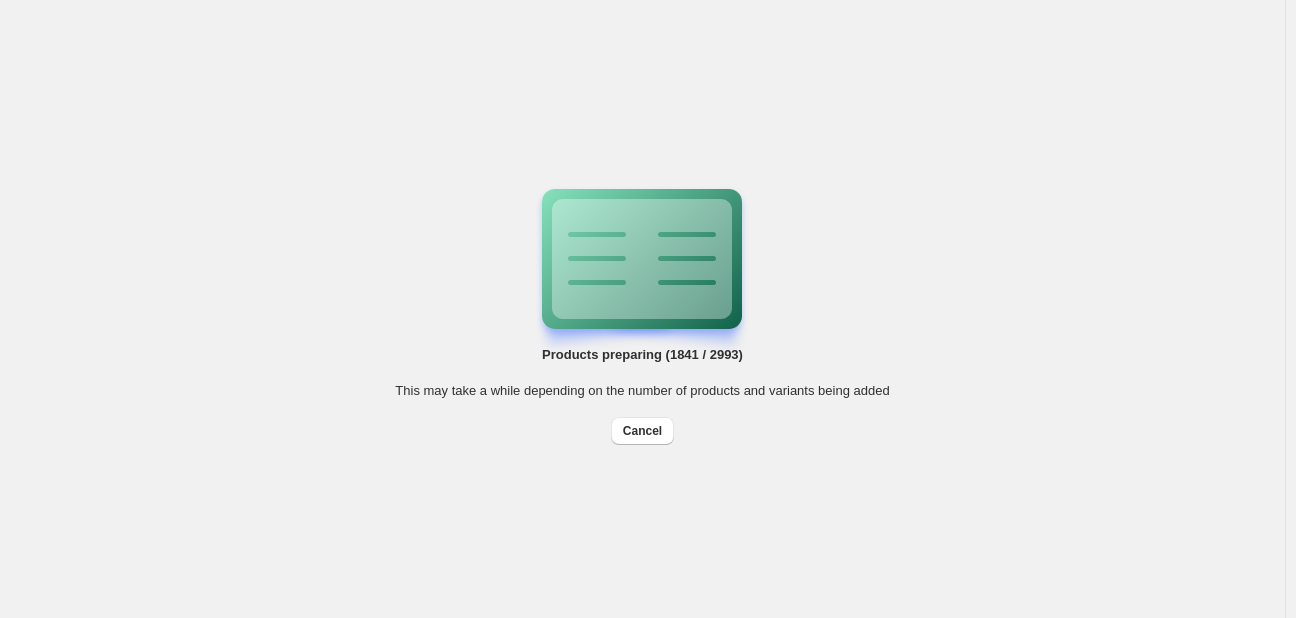 click on "Products preparing (1841 / 2993) This may take a while depending on the number of products and variants being added Cancel Billing Help Center Get Support Suggestion box" at bounding box center [642, 309] 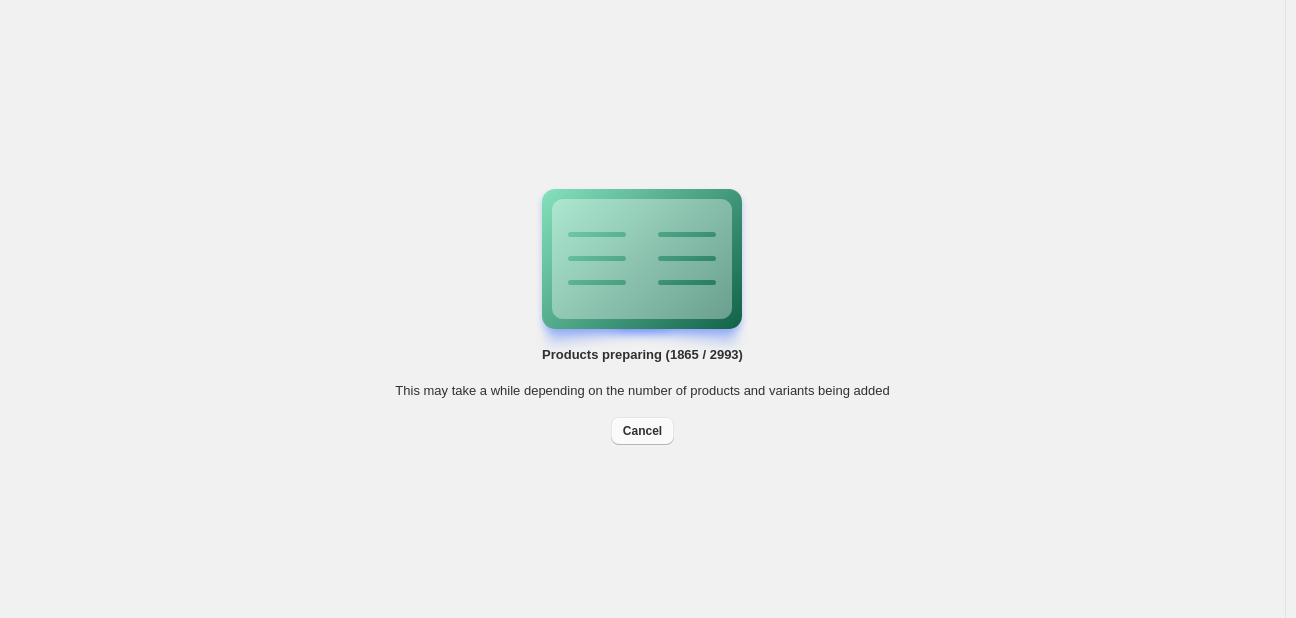 click on "Cancel" at bounding box center (642, 431) 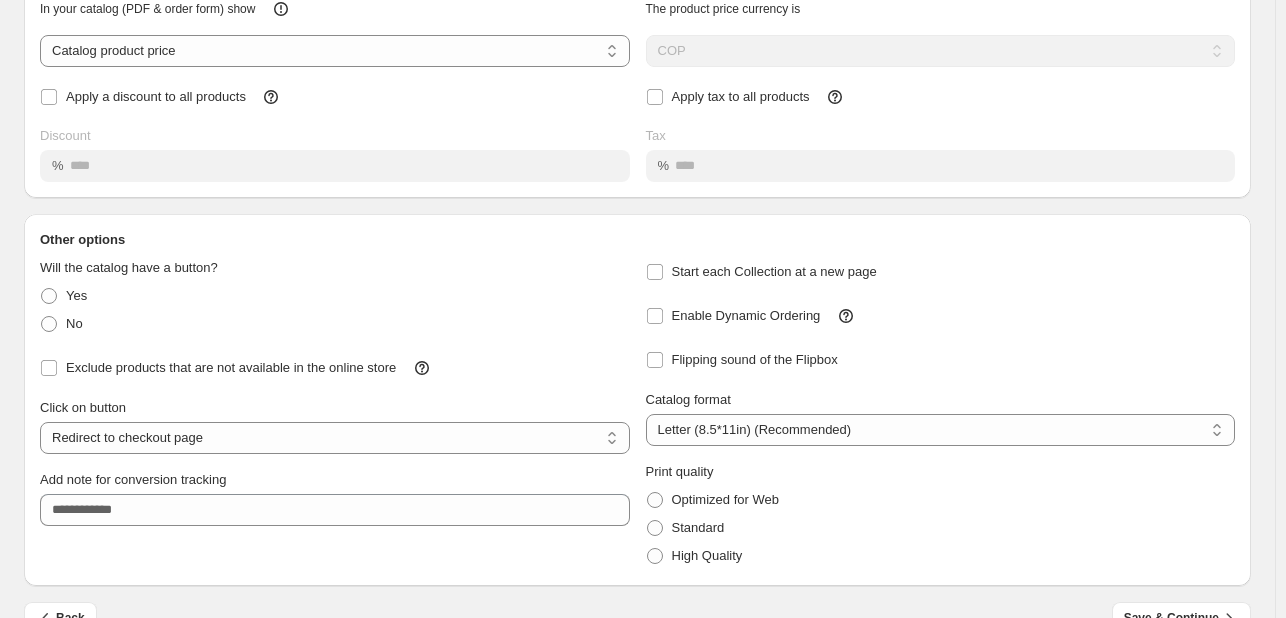scroll, scrollTop: 183, scrollLeft: 0, axis: vertical 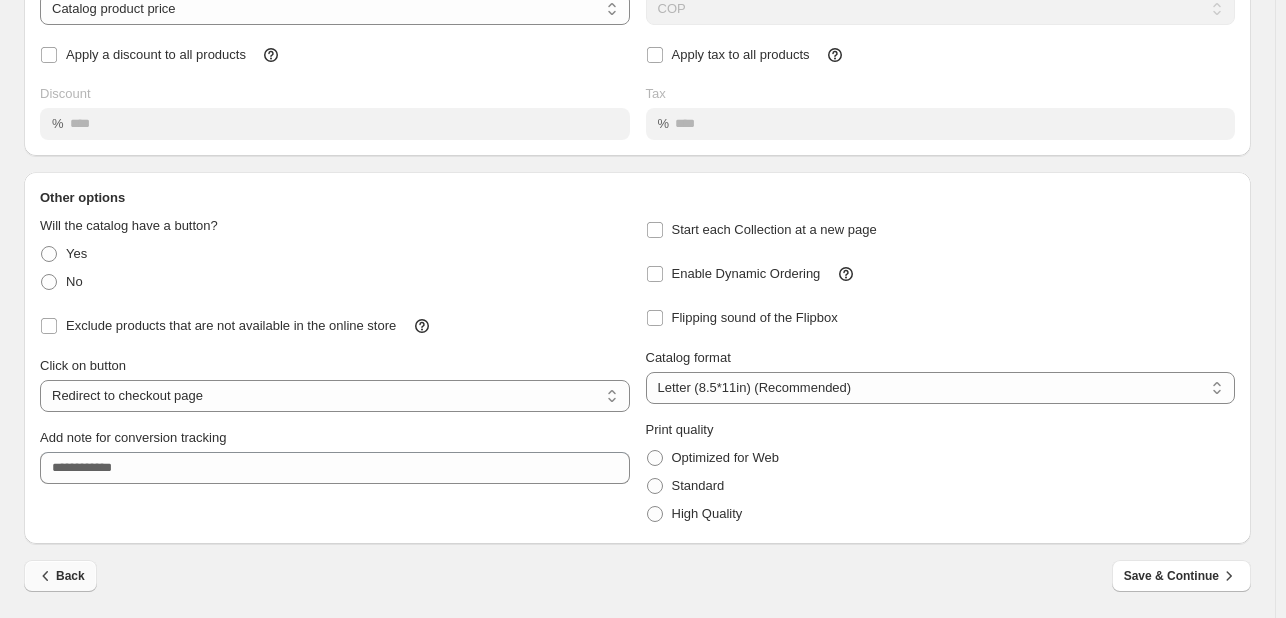 click on "Back" at bounding box center [60, 576] 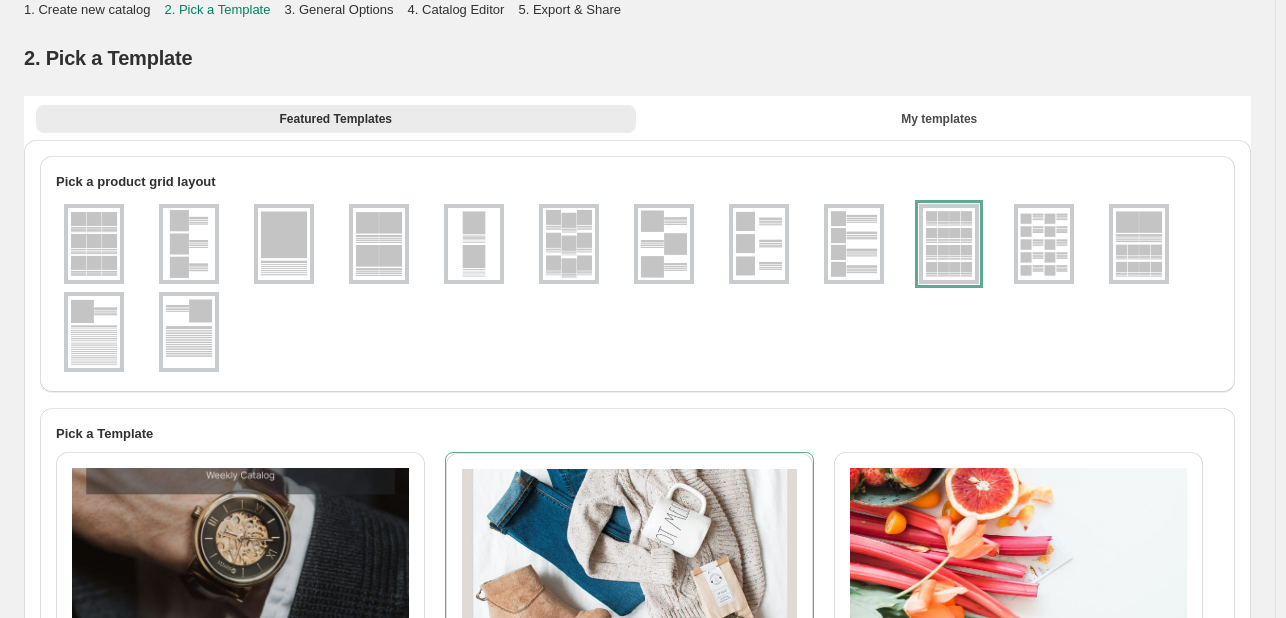 scroll, scrollTop: 0, scrollLeft: 0, axis: both 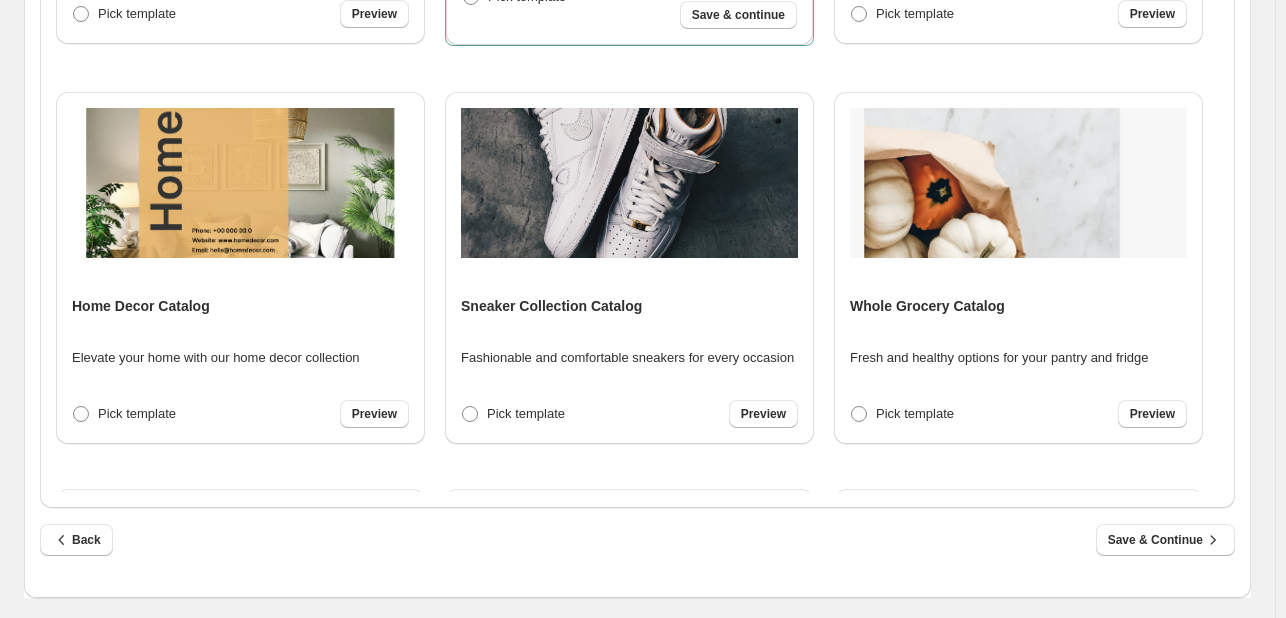 click on "Back Save & Continue" at bounding box center (637, 553) 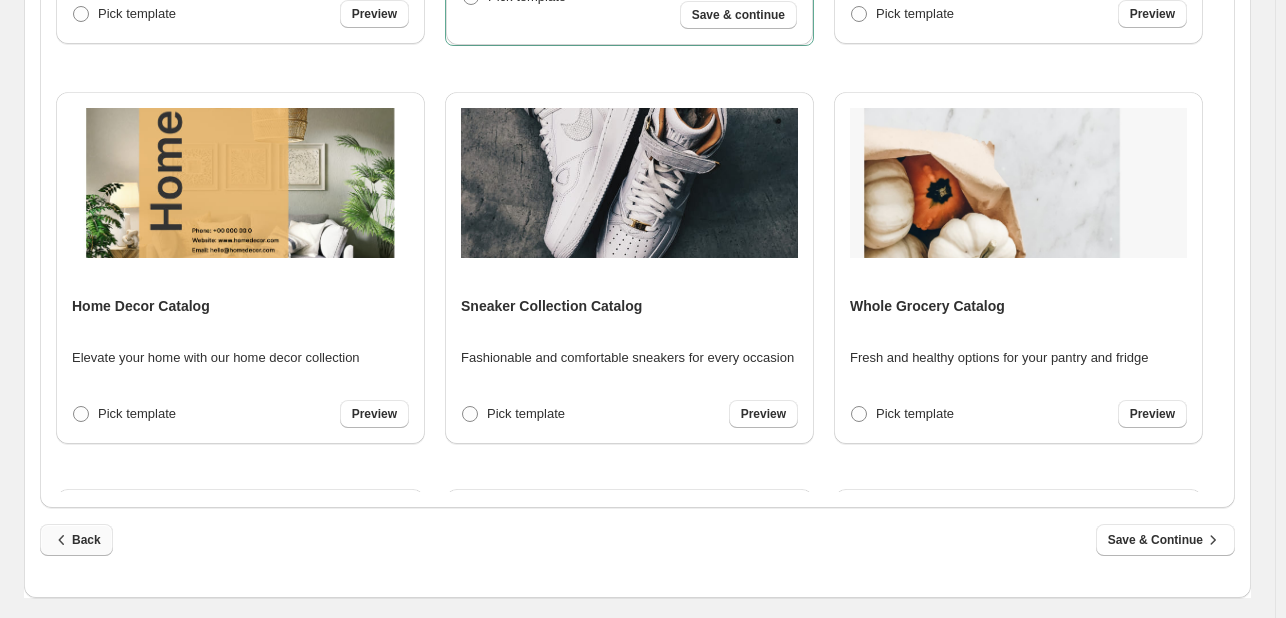 click on "Back" at bounding box center [76, 540] 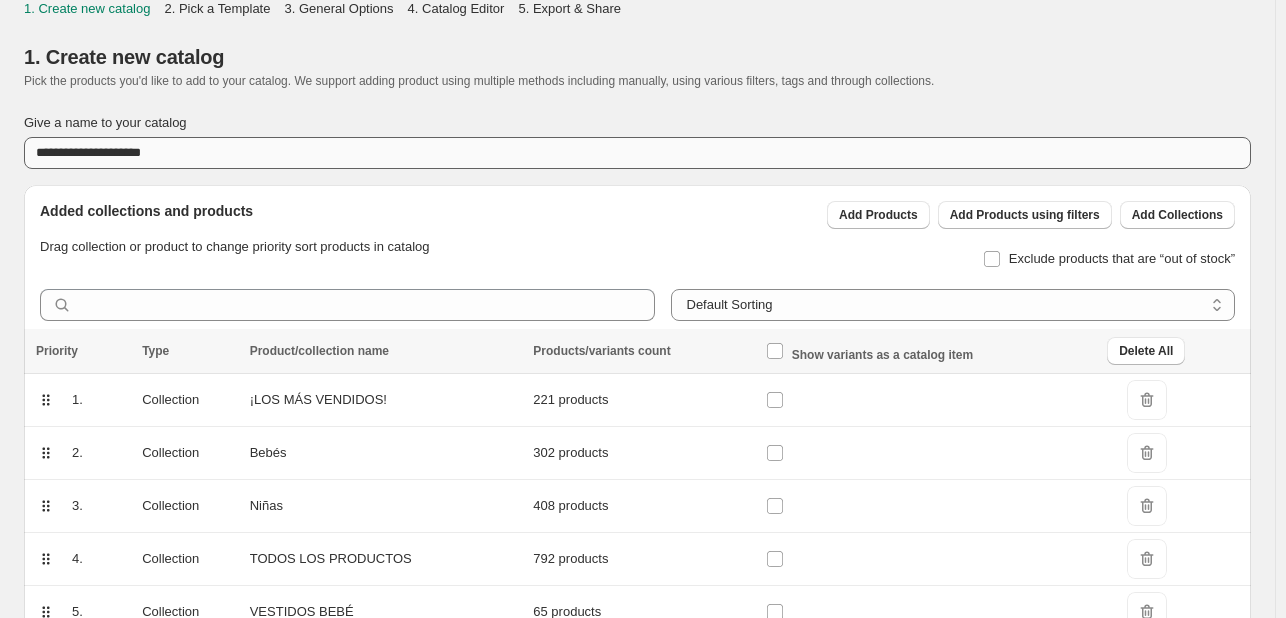 scroll, scrollTop: 0, scrollLeft: 0, axis: both 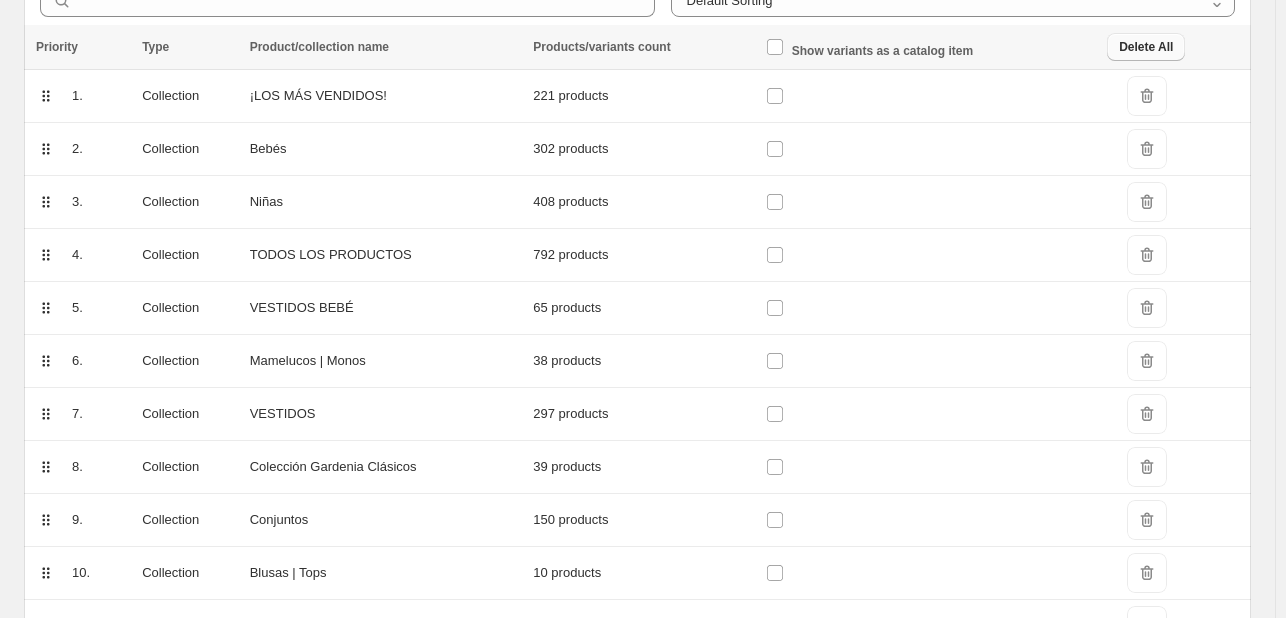 click on "Delete All" at bounding box center (1146, 47) 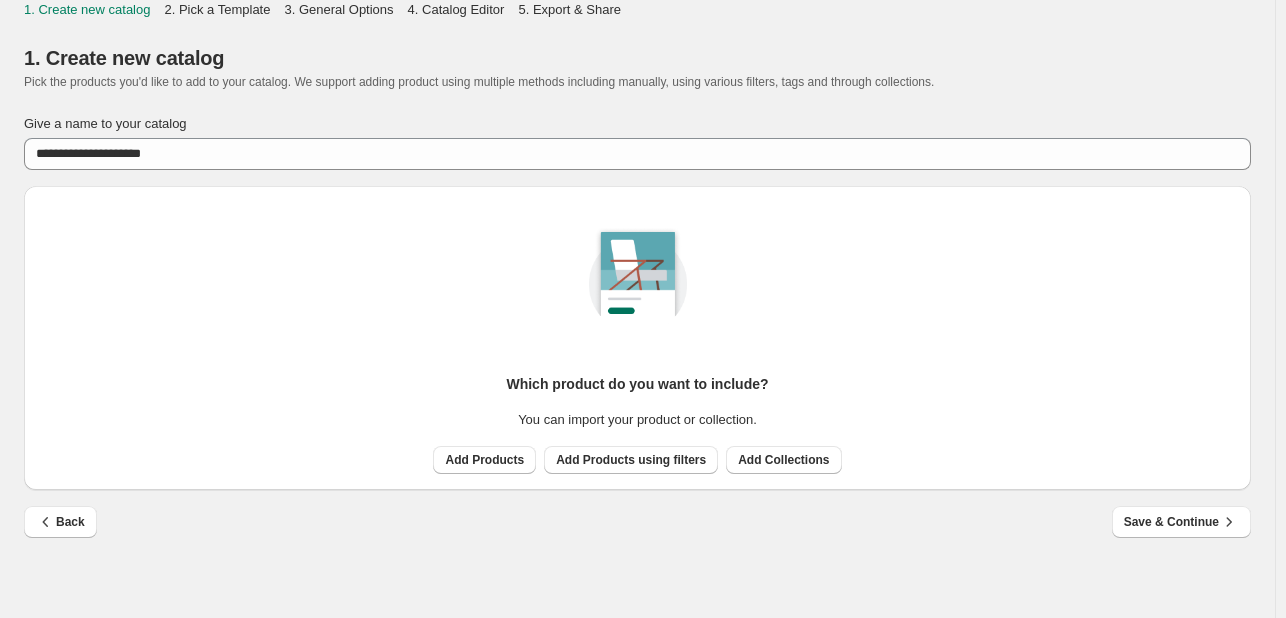 scroll, scrollTop: 0, scrollLeft: 0, axis: both 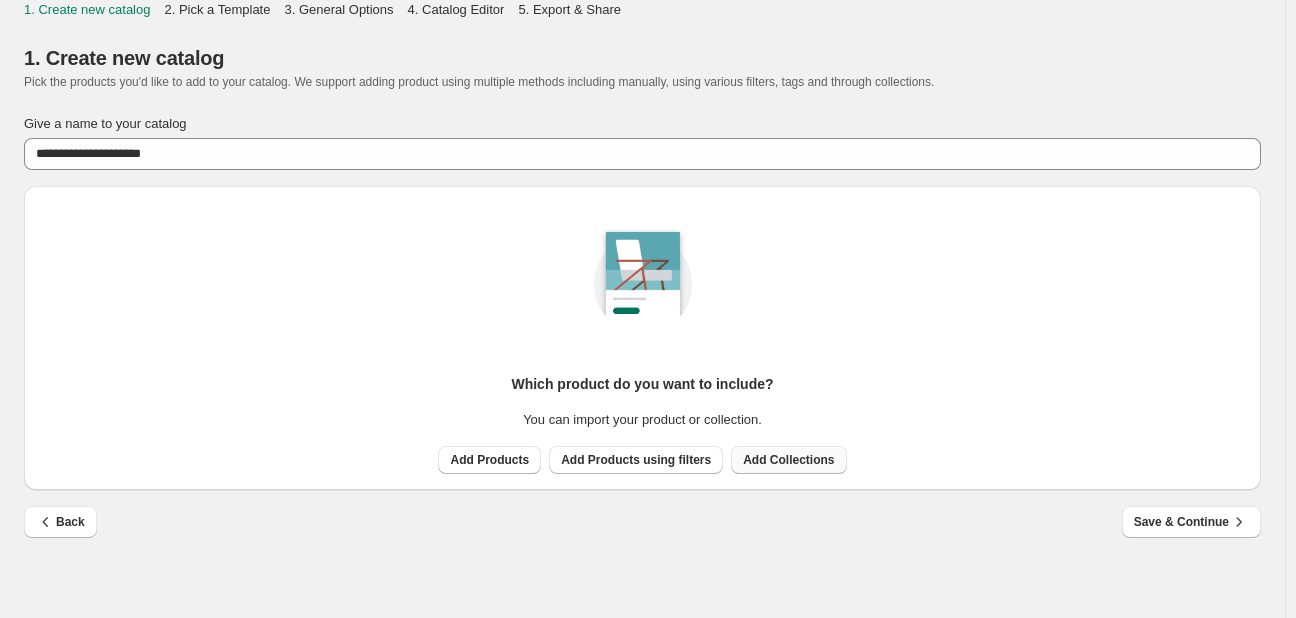 click on "Add Collections" at bounding box center (788, 460) 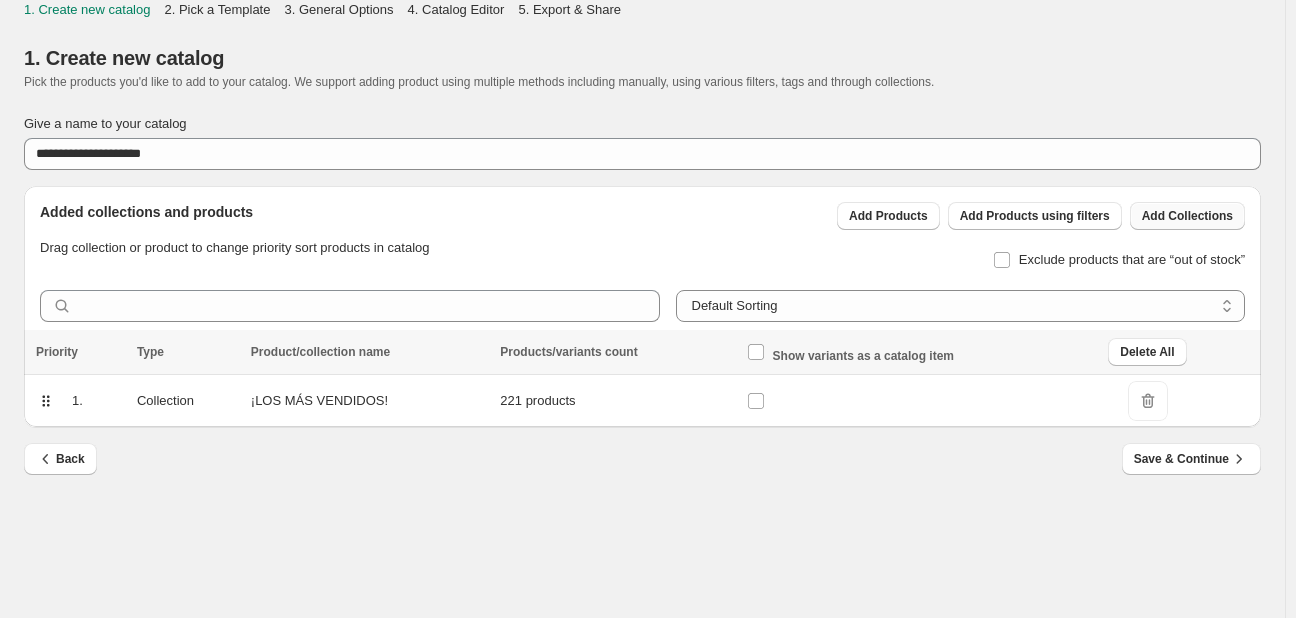 click on "Add Collections" at bounding box center [1187, 216] 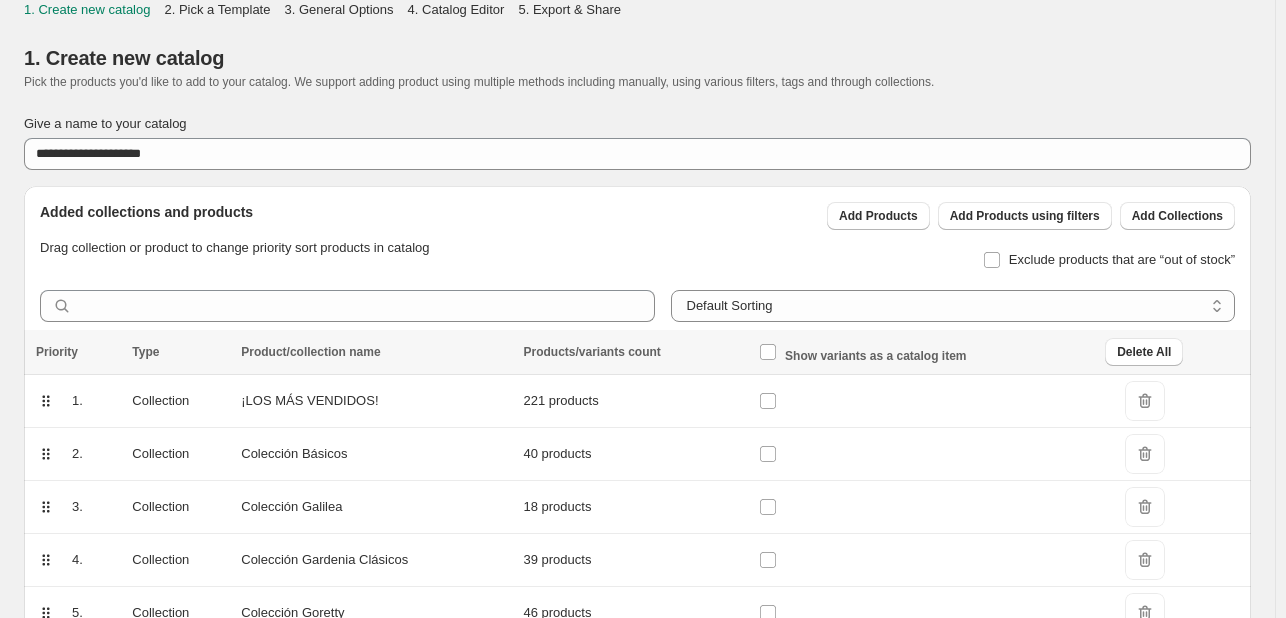 click on "Show variants as a catalog item" at bounding box center (926, 352) 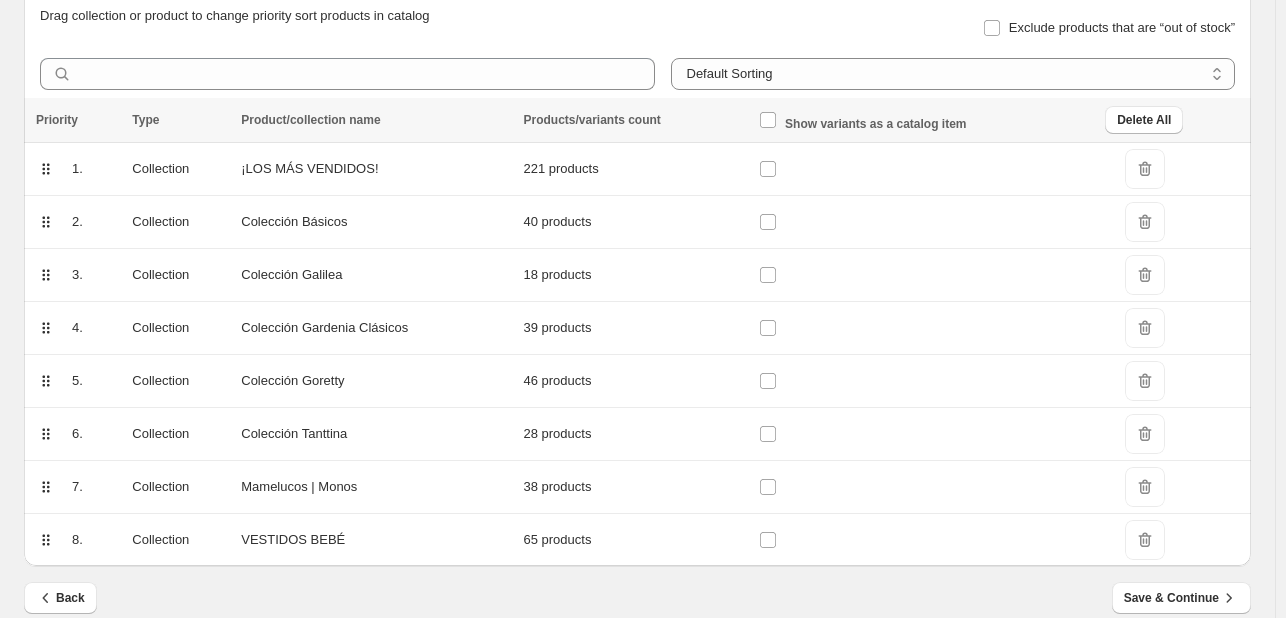 scroll, scrollTop: 253, scrollLeft: 0, axis: vertical 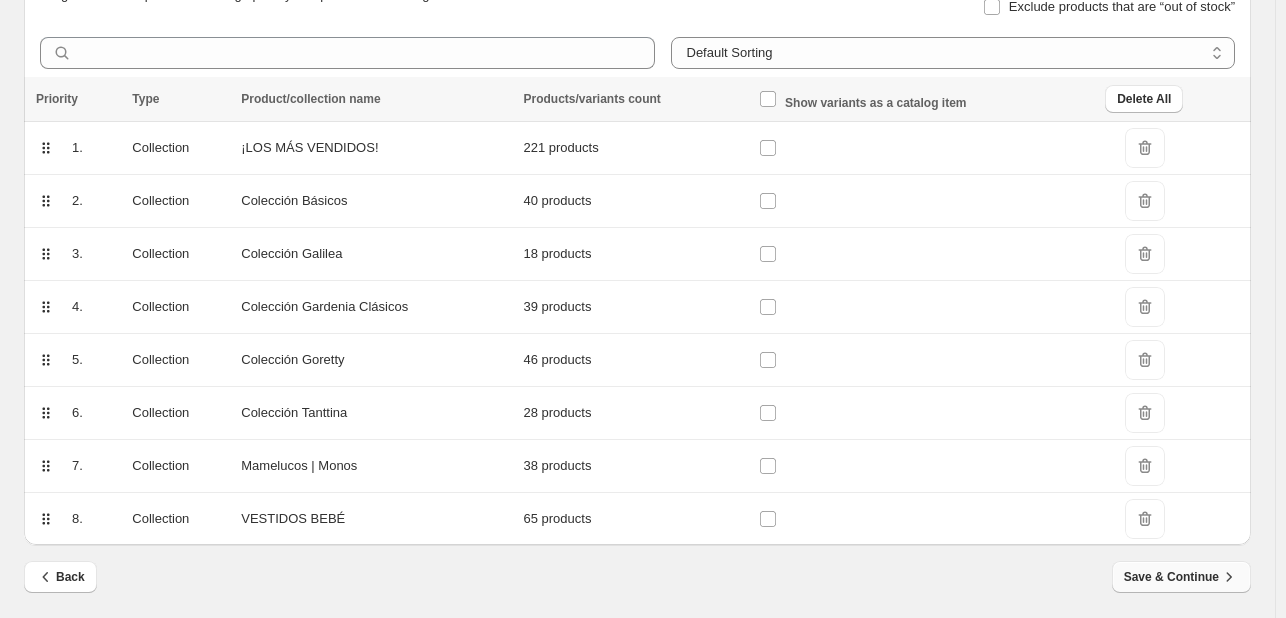 click on "Save & Continue" at bounding box center [1181, 577] 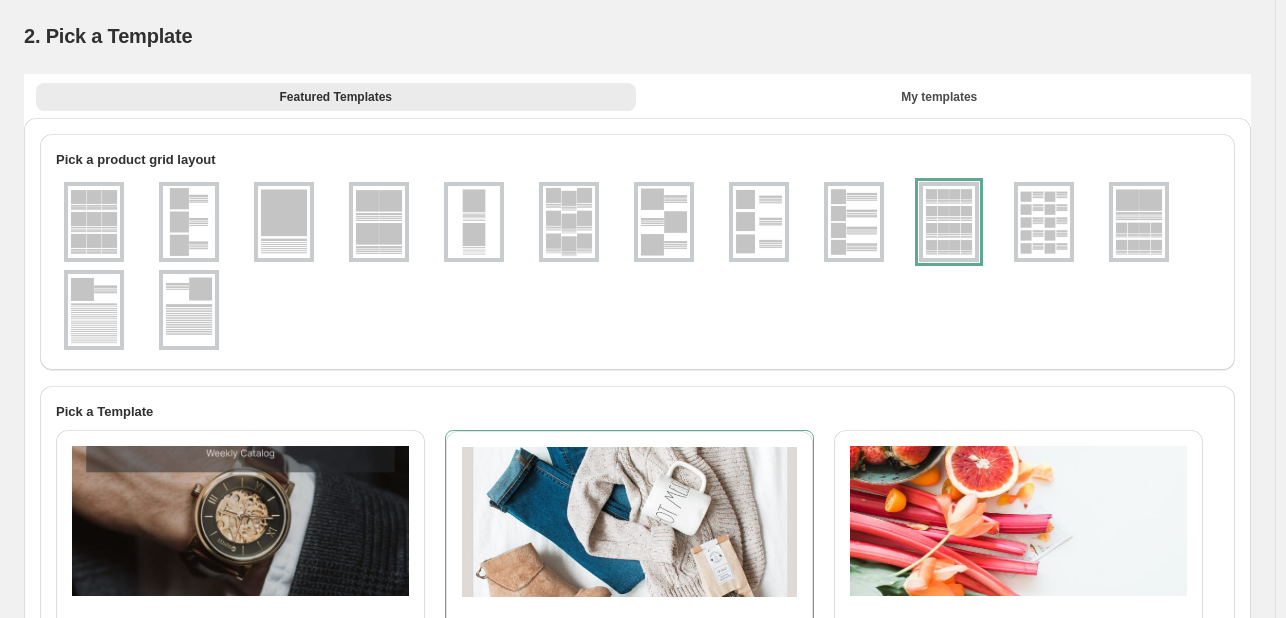 scroll, scrollTop: 0, scrollLeft: 0, axis: both 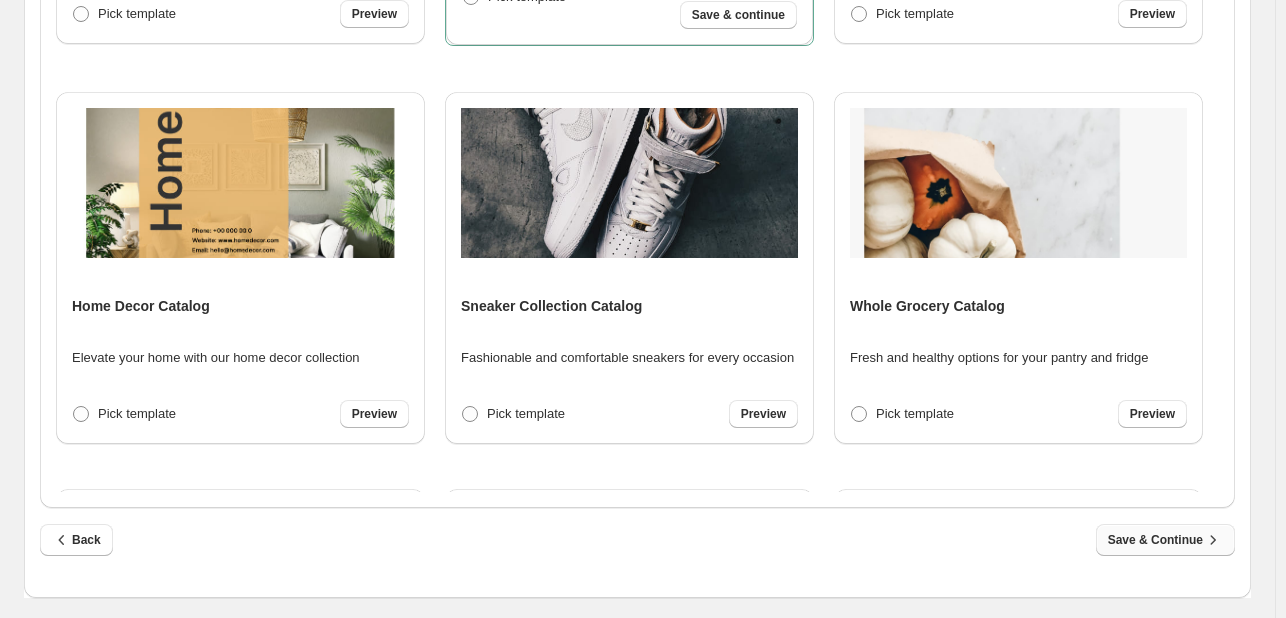 click on "Save & Continue" at bounding box center (1165, 540) 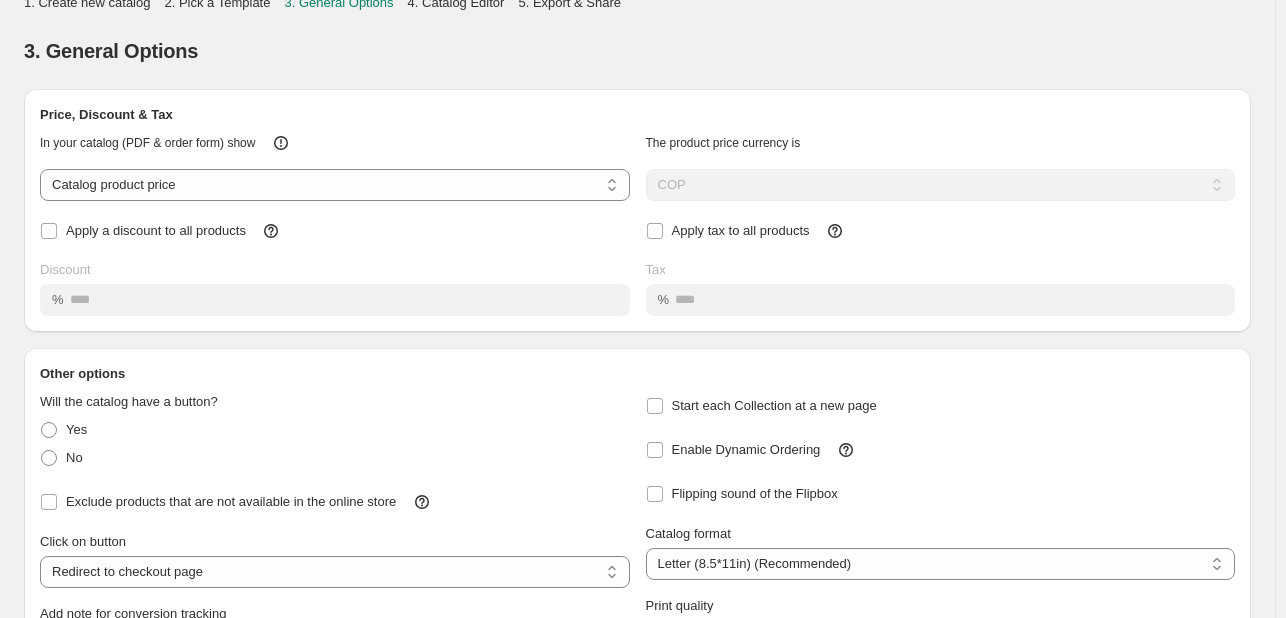 scroll, scrollTop: 0, scrollLeft: 0, axis: both 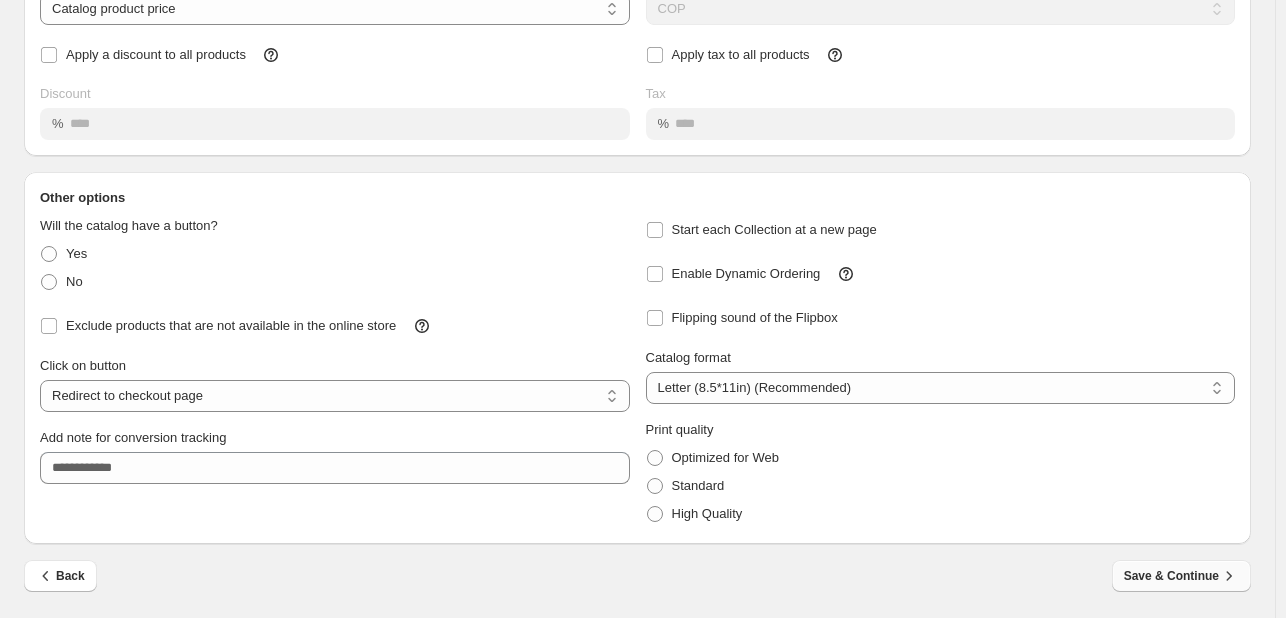 click on "Save & Continue" at bounding box center [1181, 576] 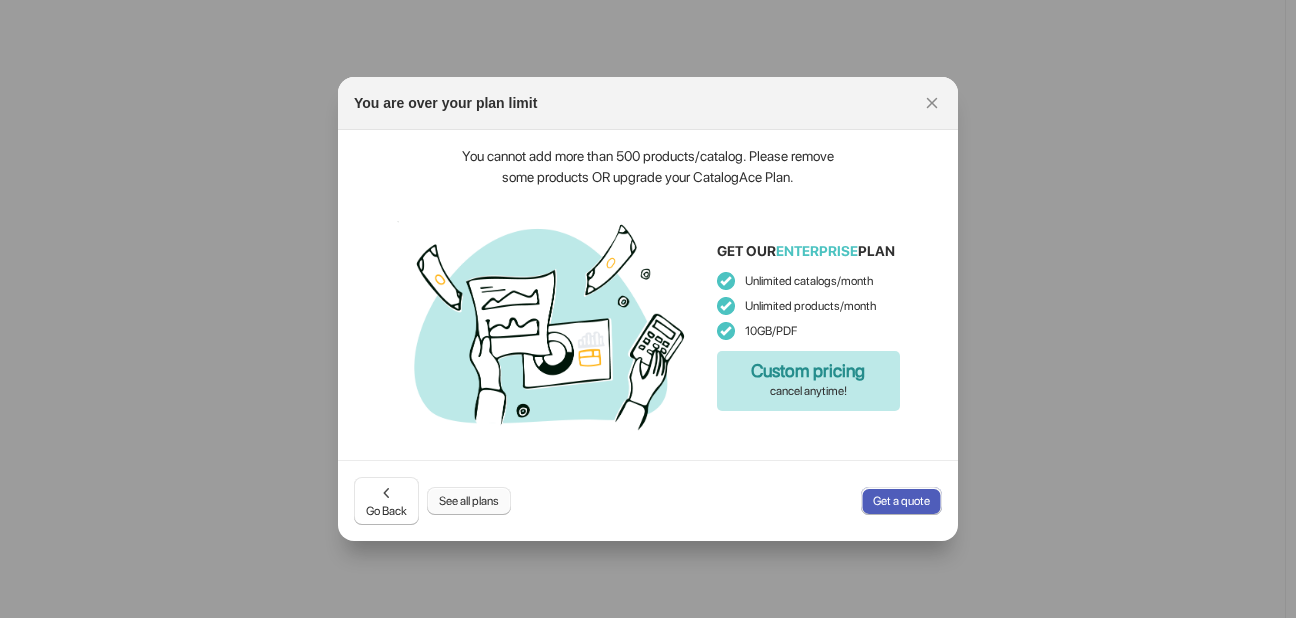 click on "See all plans" at bounding box center (469, 501) 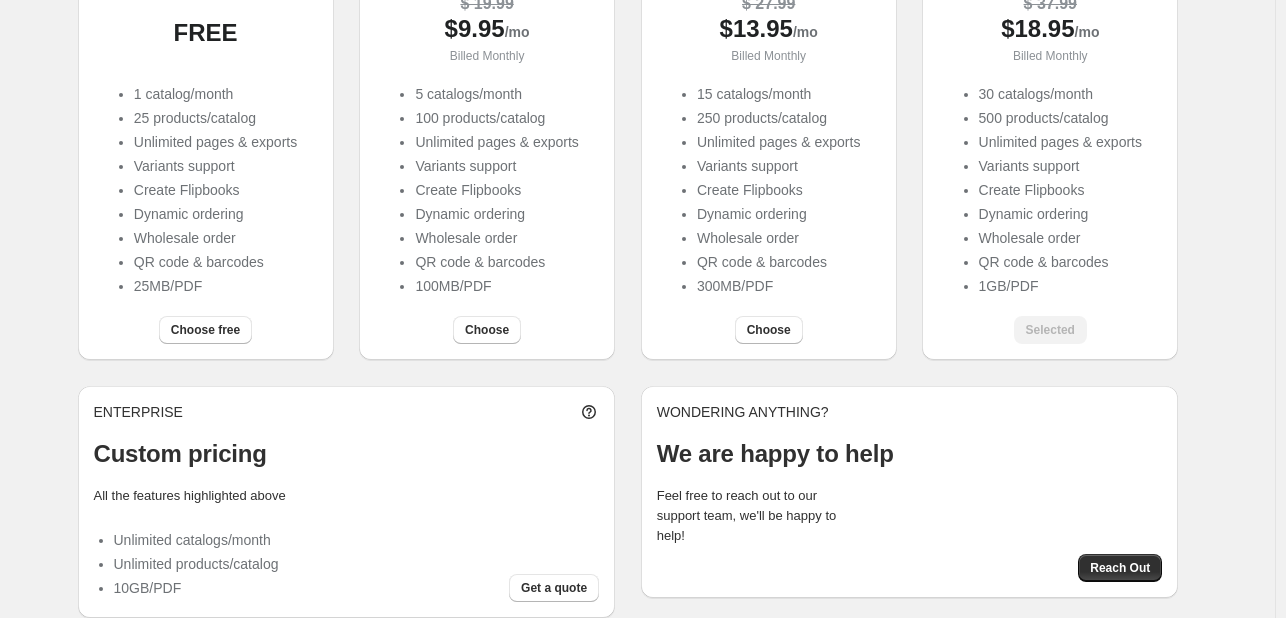 scroll, scrollTop: 284, scrollLeft: 0, axis: vertical 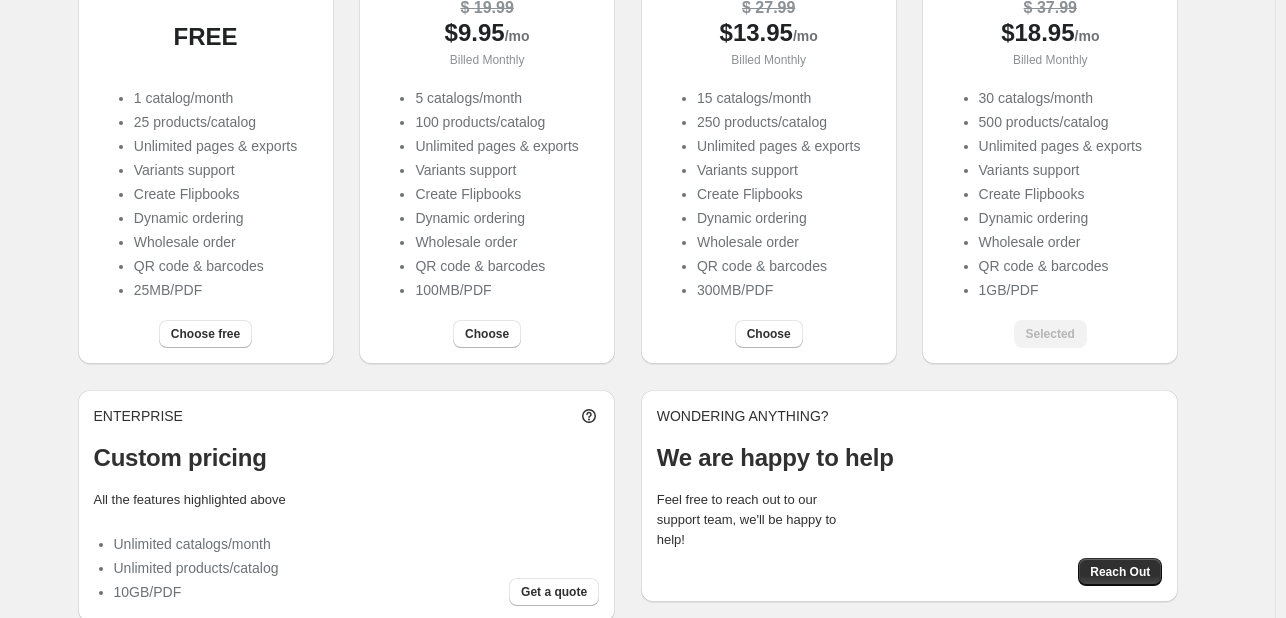 click on "Selected" at bounding box center (1042, 326) 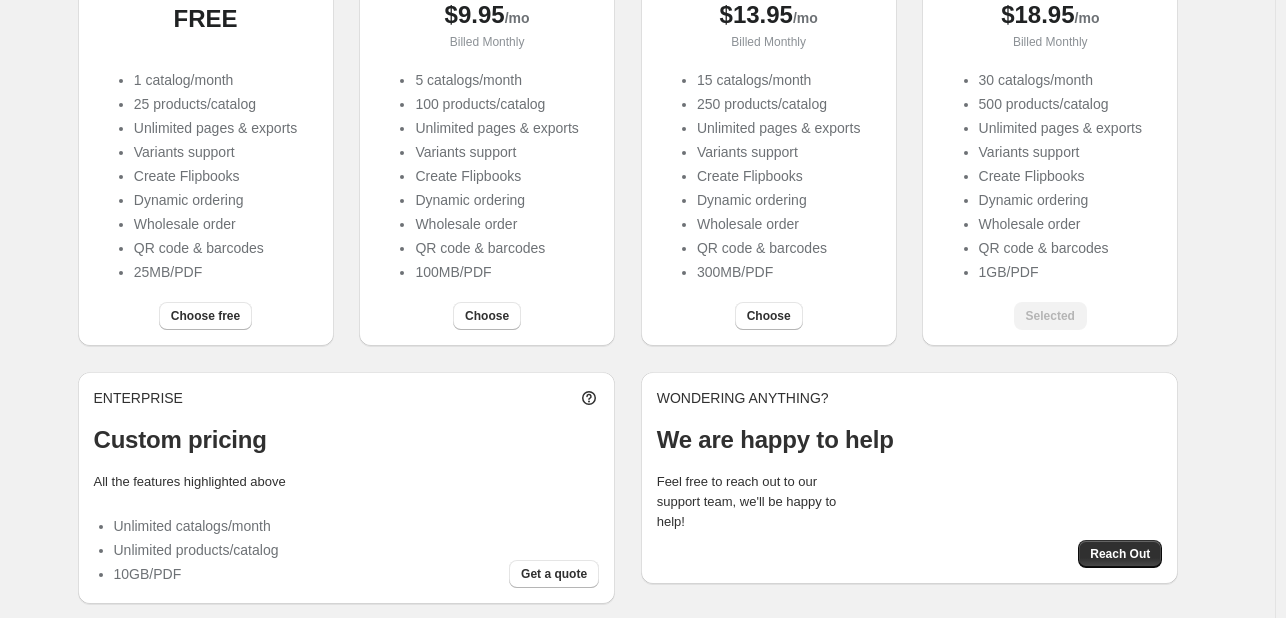 scroll, scrollTop: 304, scrollLeft: 0, axis: vertical 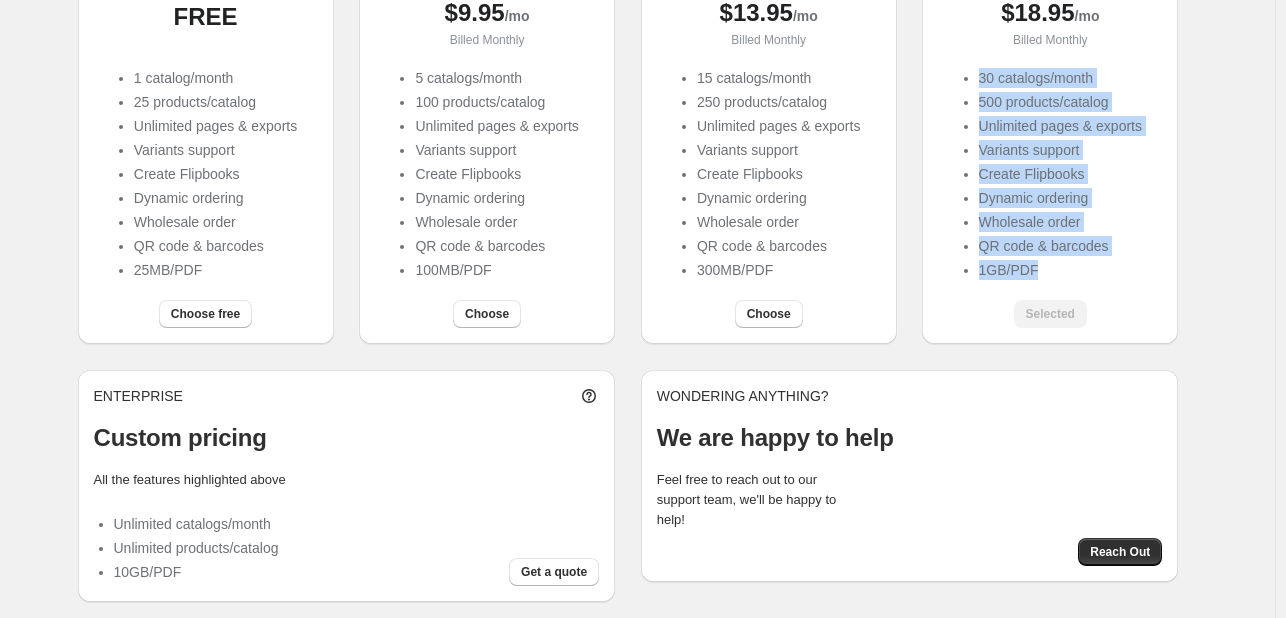 drag, startPoint x: 974, startPoint y: 78, endPoint x: 1103, endPoint y: 265, distance: 227.17834 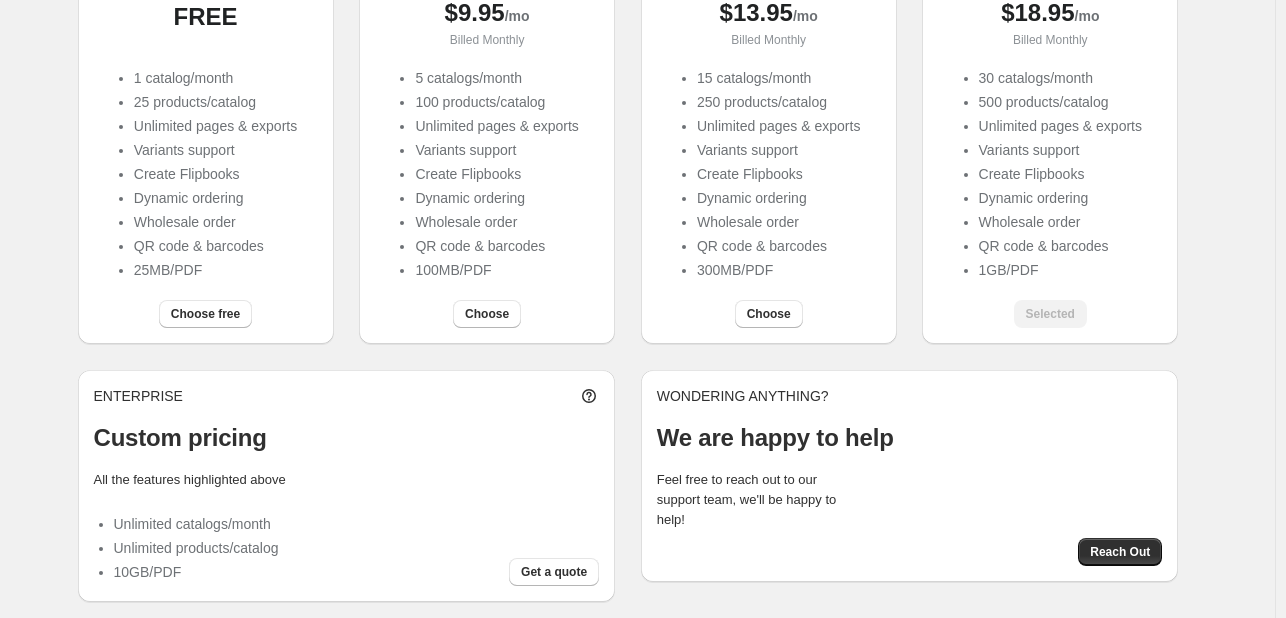 click on "Feel free to reach out to our support team, we'll be happy to help!" at bounding box center (910, 500) 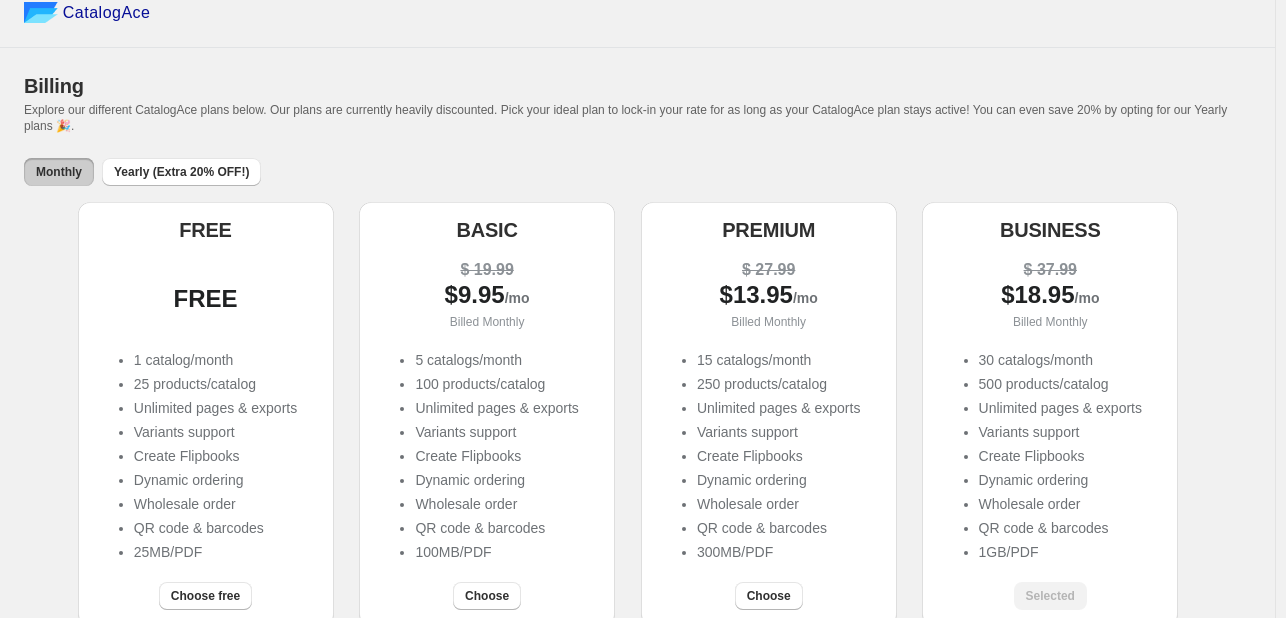 scroll, scrollTop: 316, scrollLeft: 0, axis: vertical 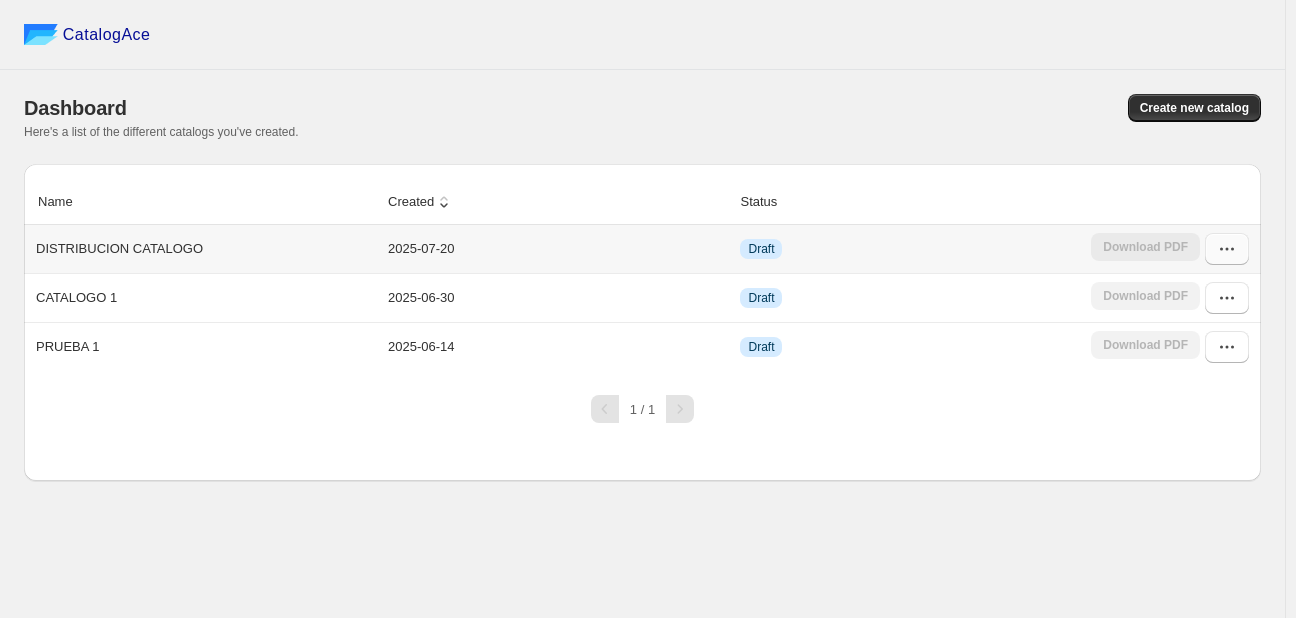 click 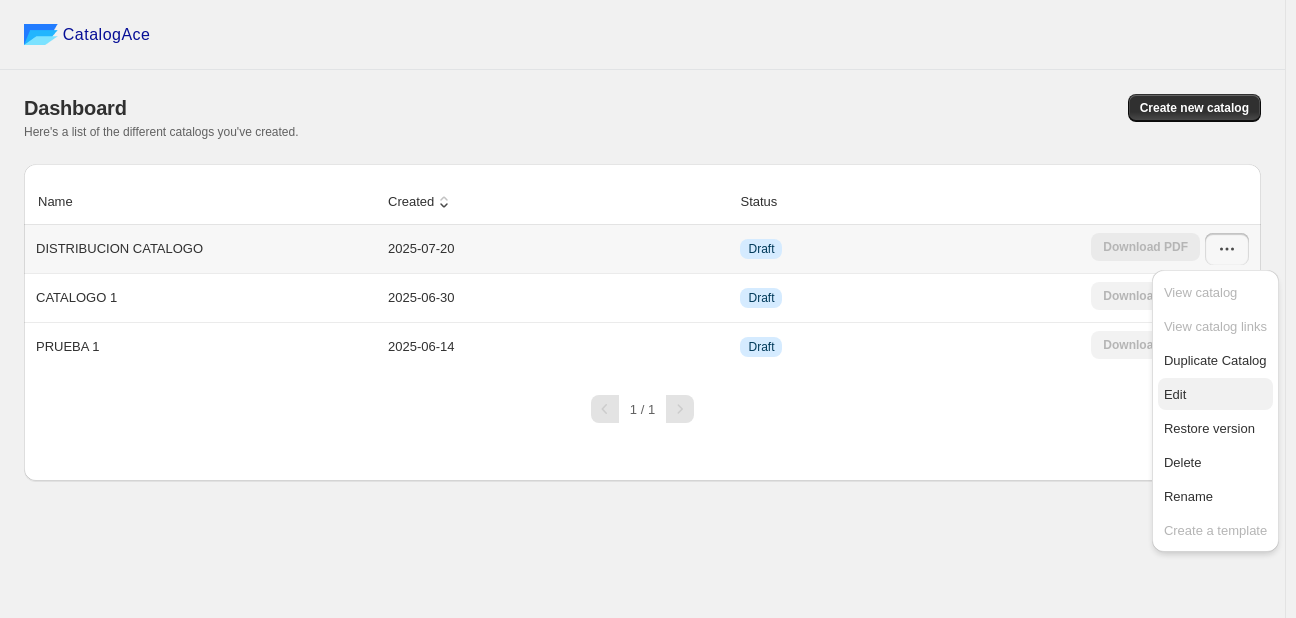 click on "Edit" at bounding box center (1215, 395) 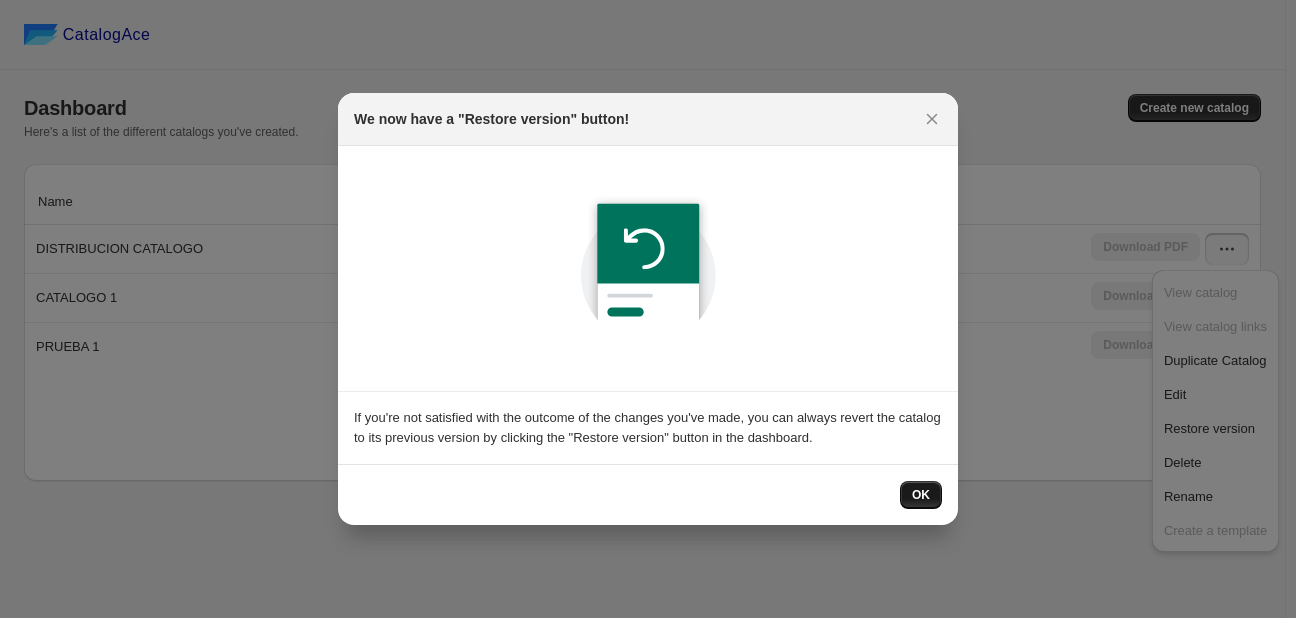 click on "OK" at bounding box center (921, 495) 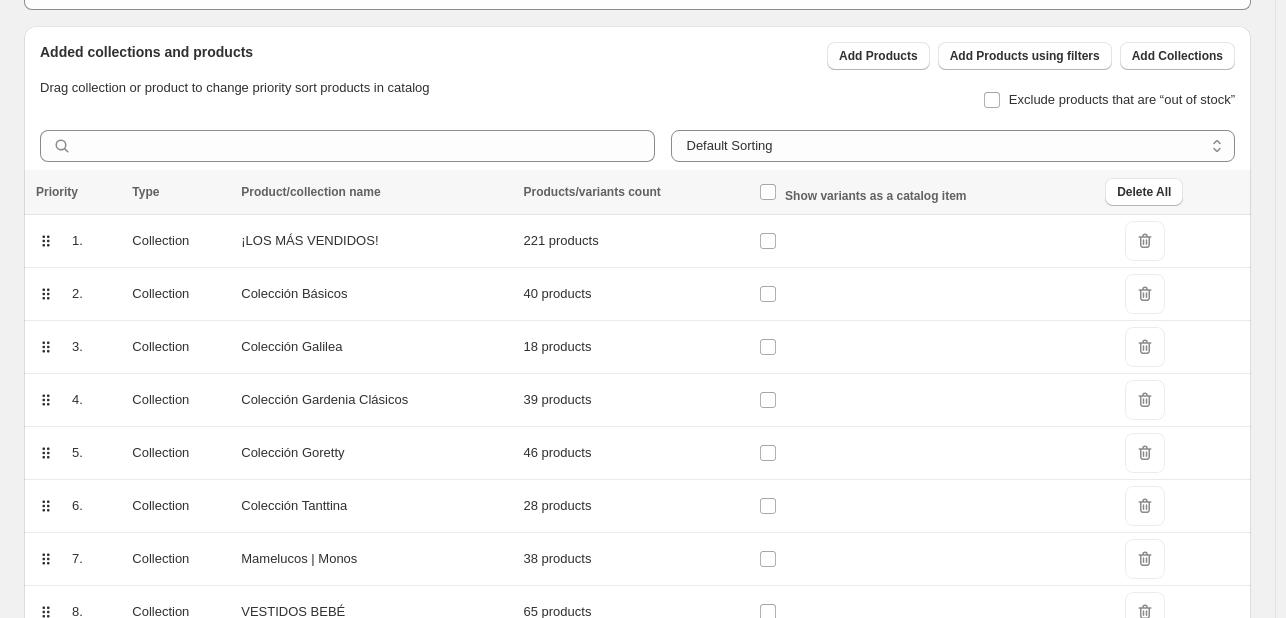 scroll, scrollTop: 178, scrollLeft: 0, axis: vertical 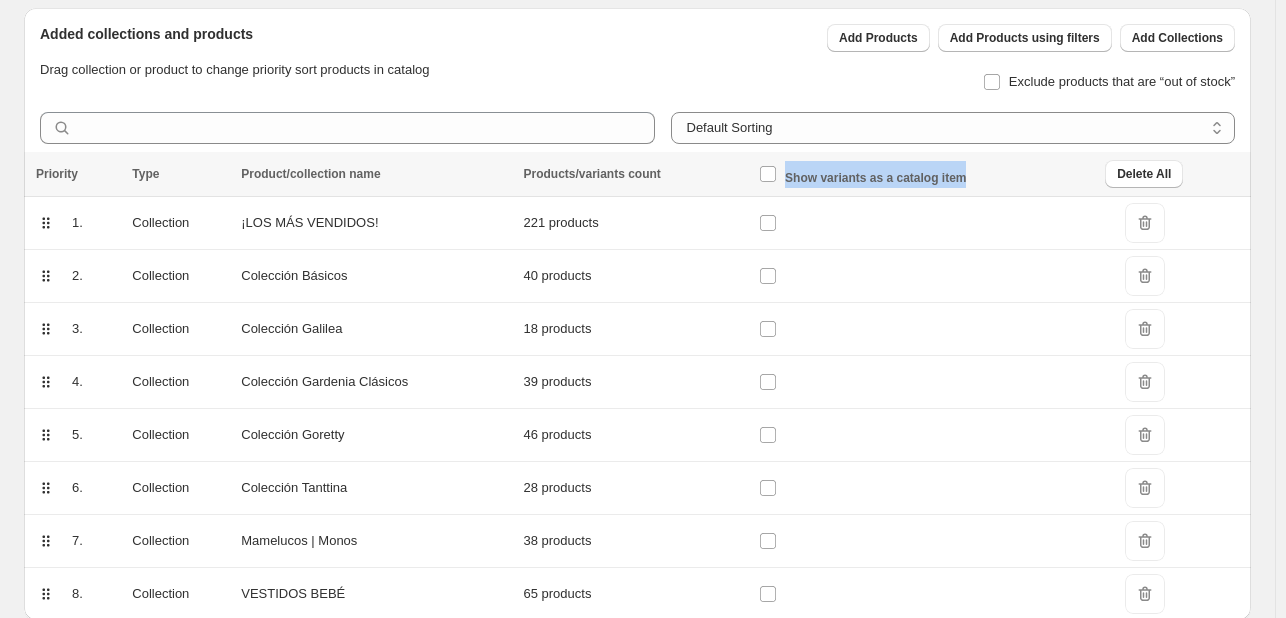 drag, startPoint x: 1016, startPoint y: 176, endPoint x: 796, endPoint y: 188, distance: 220.32703 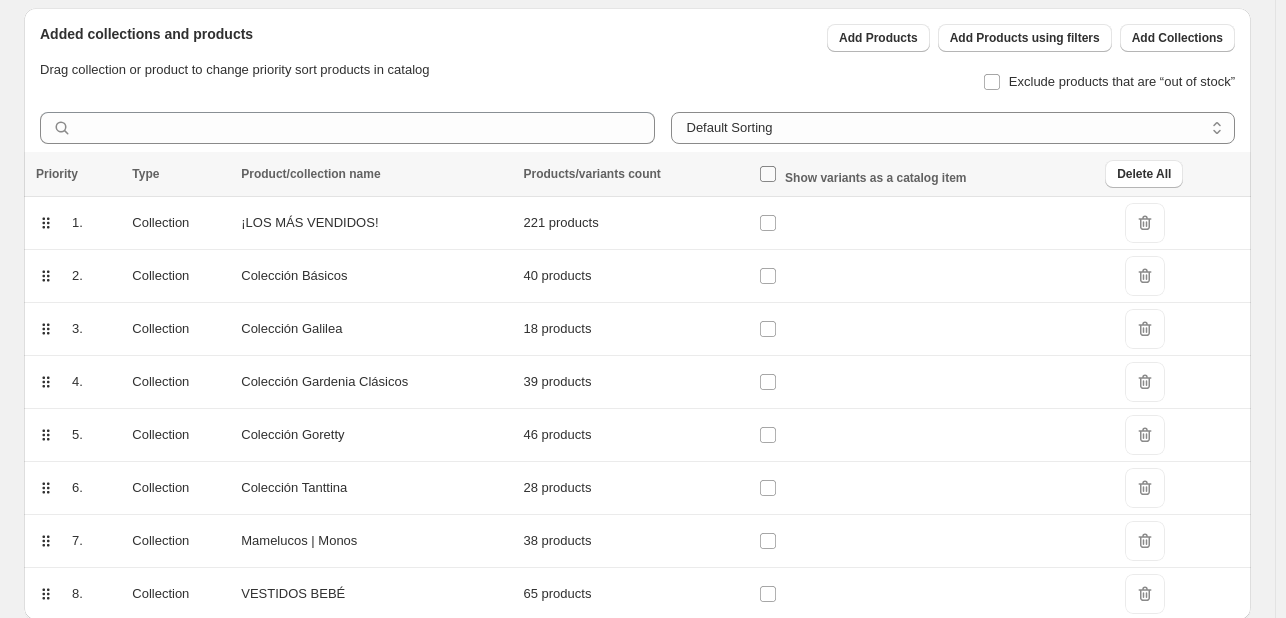 click at bounding box center (768, 174) 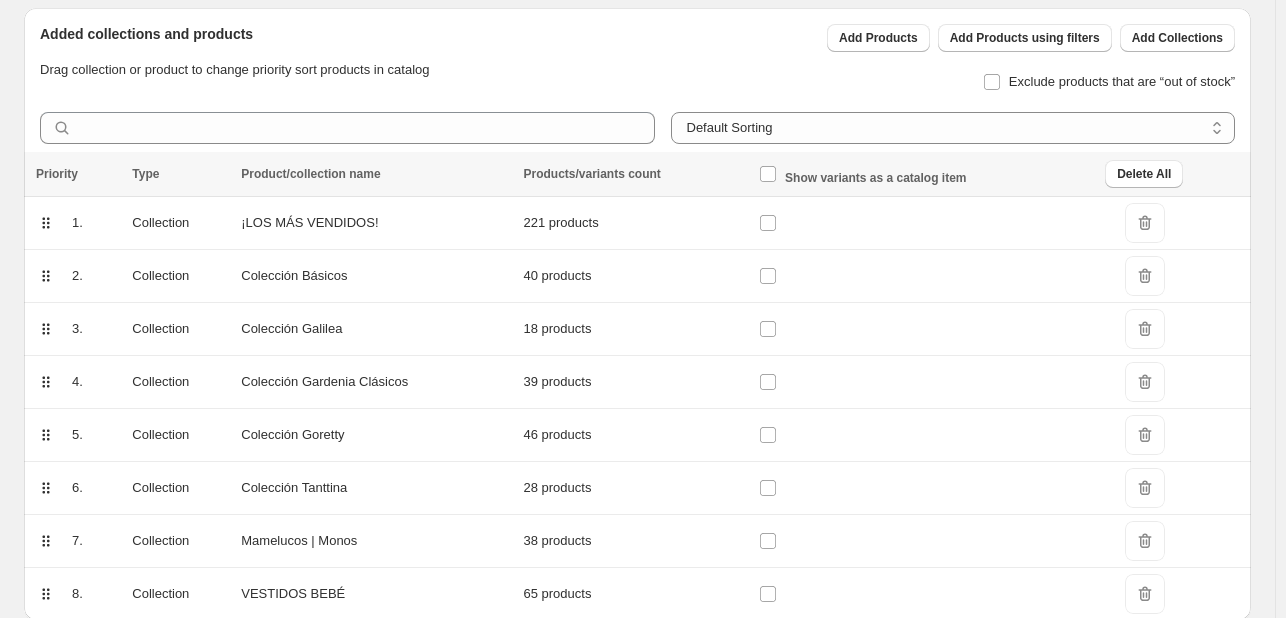 scroll, scrollTop: 253, scrollLeft: 0, axis: vertical 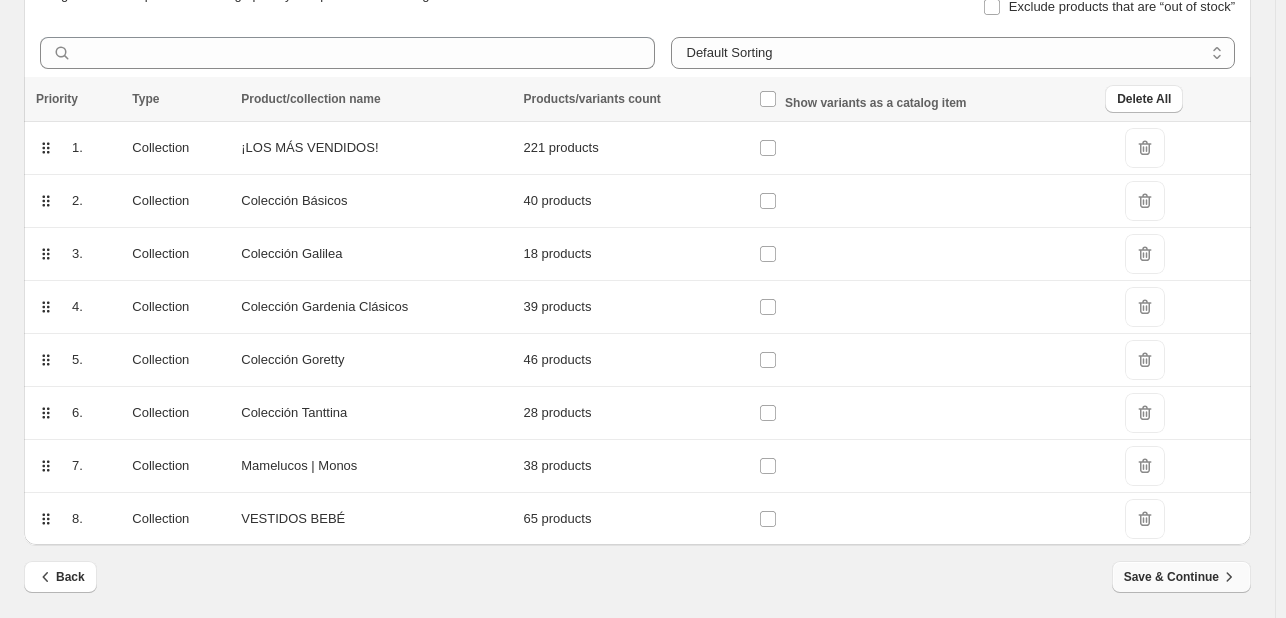 click on "Save & Continue" at bounding box center (1181, 577) 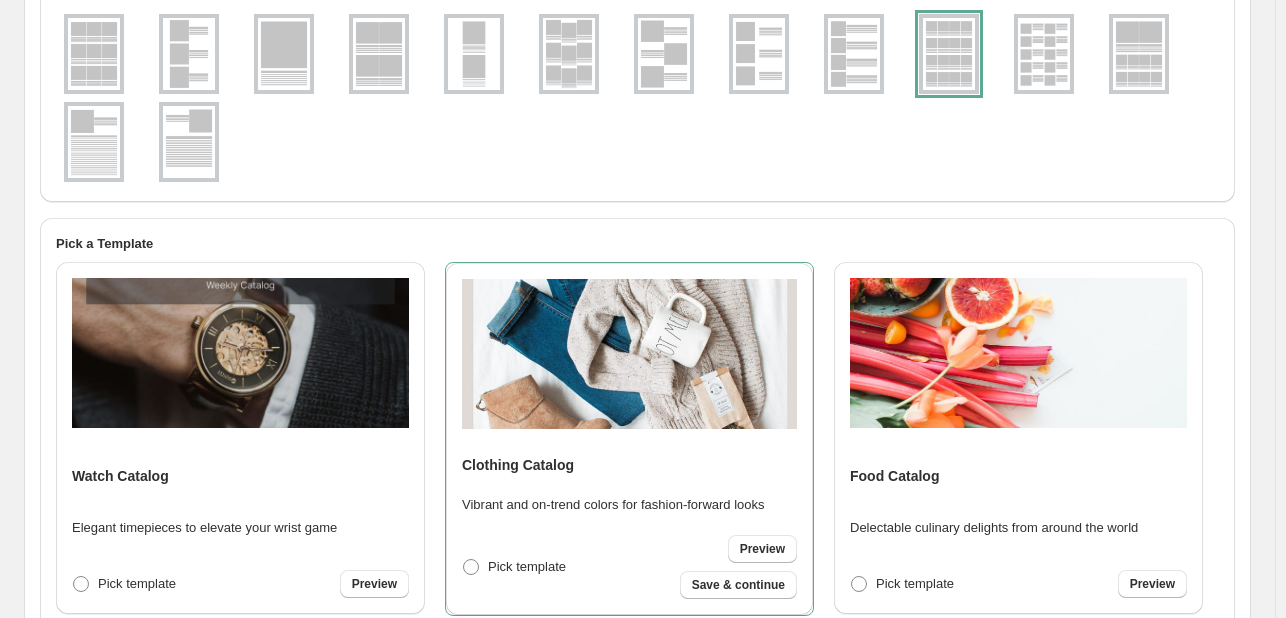 scroll, scrollTop: 0, scrollLeft: 0, axis: both 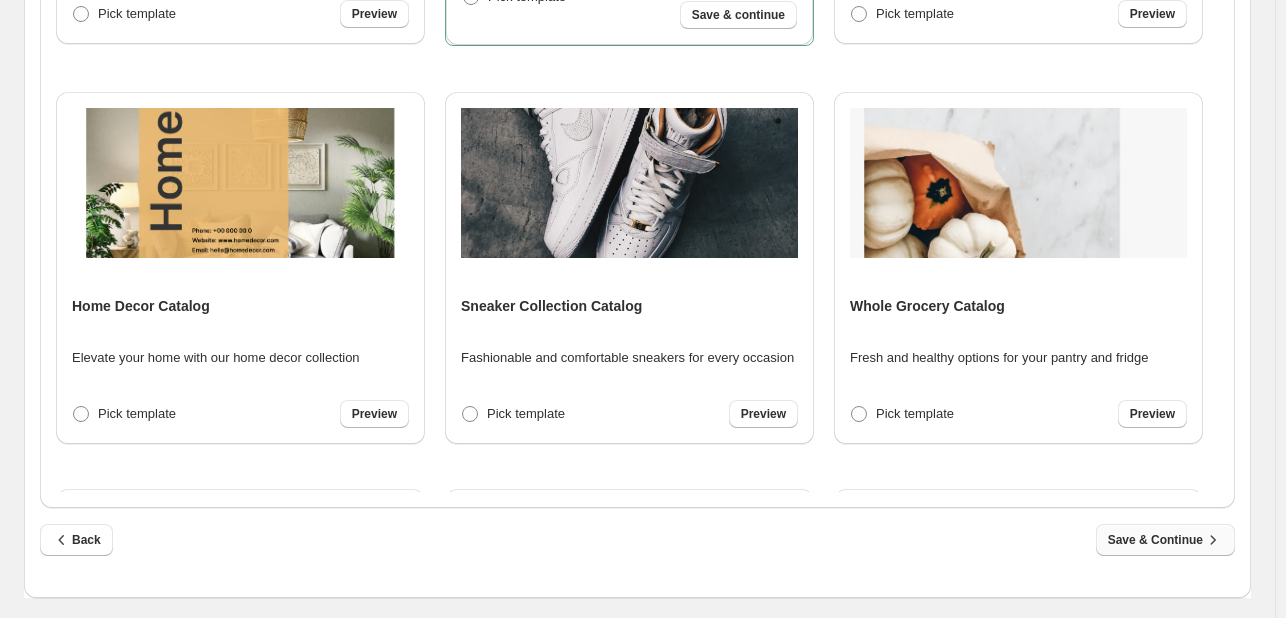 click on "Save & Continue" at bounding box center (1165, 540) 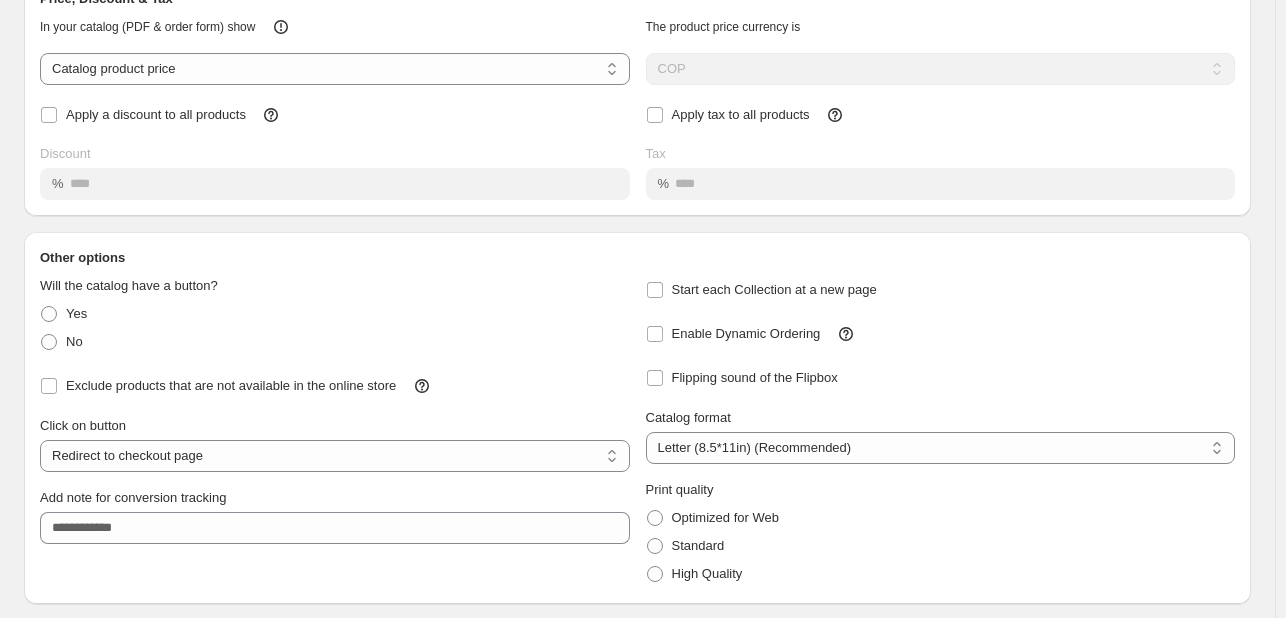 scroll, scrollTop: 0, scrollLeft: 0, axis: both 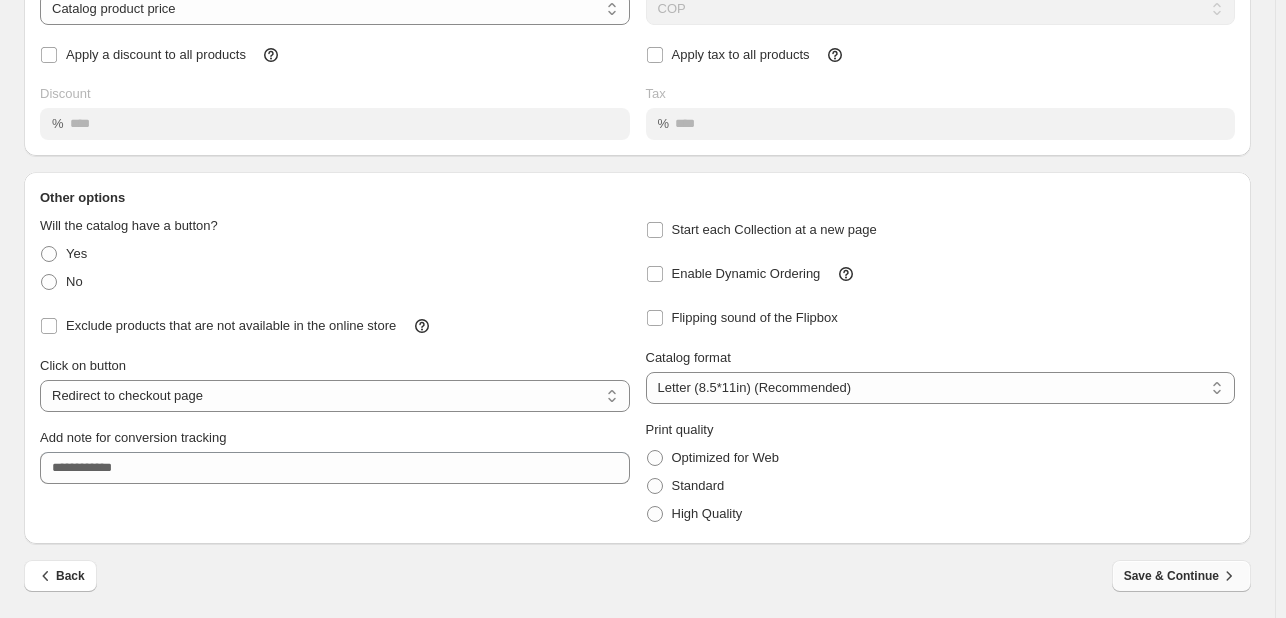 click on "Save & Continue" at bounding box center [1181, 576] 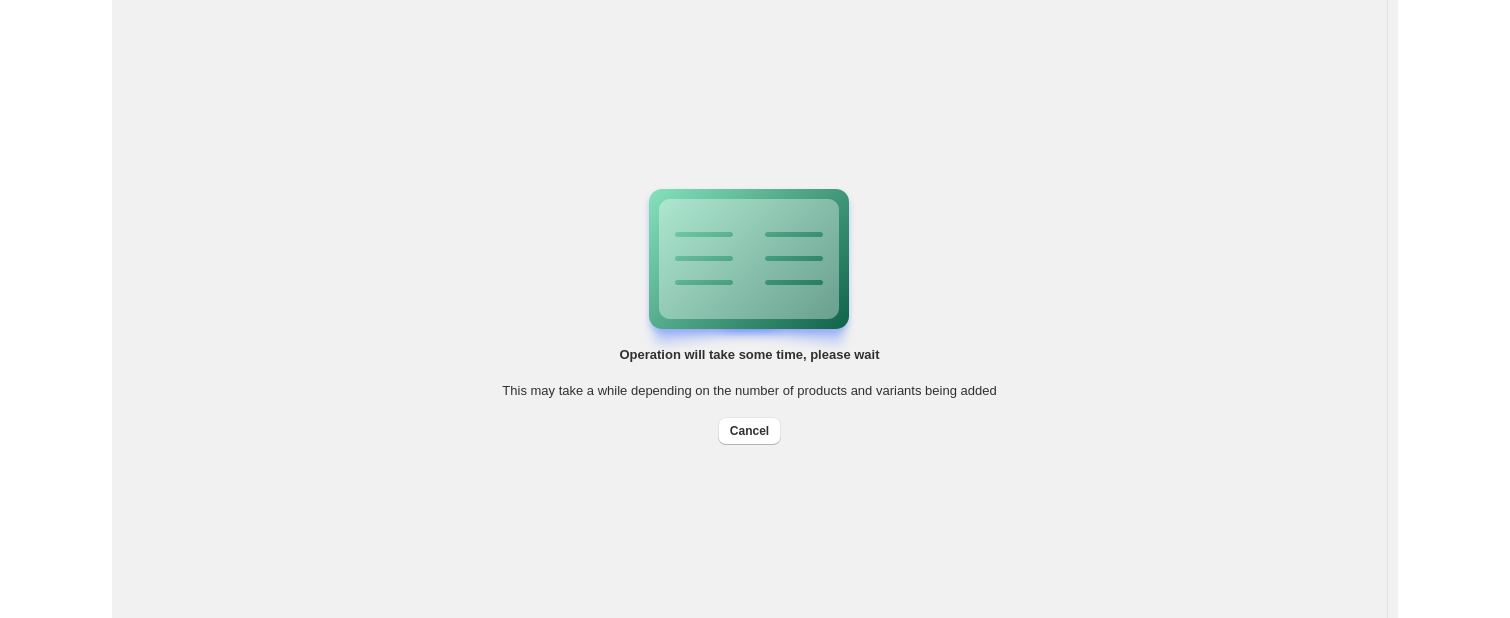 scroll, scrollTop: 0, scrollLeft: 0, axis: both 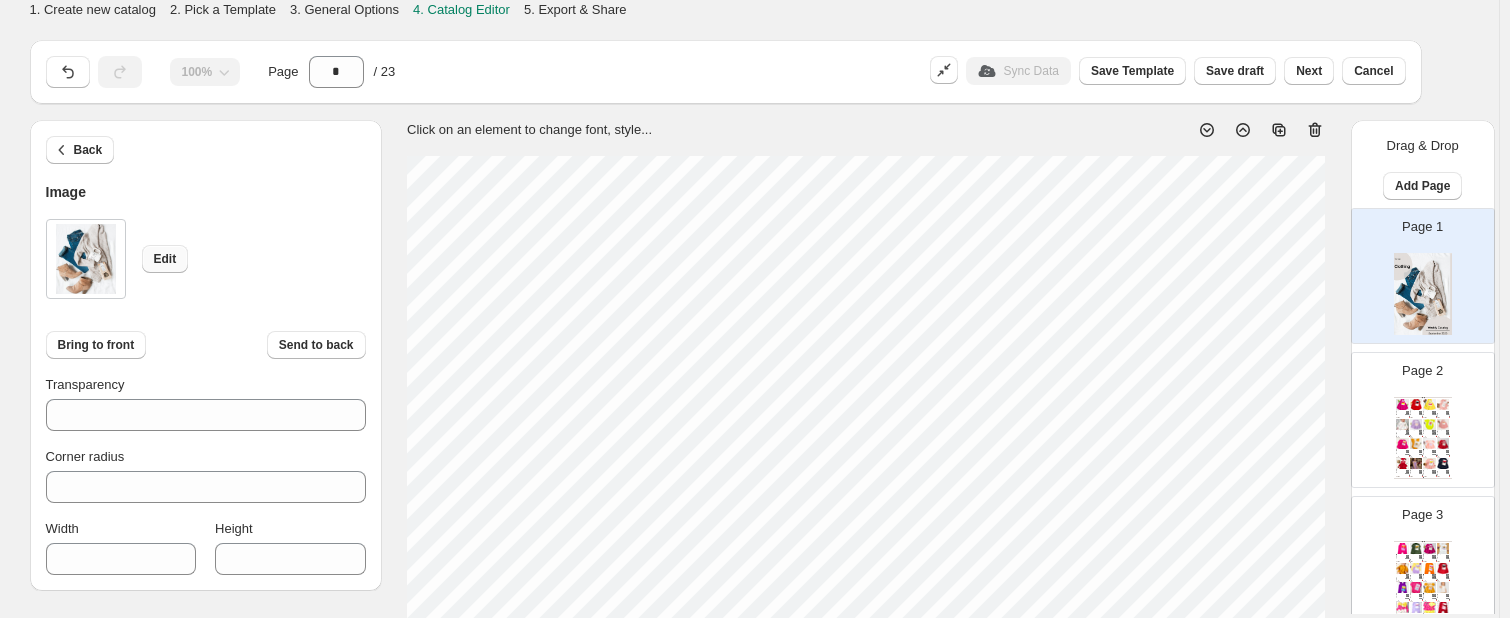 click on "Edit" at bounding box center [165, 259] 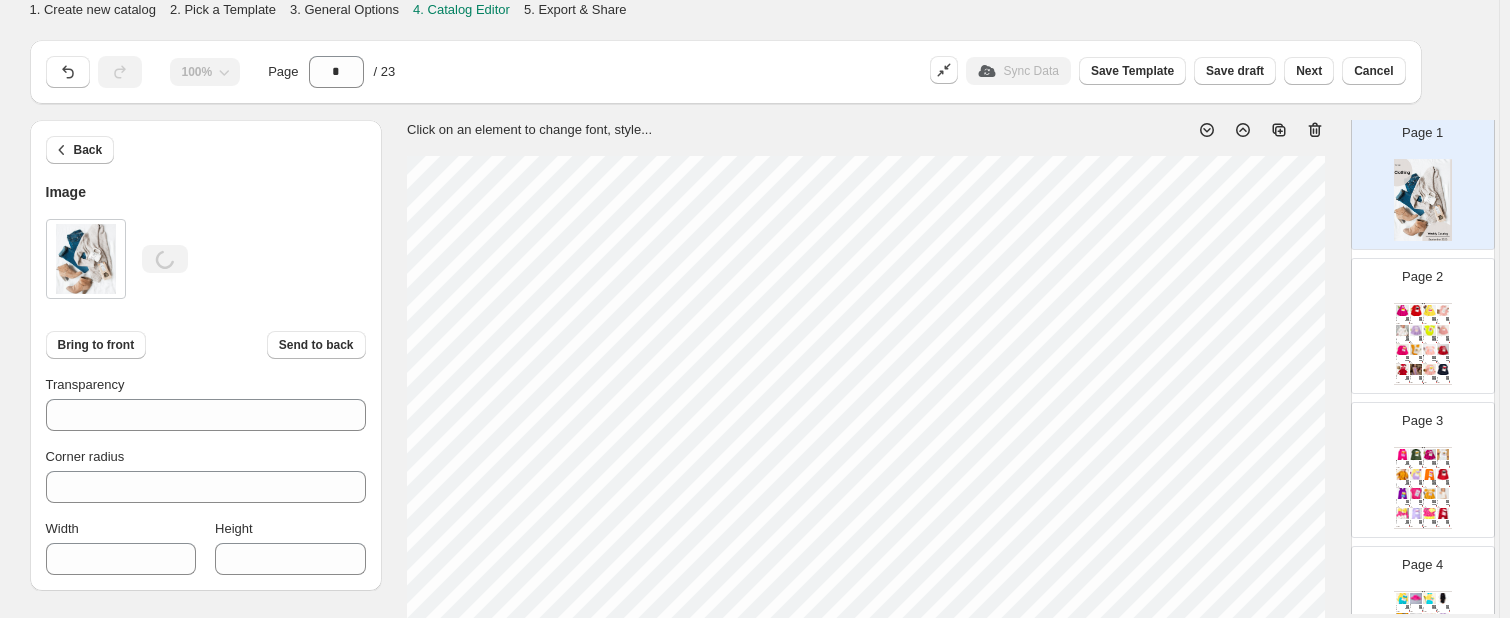 scroll, scrollTop: 0, scrollLeft: 0, axis: both 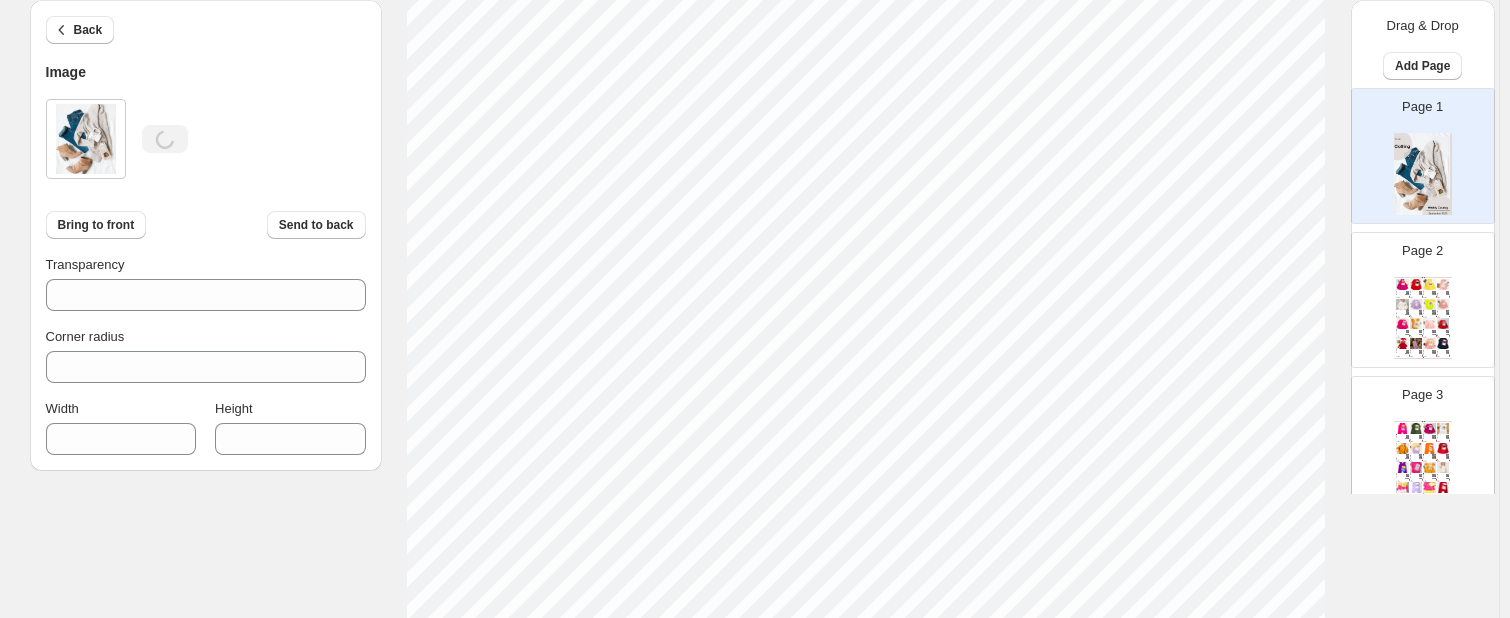 type on "****" 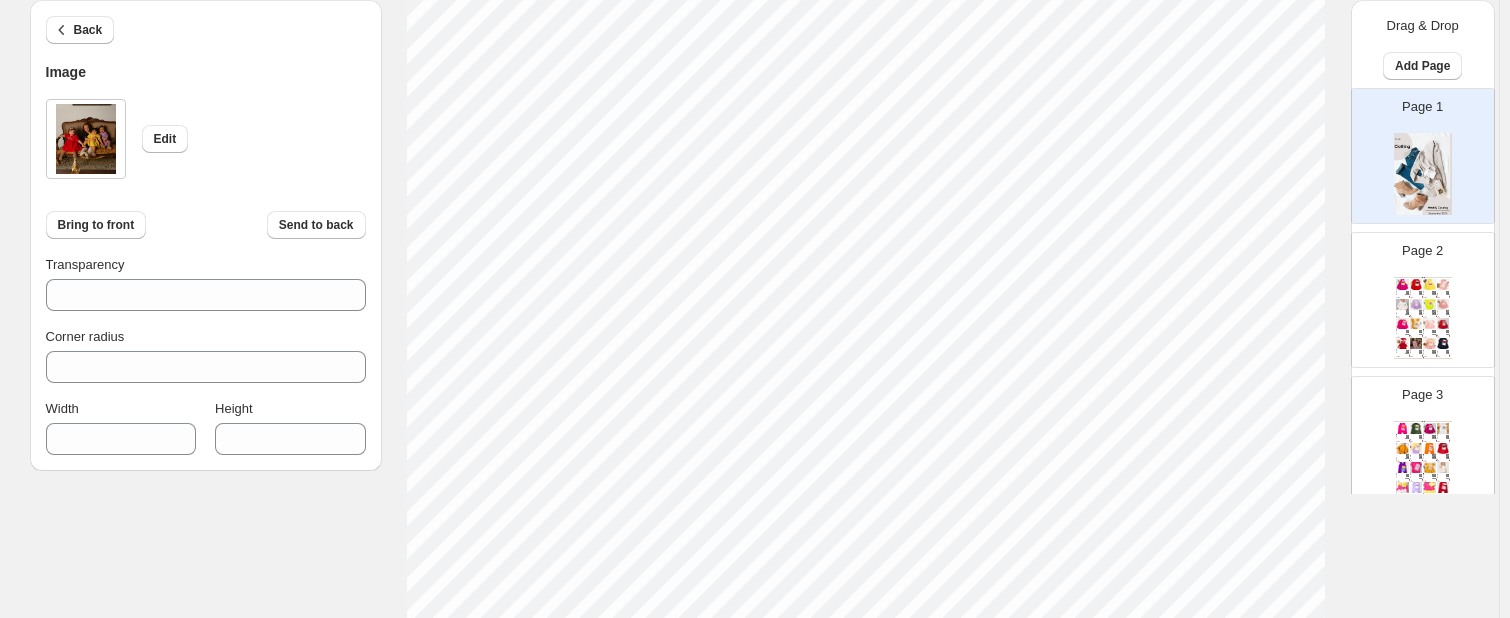 scroll, scrollTop: 492, scrollLeft: 0, axis: vertical 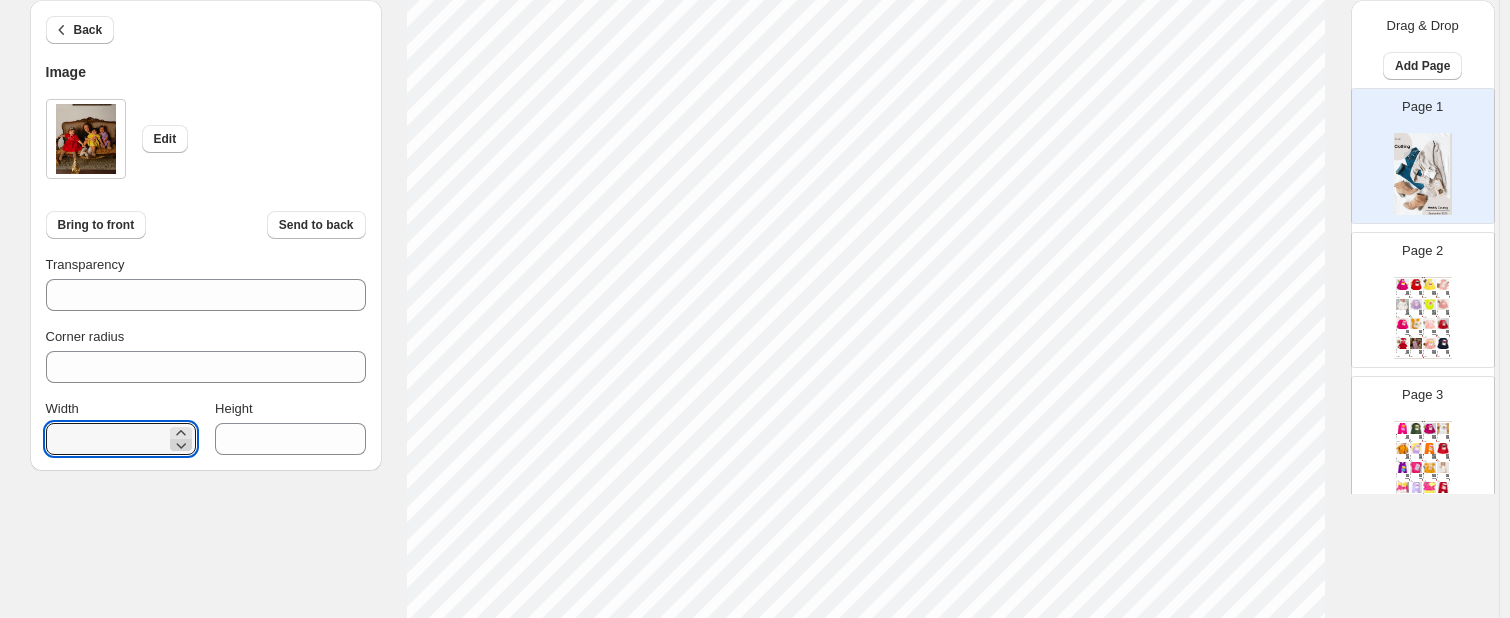 click 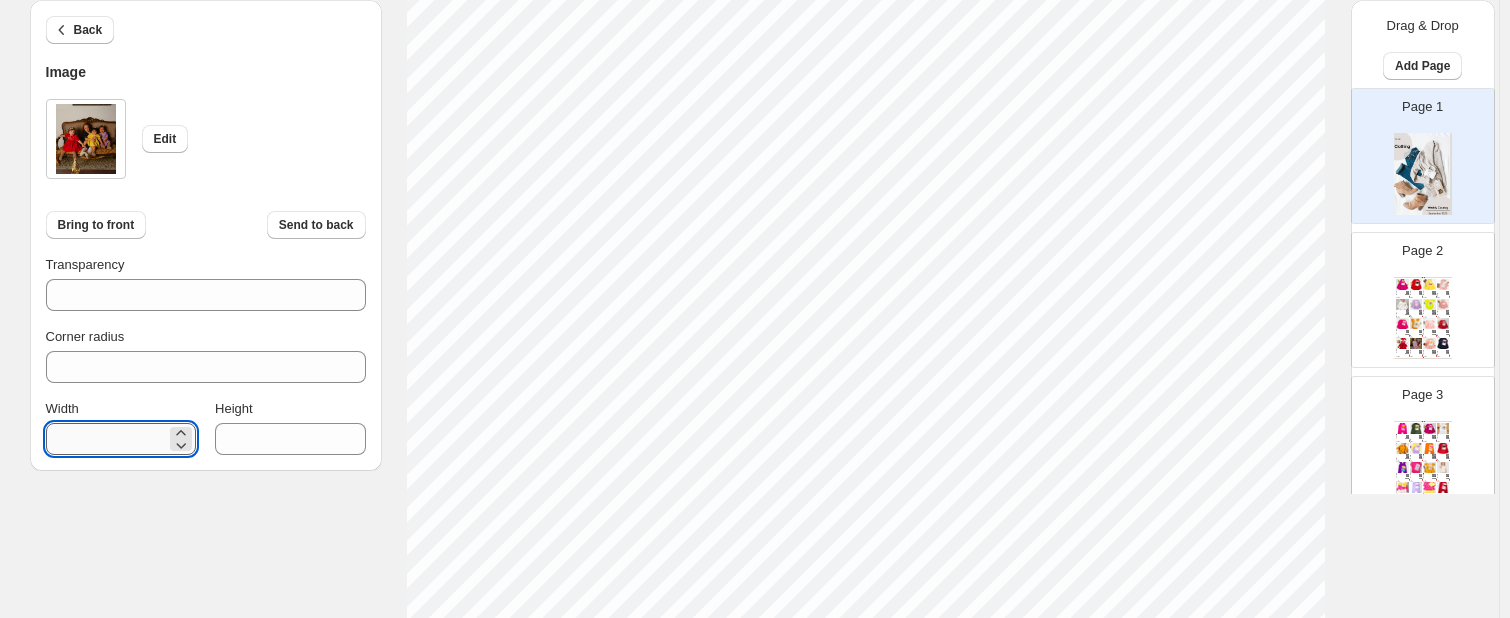 click on "****" at bounding box center (106, 439) 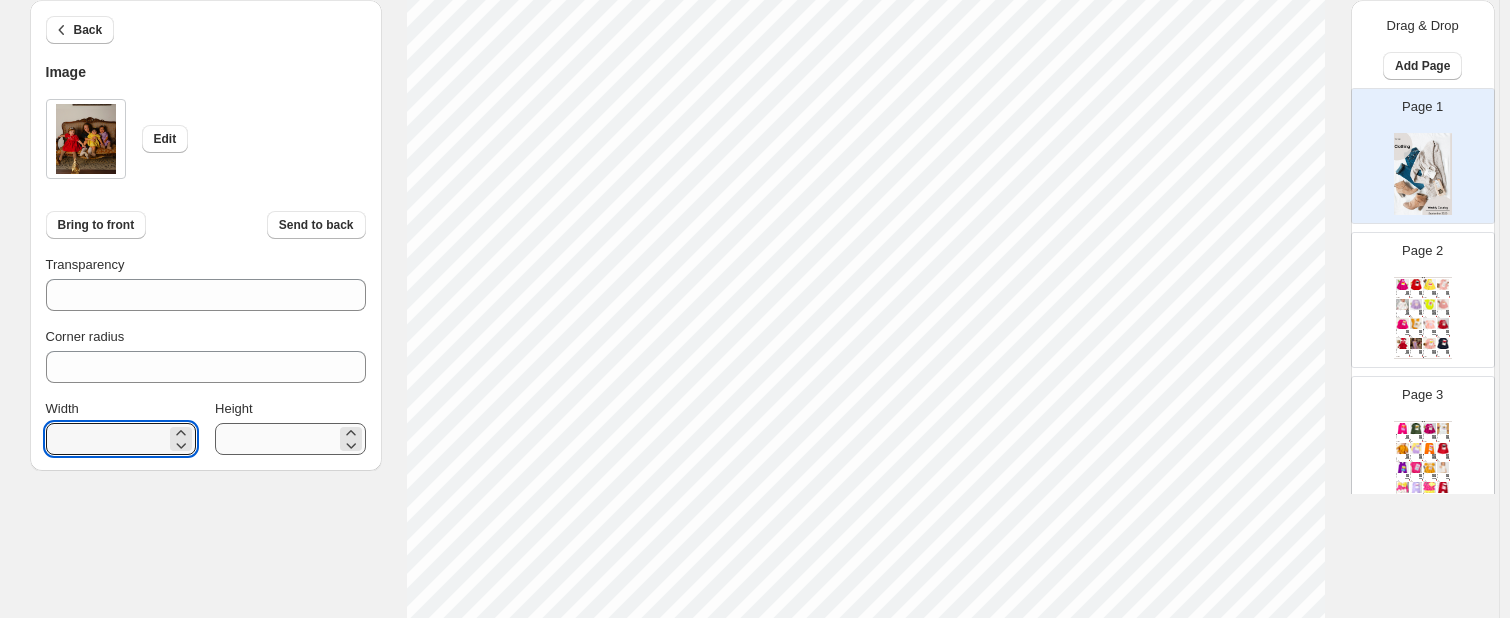 type on "****" 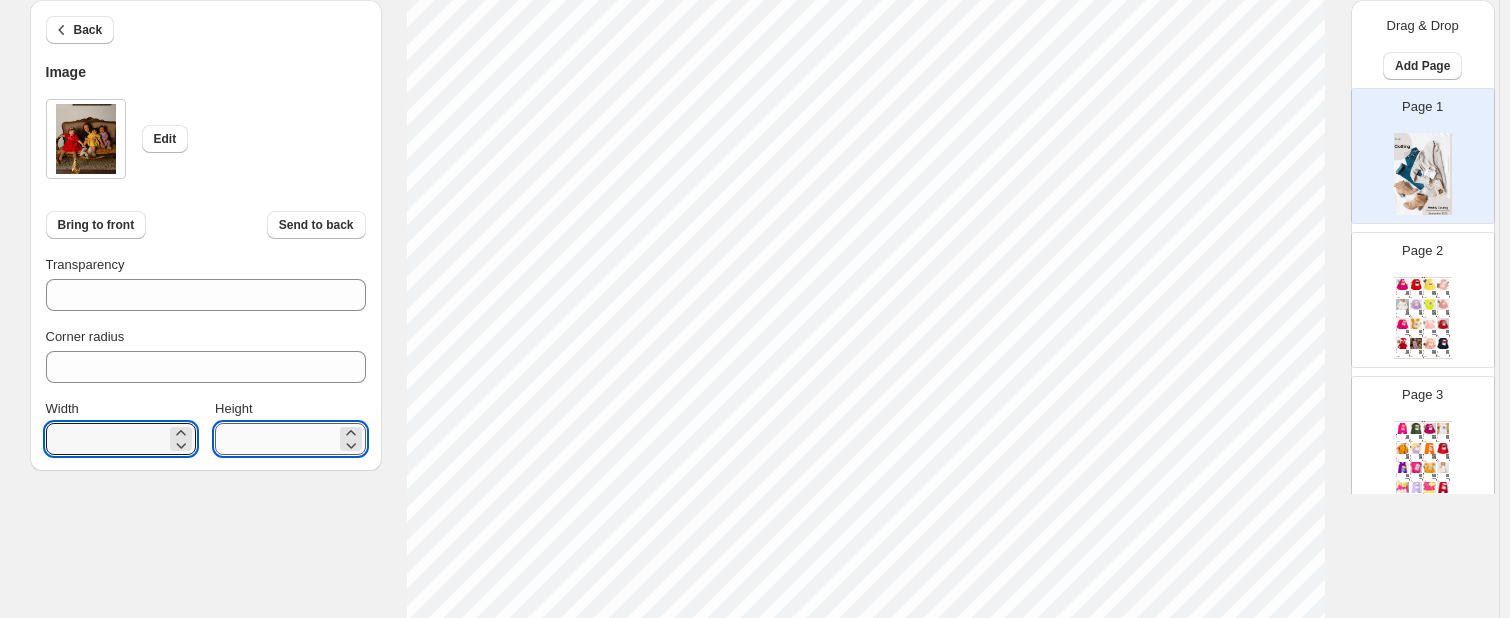 click on "****" at bounding box center (275, 439) 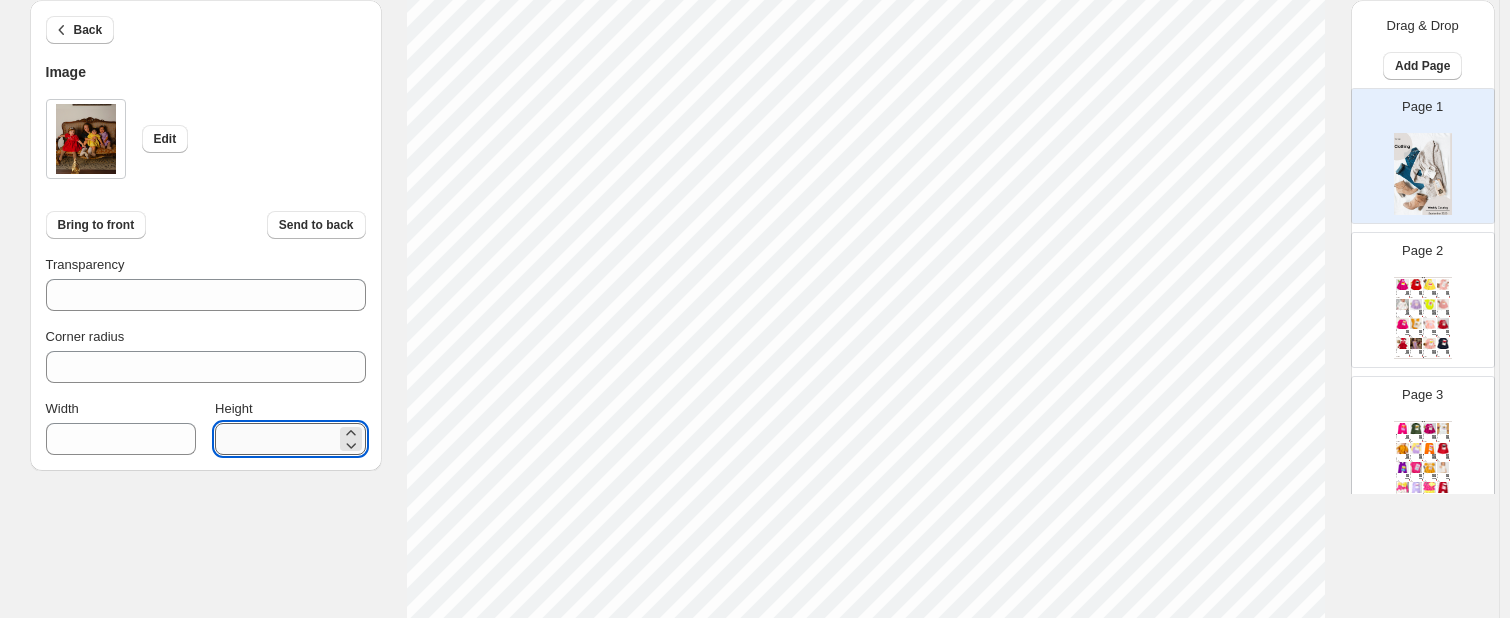 click on "****" at bounding box center (275, 439) 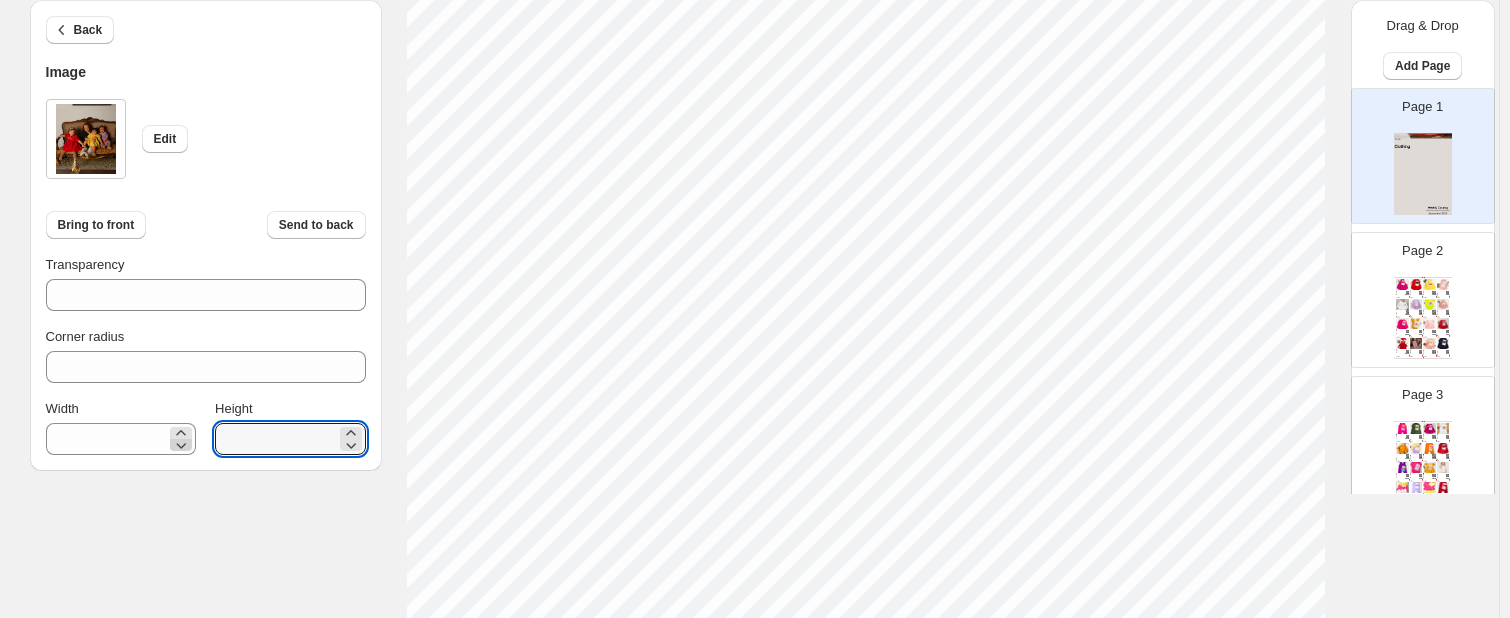 type on "***" 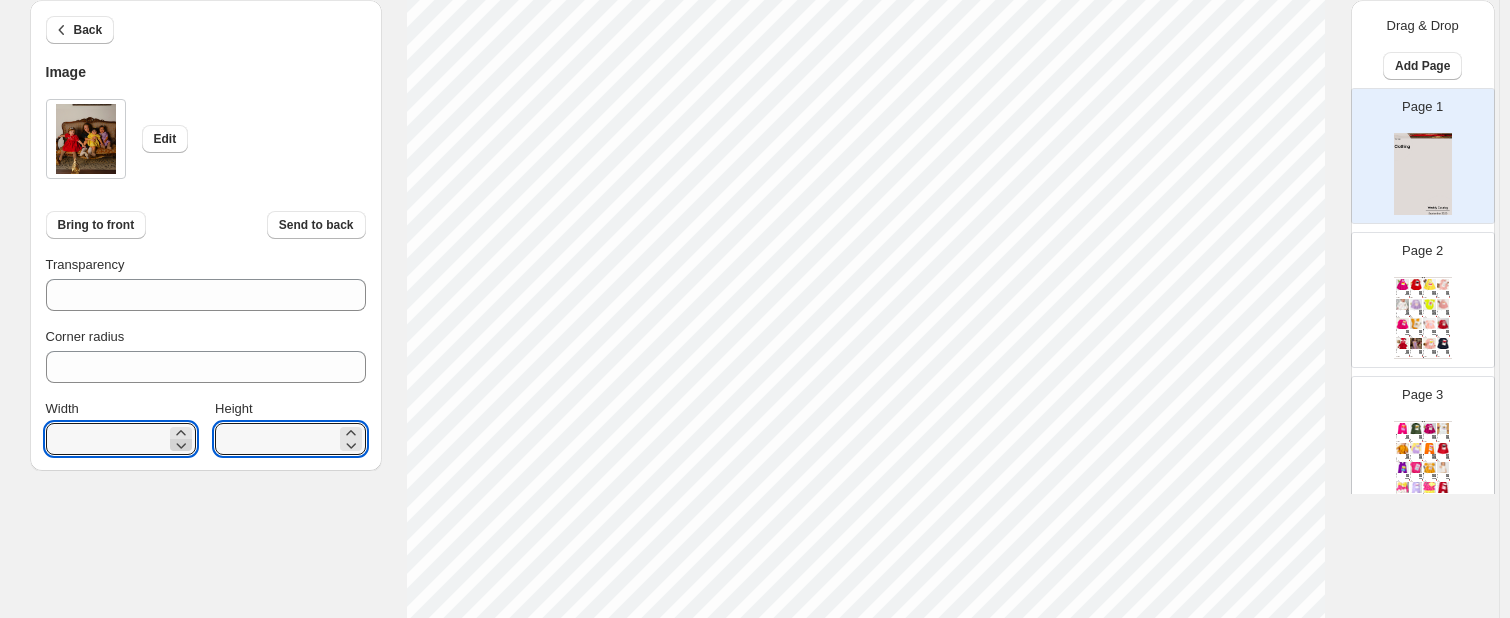 click 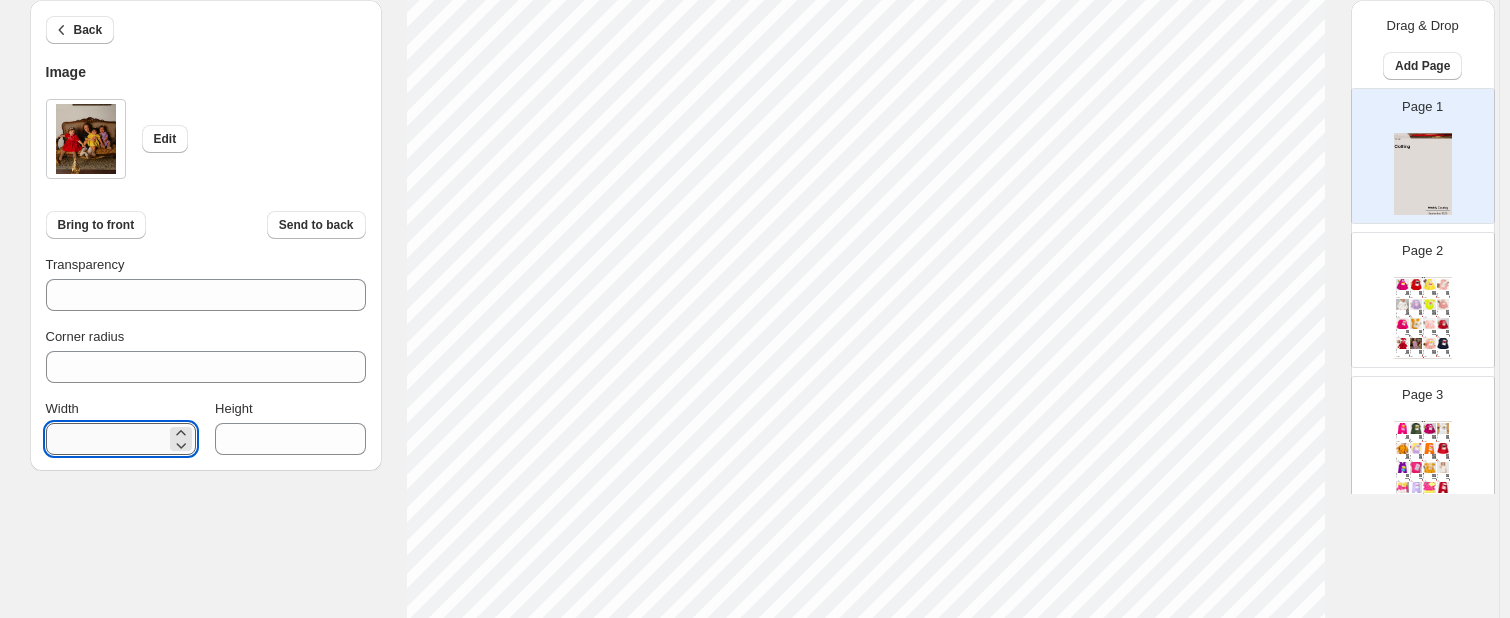 click on "****" at bounding box center [106, 439] 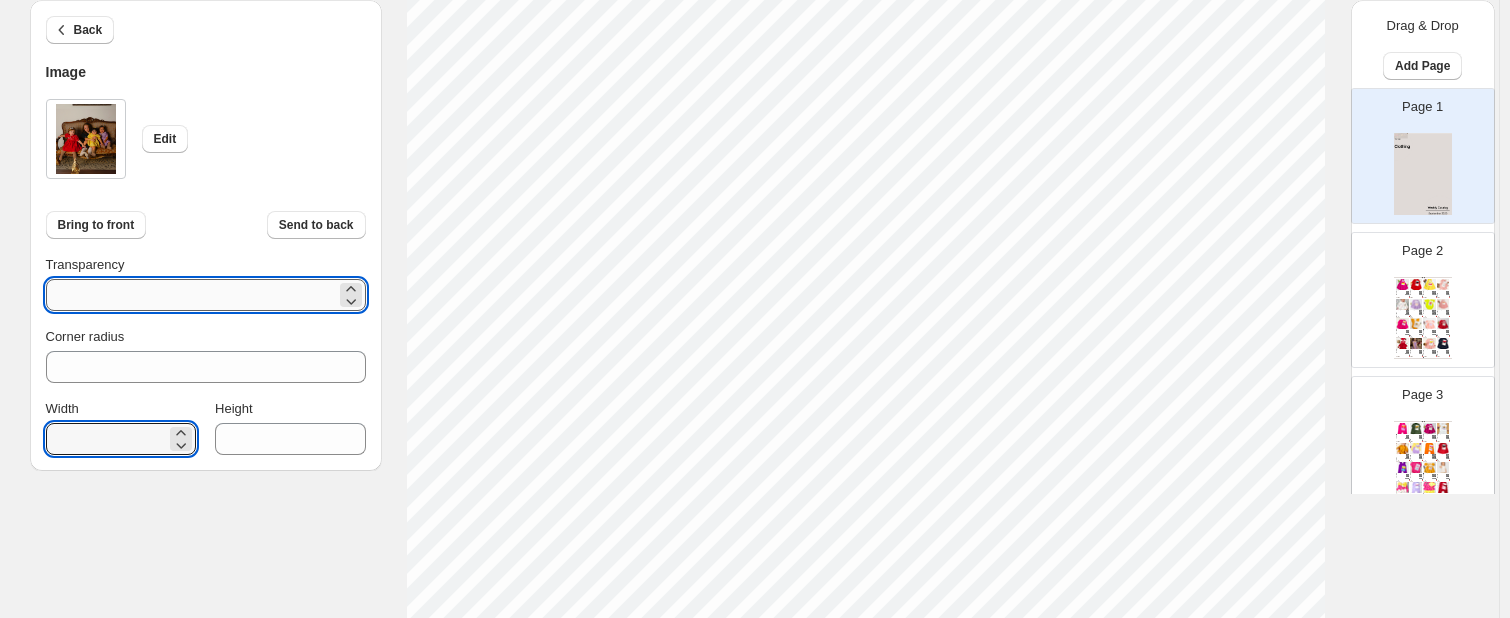 click on "***" at bounding box center [191, 295] 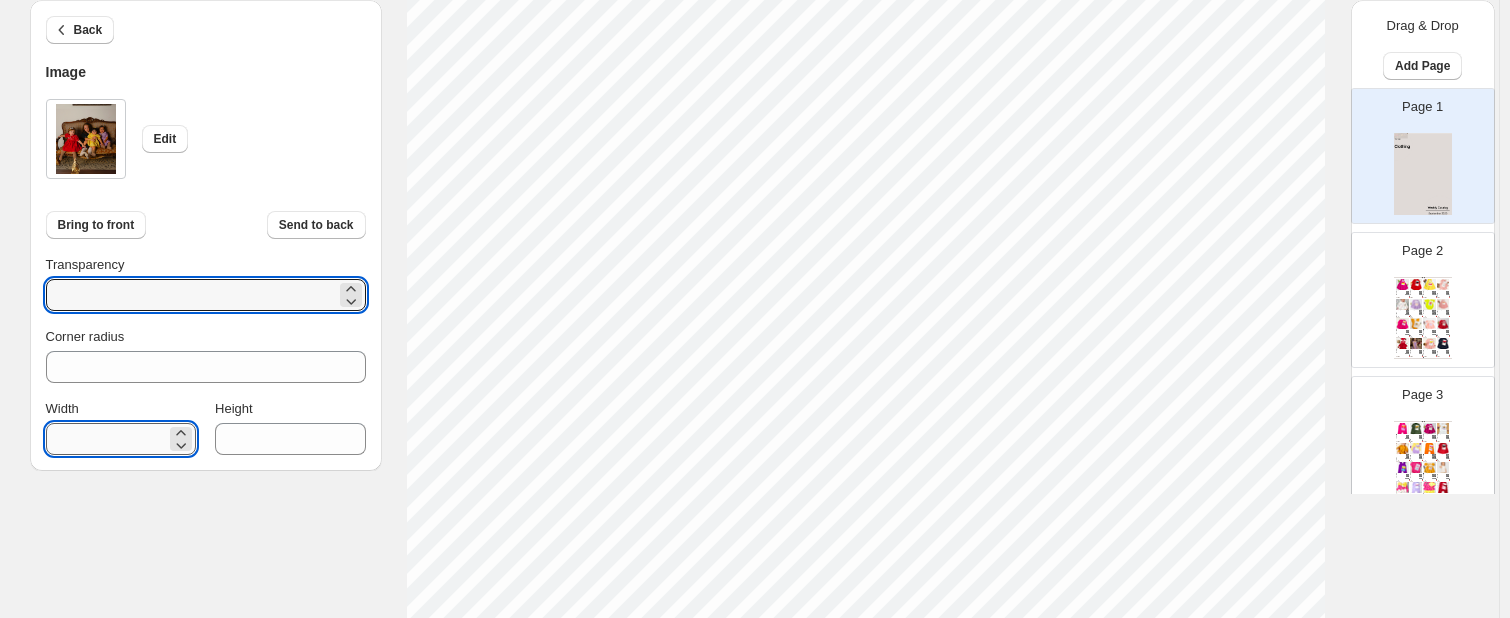click on "***" at bounding box center [106, 439] 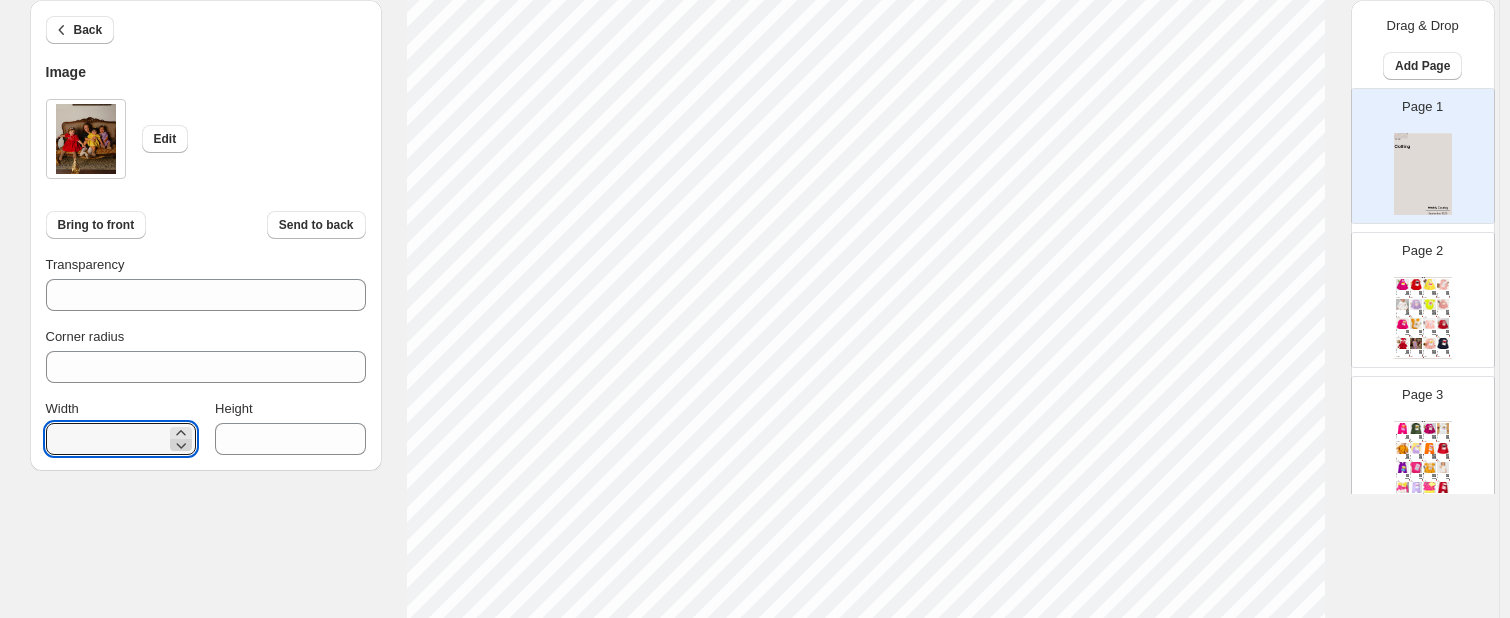 click 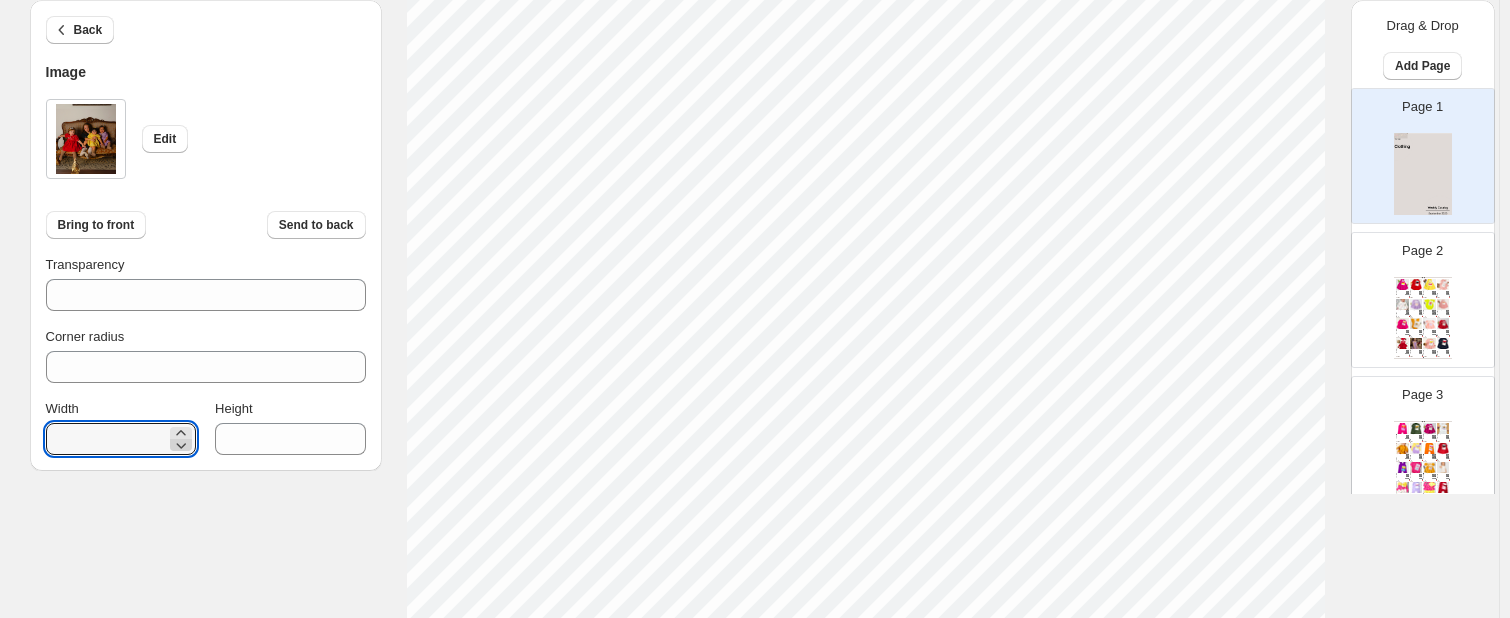 click 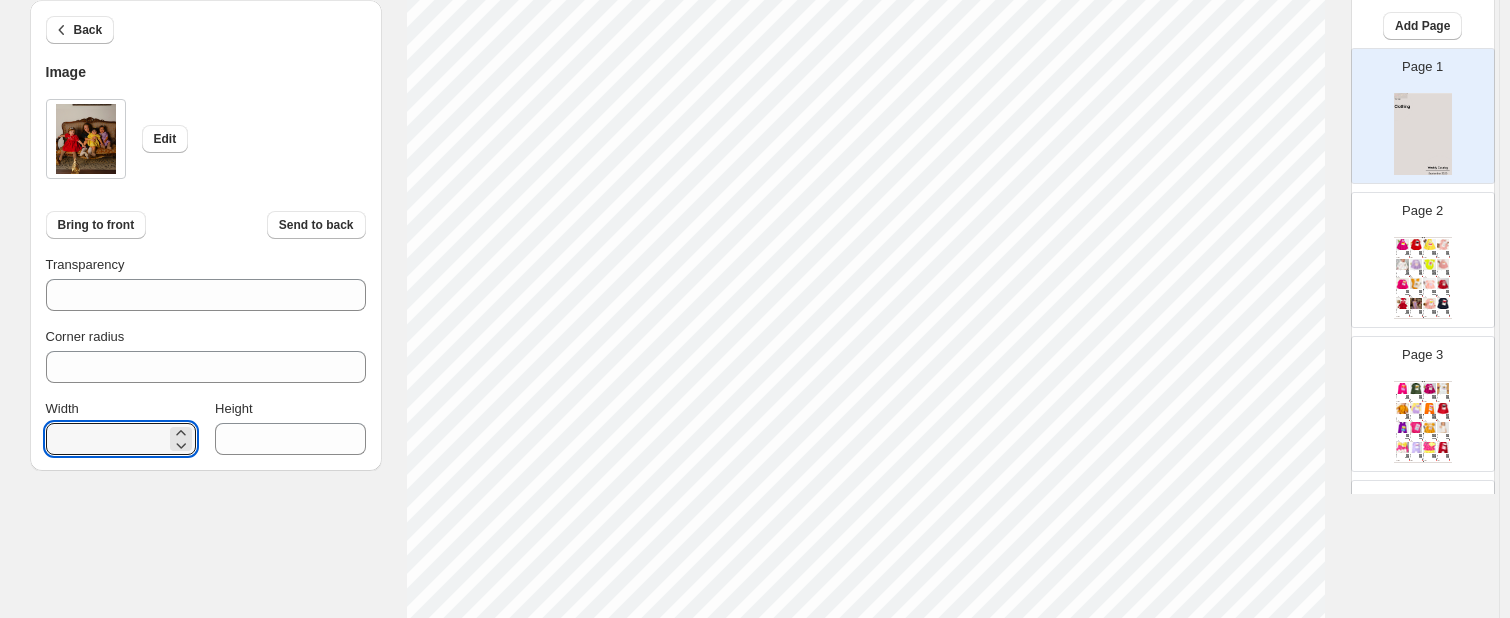 scroll, scrollTop: 0, scrollLeft: 0, axis: both 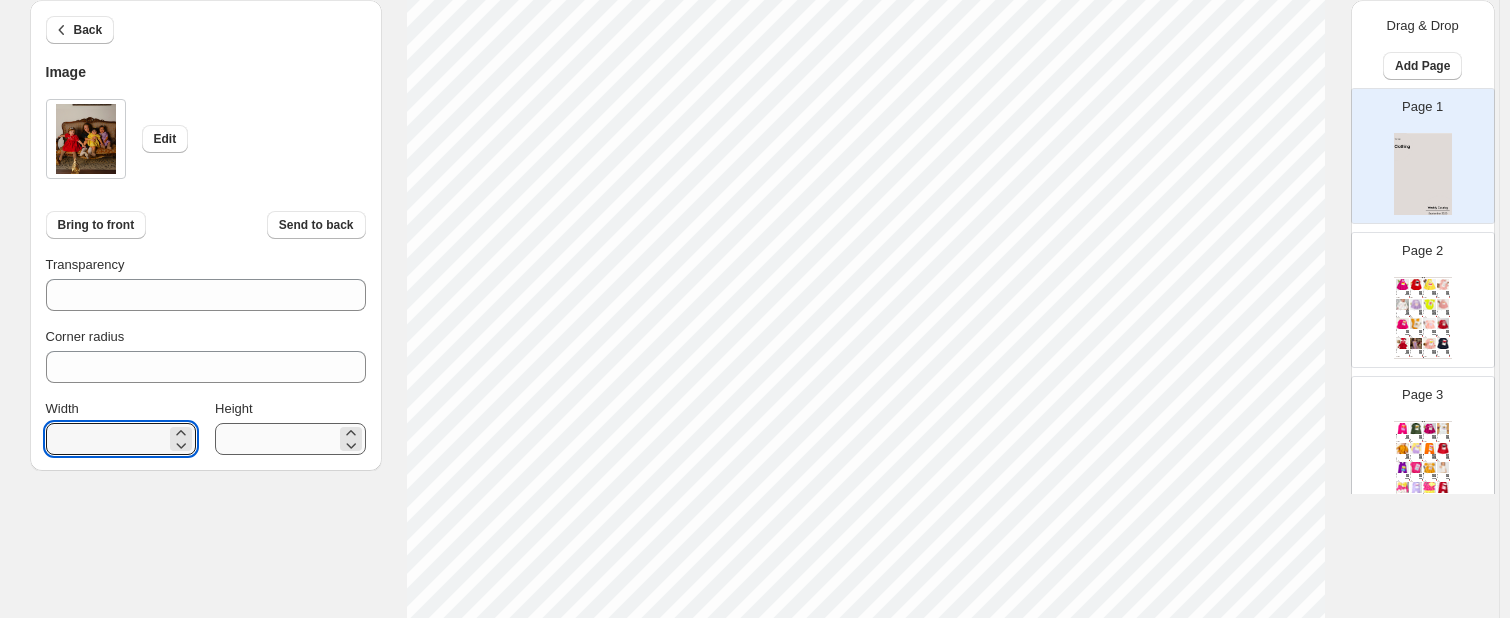 type on "*" 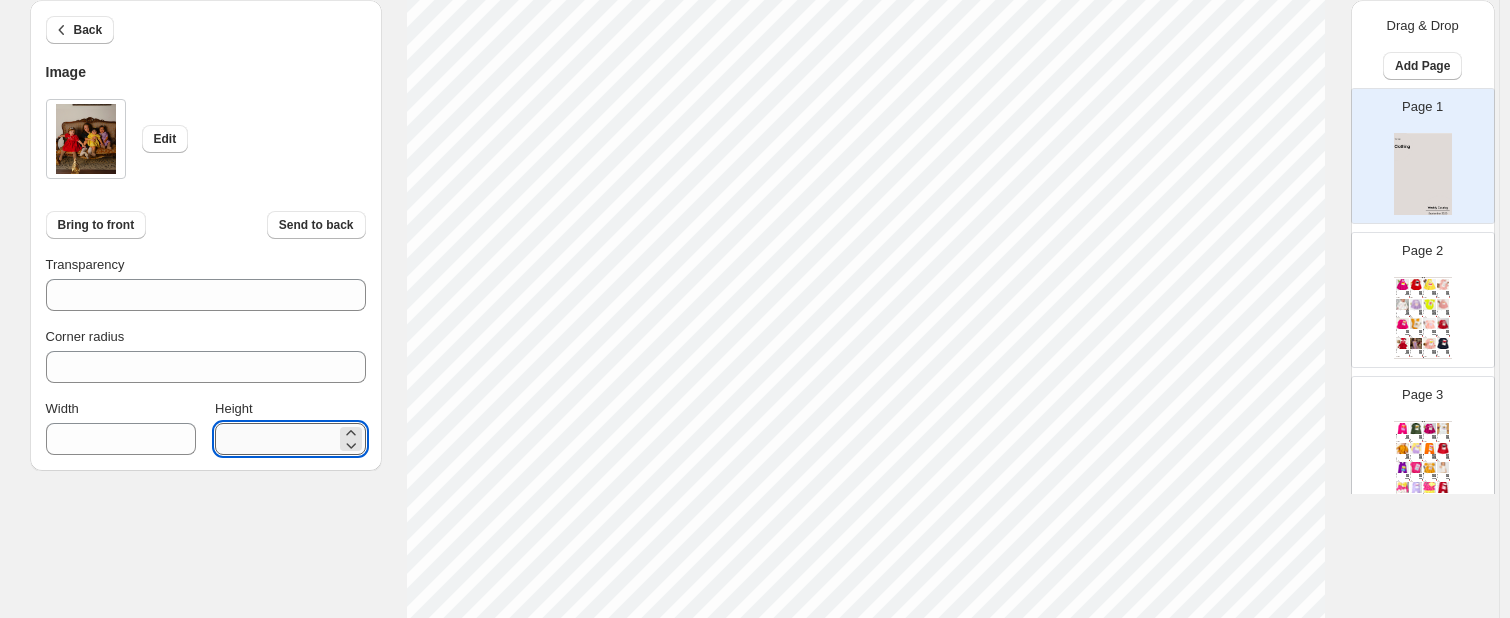 click on "***" at bounding box center (275, 439) 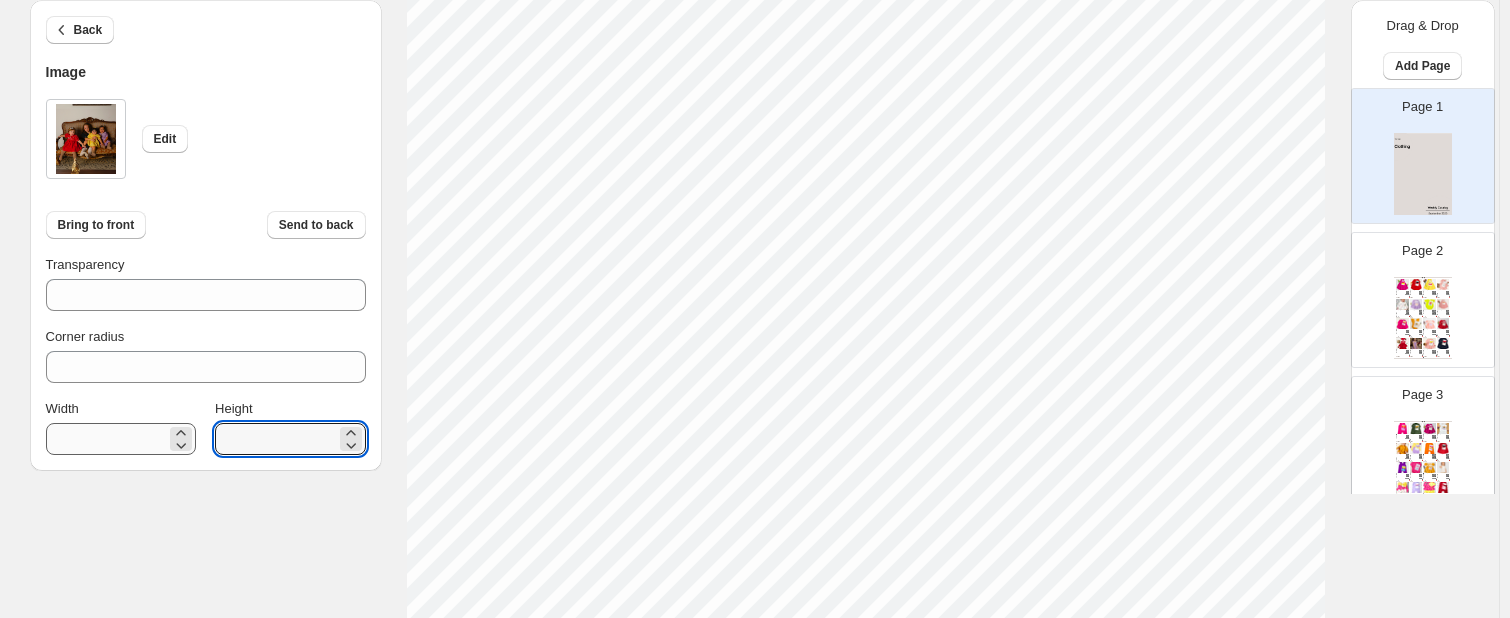 type on "*" 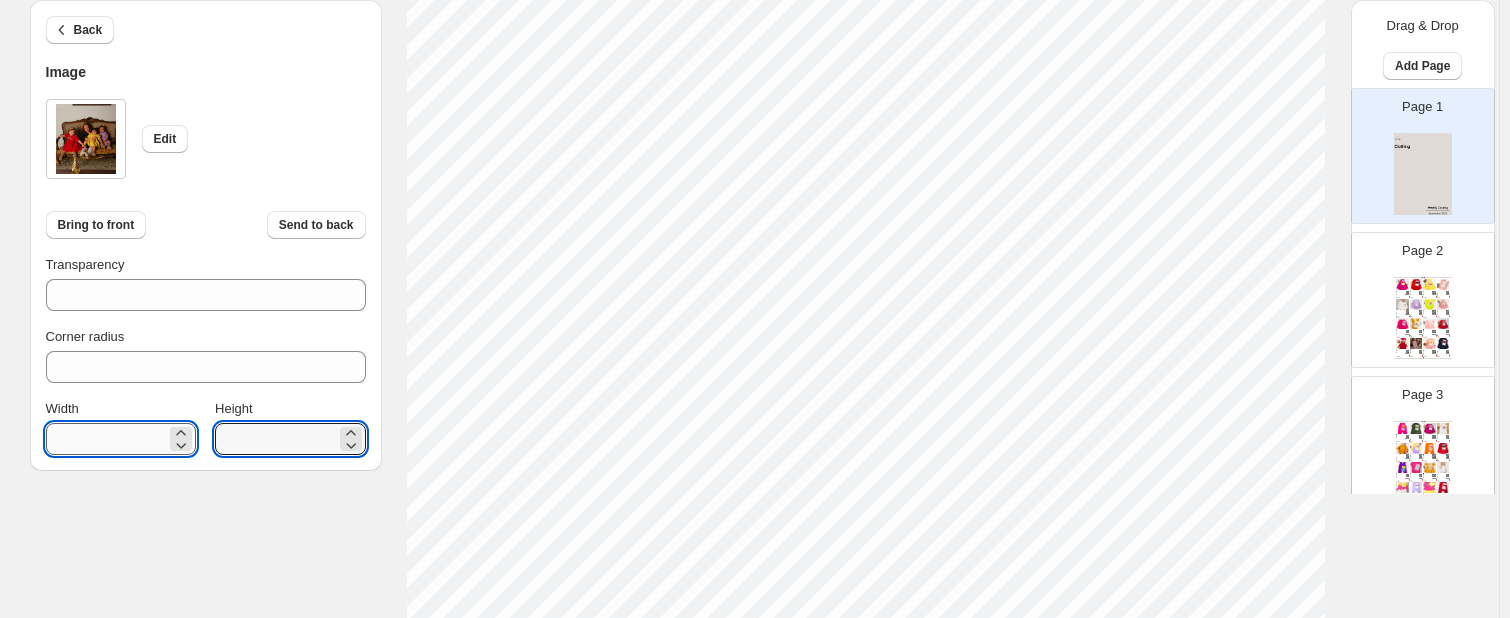 click on "*" at bounding box center [106, 439] 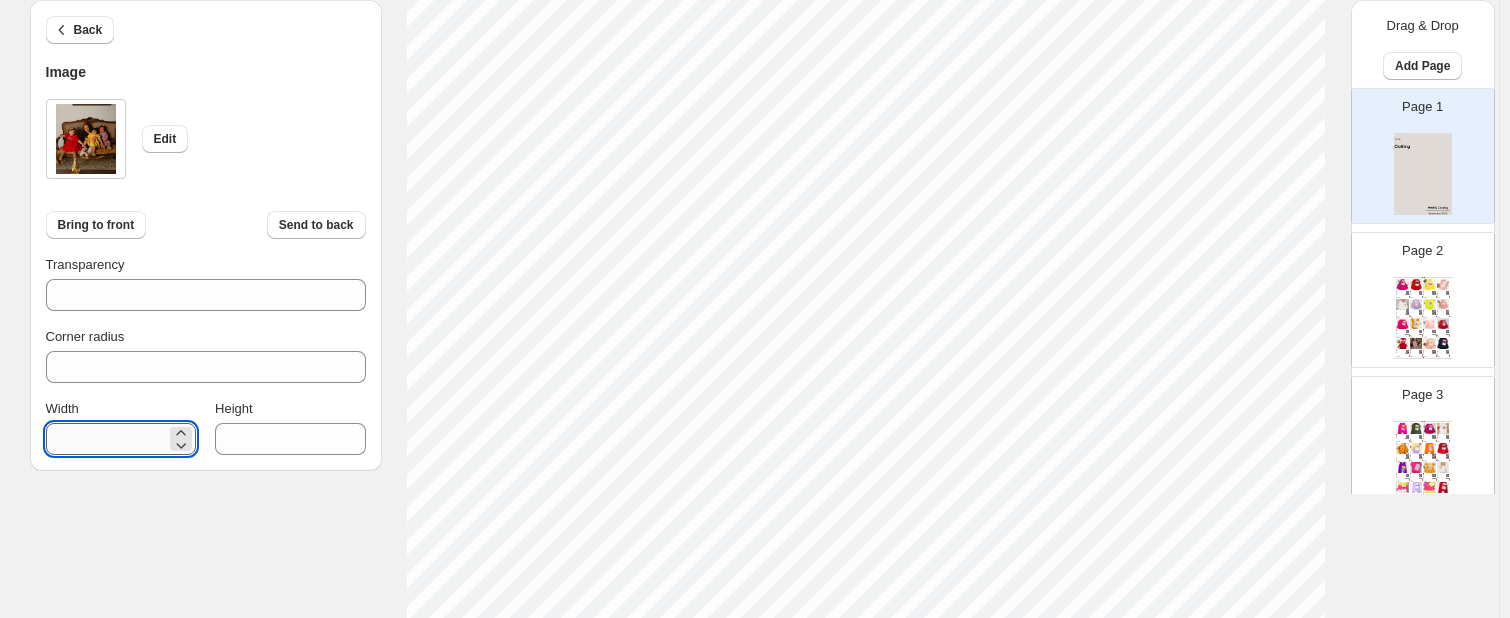 click on "*" at bounding box center (106, 439) 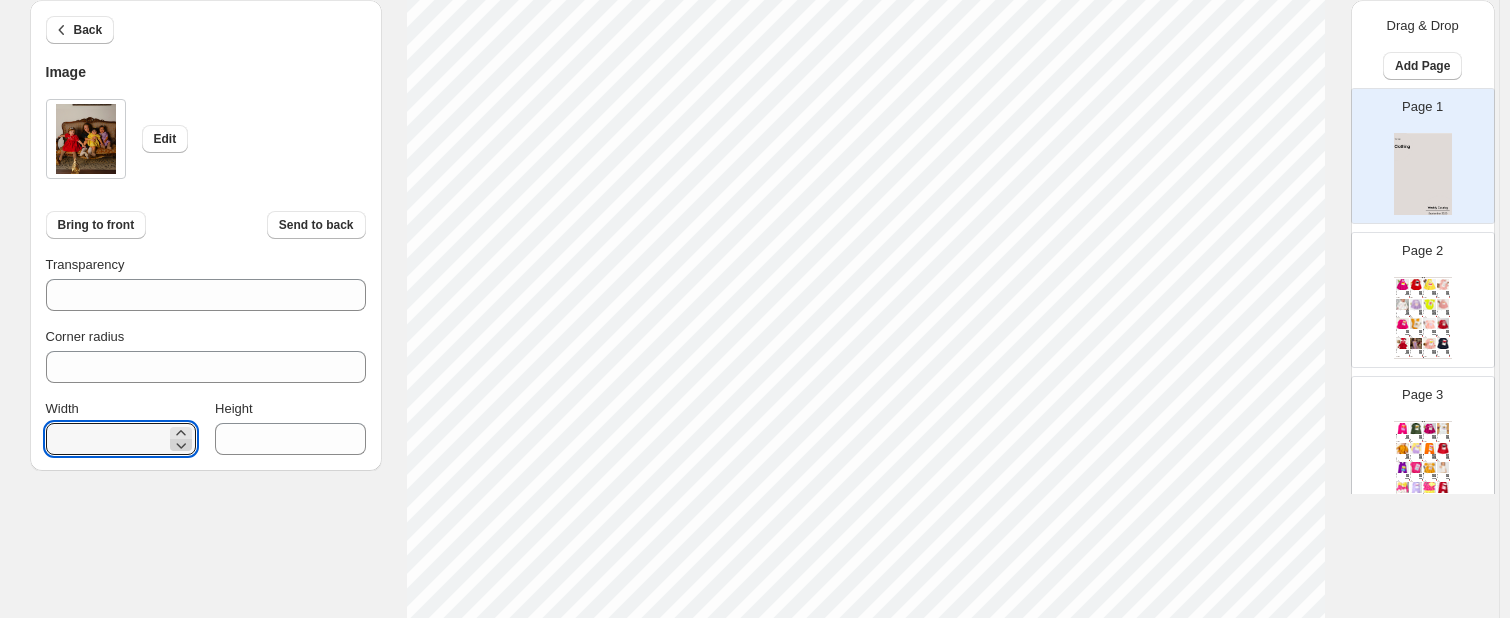 click 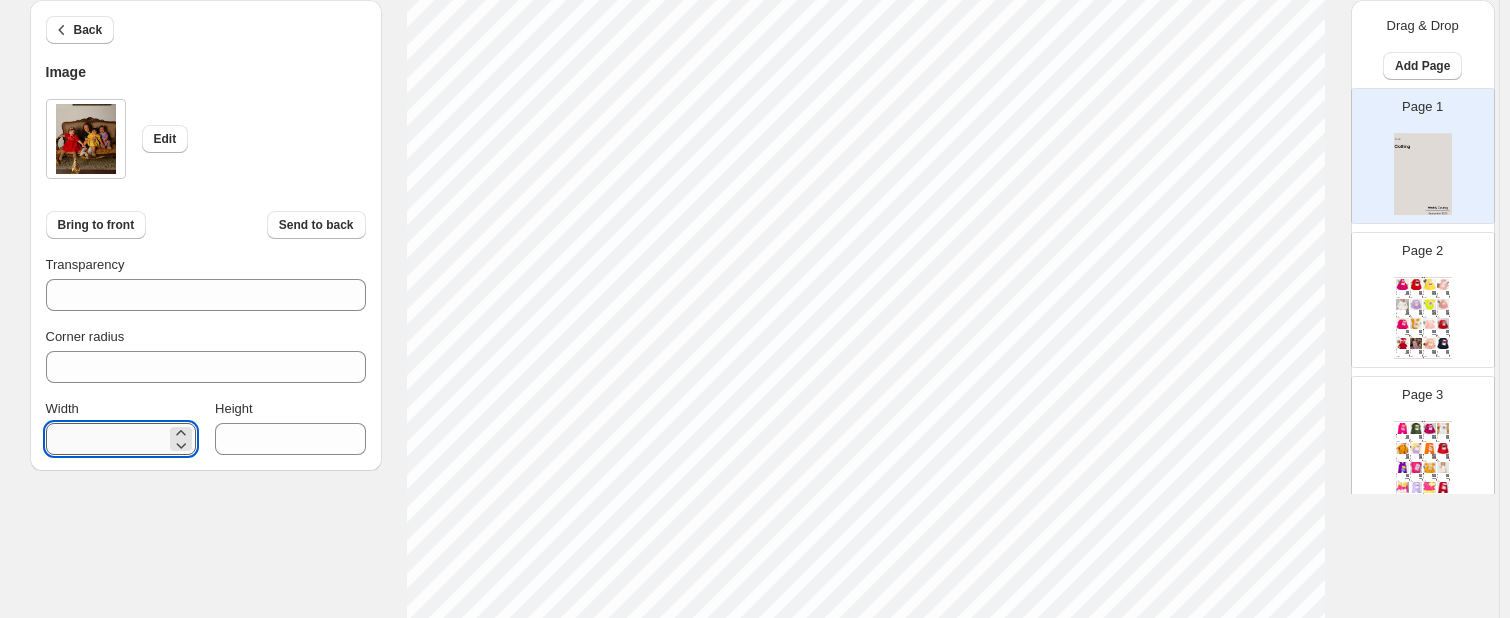 click on "***" at bounding box center (106, 439) 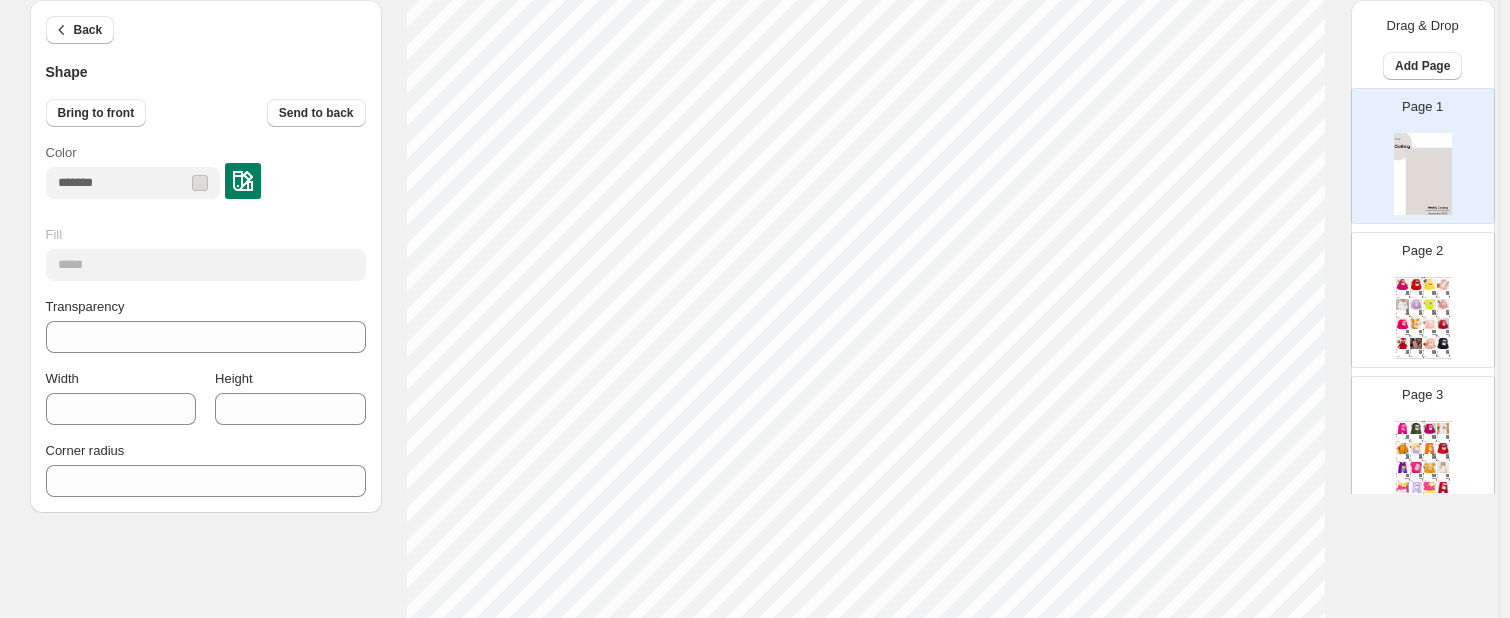 click on "1. Create new catalog 2. Pick a Template 3. General Options 4. Catalog Editor 5. Export & Share 100% Page *  / 23 Sync Data Save Template Save draft Next Cancel Back Shape Bring to front Send to back Color Fill ***** Transparency *** Width *** Height **** Corner radius * Click on an element to change font, style... Drag & Drop Add Page Page 1 Page 2 Clothing Catalog VESTIDO SIZA | FUCSIA - Manga Cort...
Manga Corta 1-3 meses, 3-6 meses, 6-9 meses, ... Stock Quantity:  84 SKU:   Weight:  0 Tags:   Brand:  LITTLE PRINCESS CO Barcode №:  null $ null $ 71990.00 $ 57990.00 $ 57990.00 BUY NOW VESTIDO GARDENIA | ROJO - Manga Co...
Manga Corta, Manga Larga 1-3 meses, 3-6 meses, 6-9 meses, ... Stock Quantity:  97 SKU:   Weight:  0 Tags:   Brand:  LITTLE PRINCESS CO Barcode №:   $ null $ 81990.00 $ 65990.00 $ 65990.00 BUY NOW VESTIDO SIZA | AMARILLO - Manga Co...
Manga Corta 1-3 meses, 3-6 meses, 6-9 meses, ... Stock Quantity:  83 SKU:   Weight:  0 Tags:   Brand:  LITTLE PRINCESS CO $ null BUY NOW" at bounding box center [755, -183] 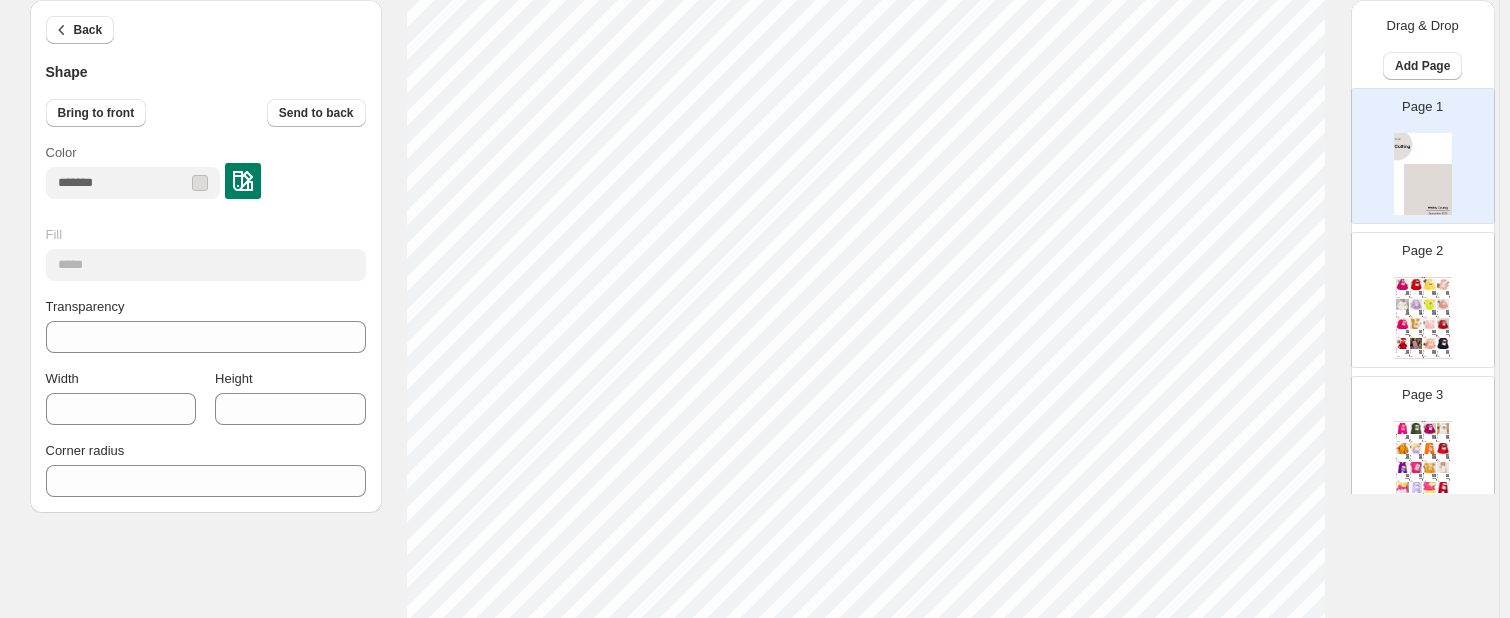 type on "***" 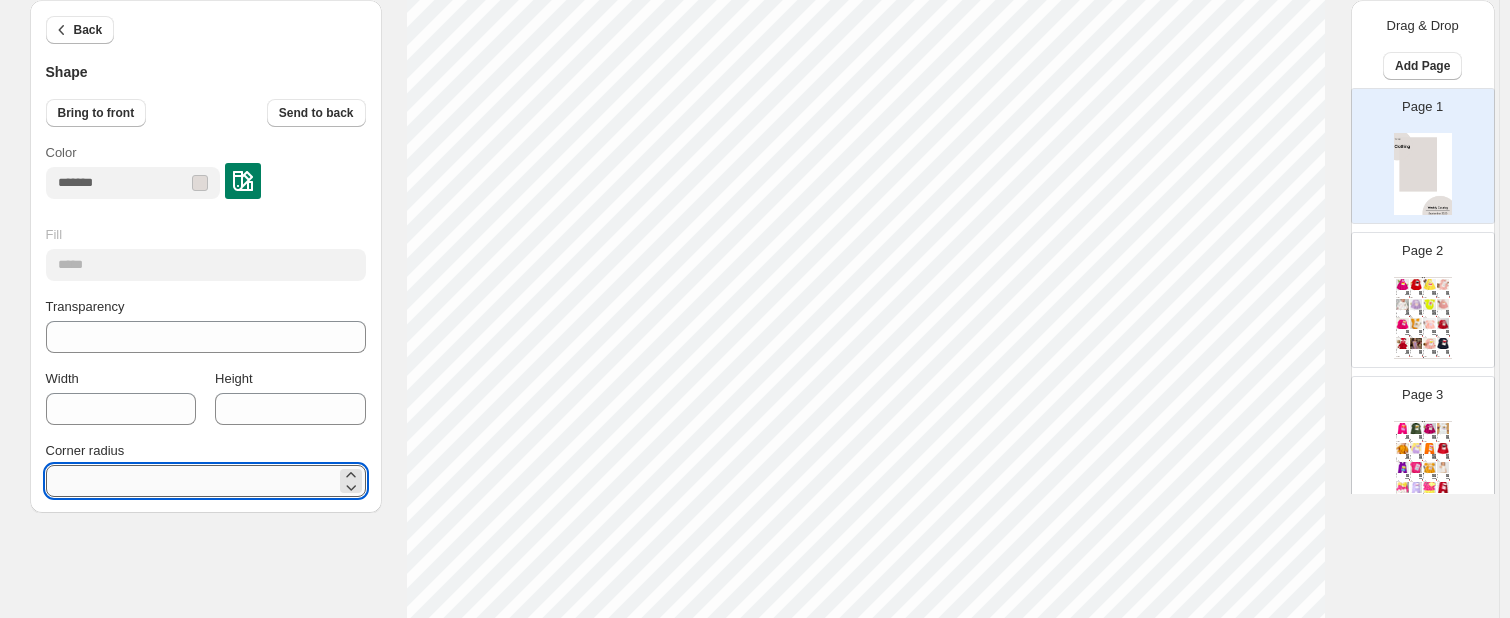 click on "*" at bounding box center (191, 481) 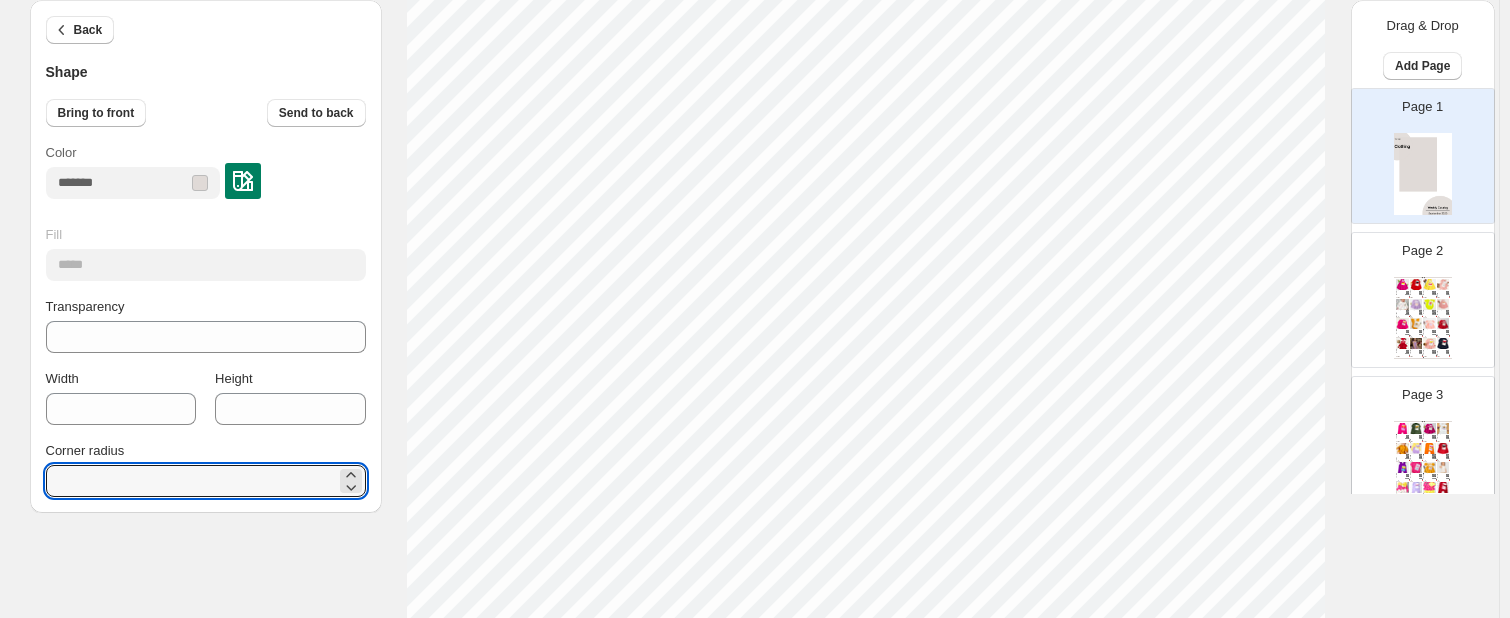 click on "Width ***" at bounding box center [121, 397] 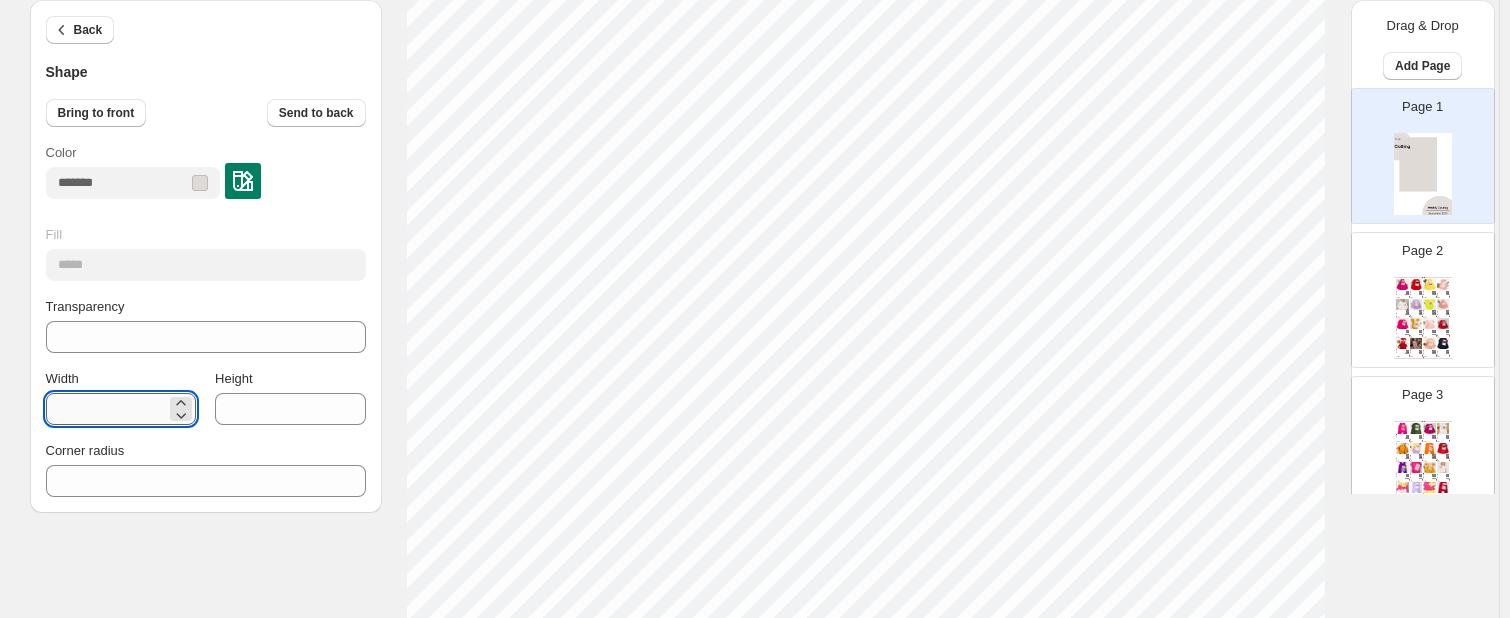 click on "***" at bounding box center (106, 409) 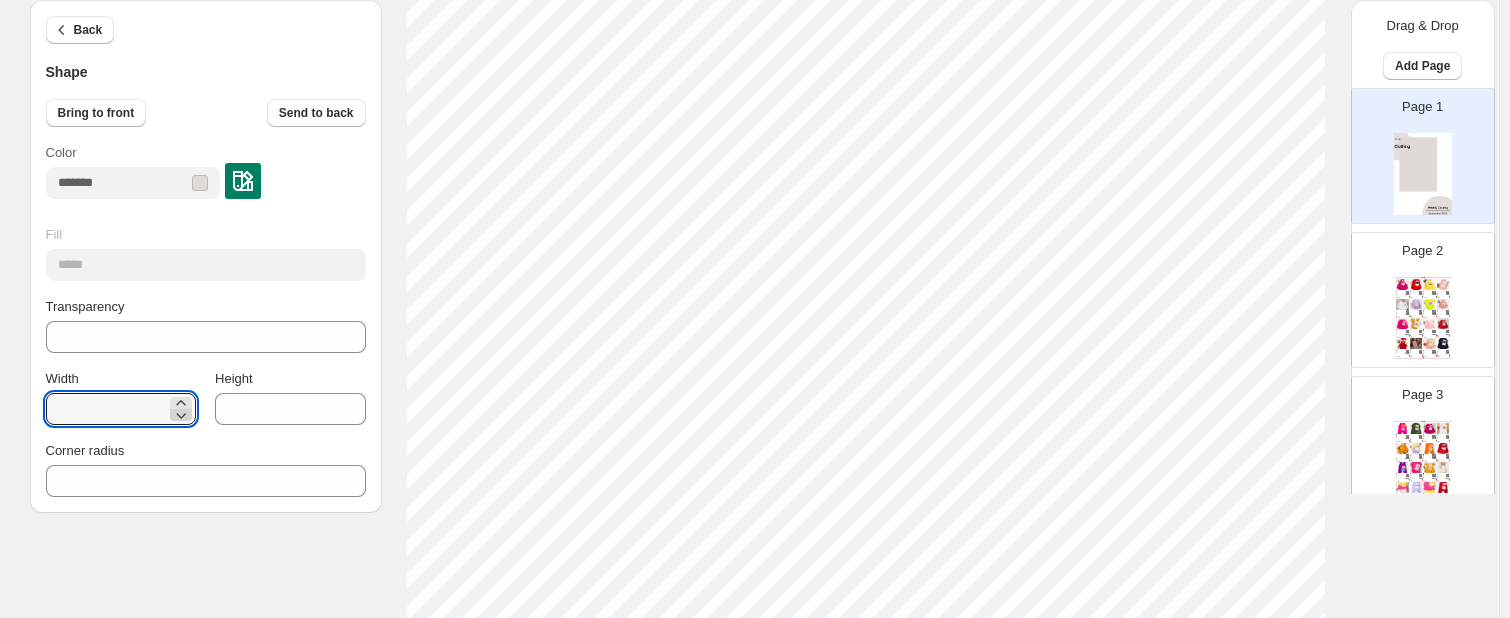 click 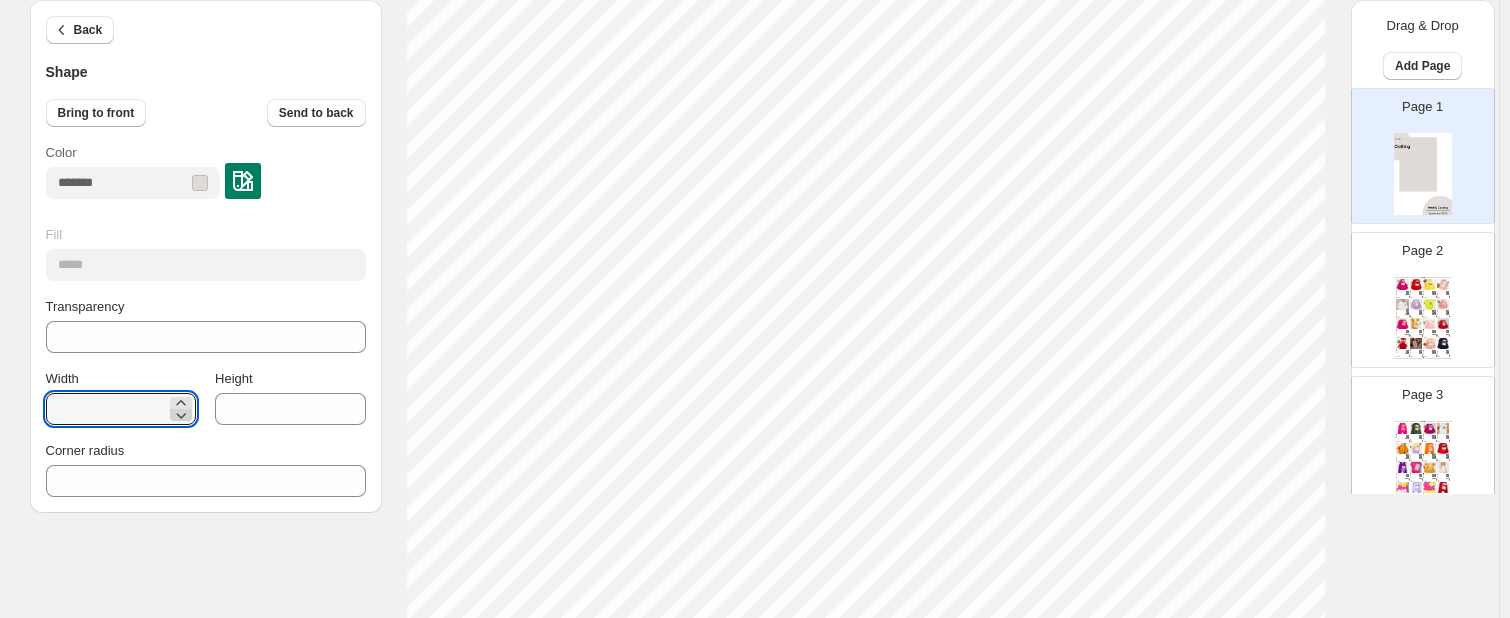 click 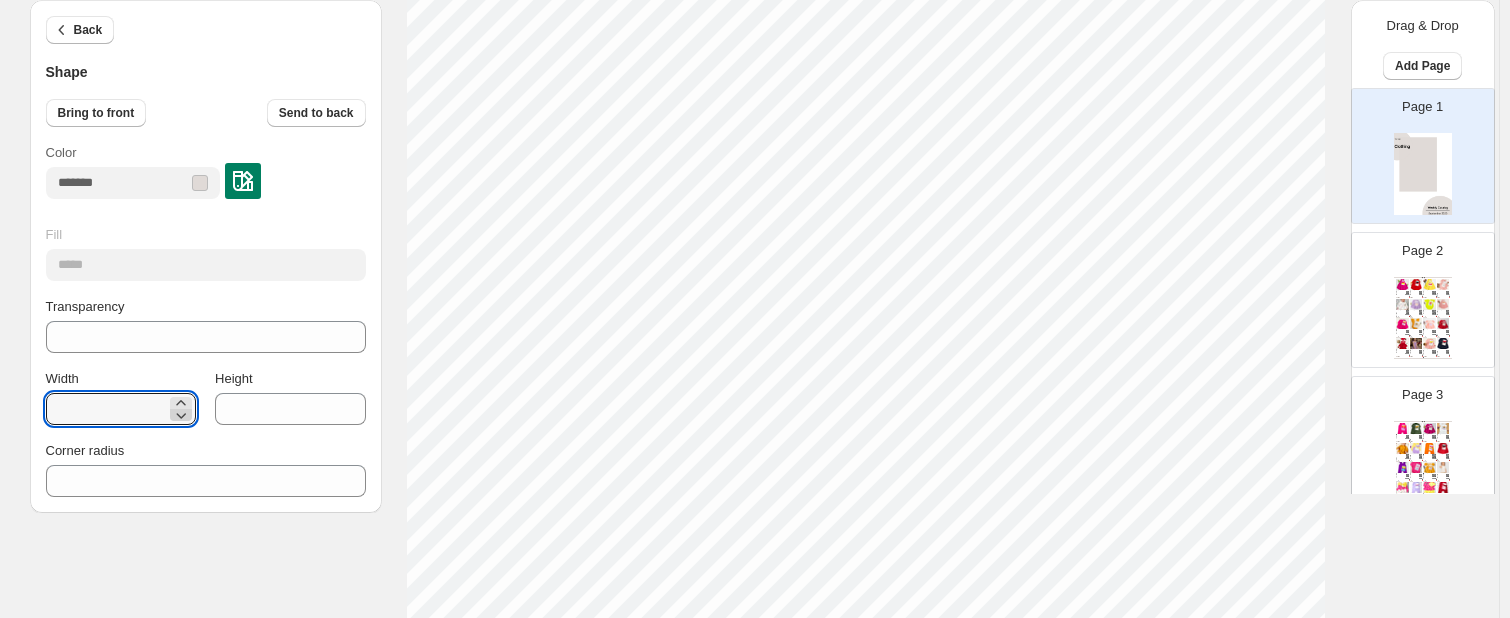 click 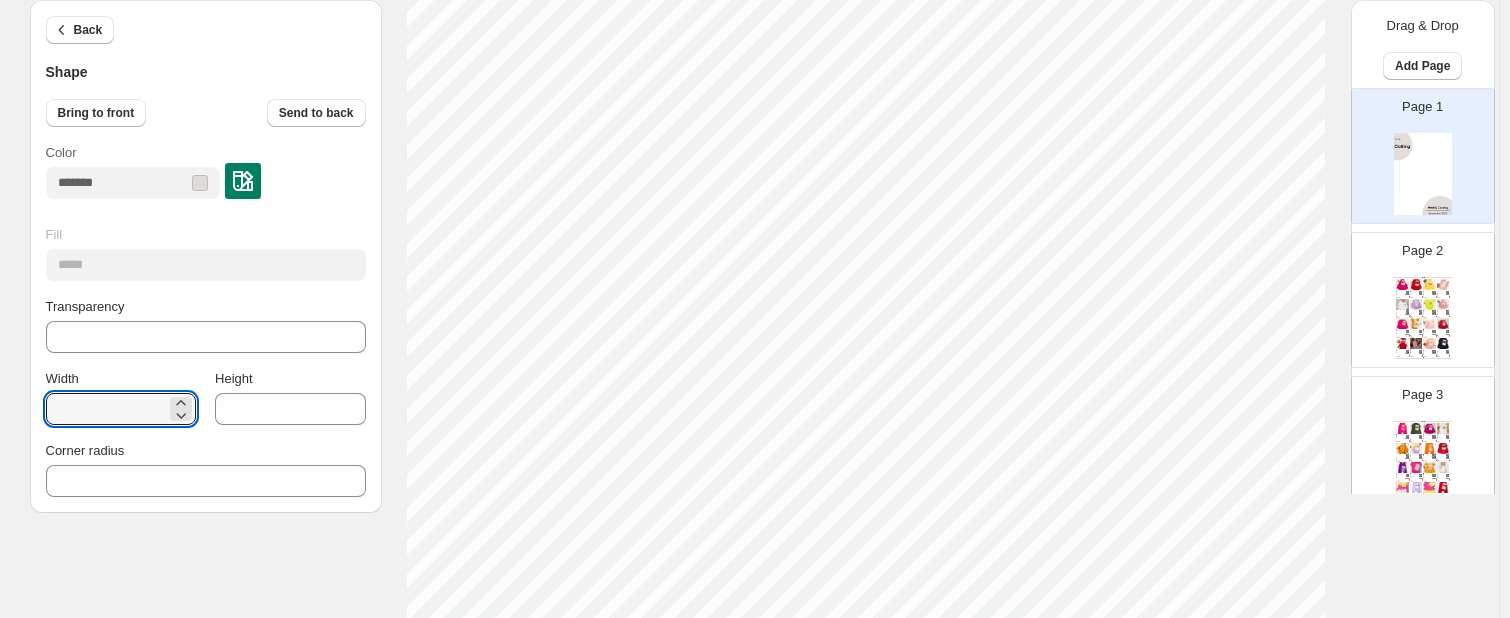 type on "*" 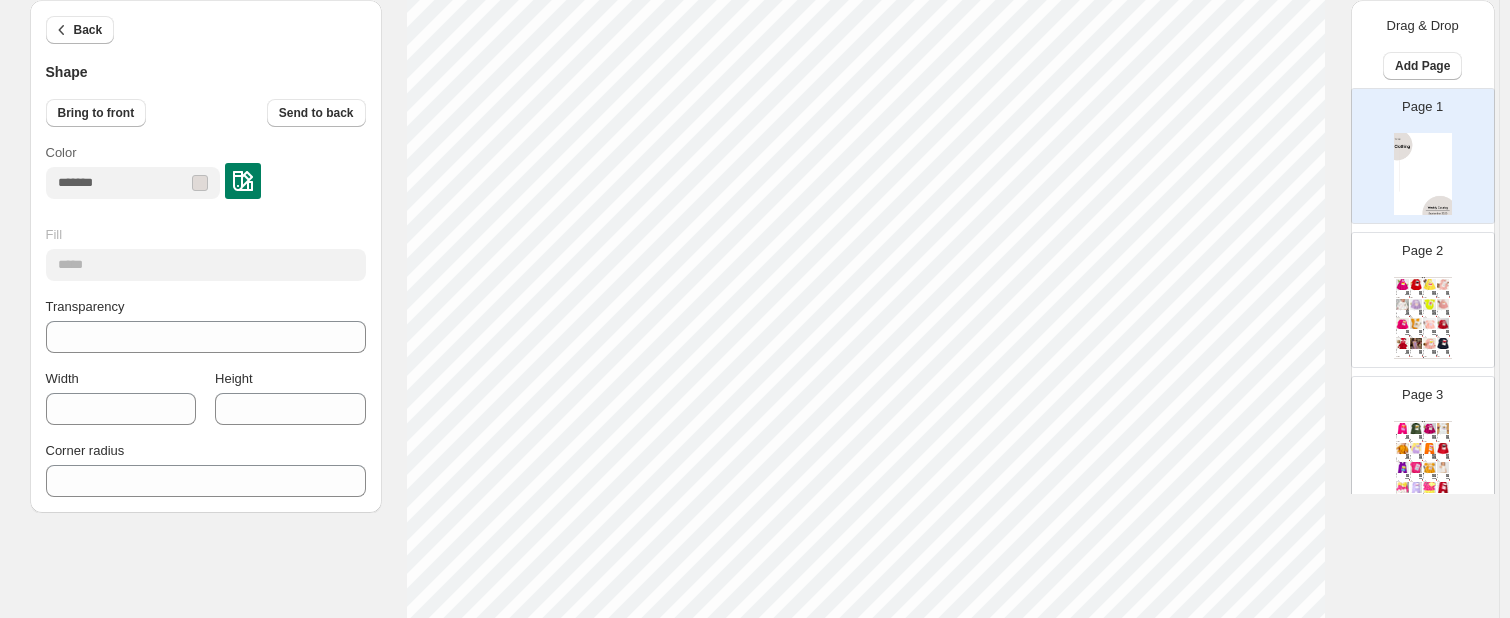 click on "Color" at bounding box center (133, 153) 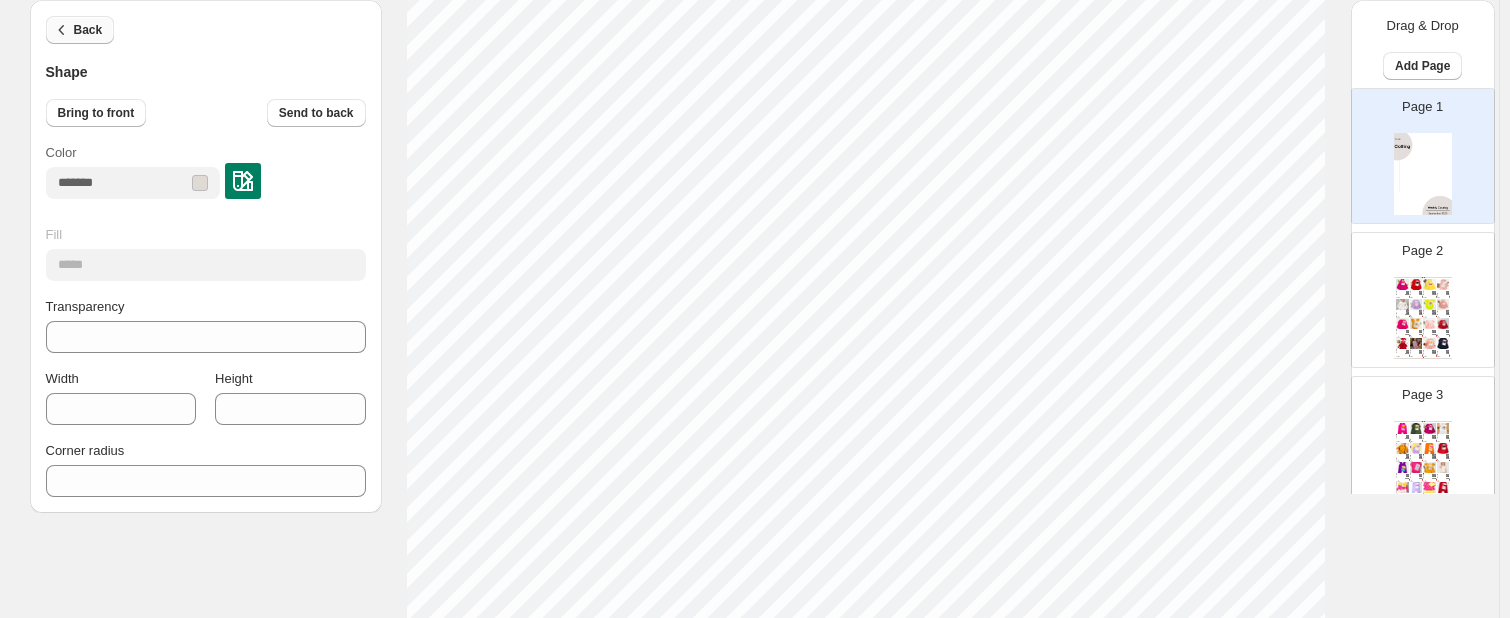 click 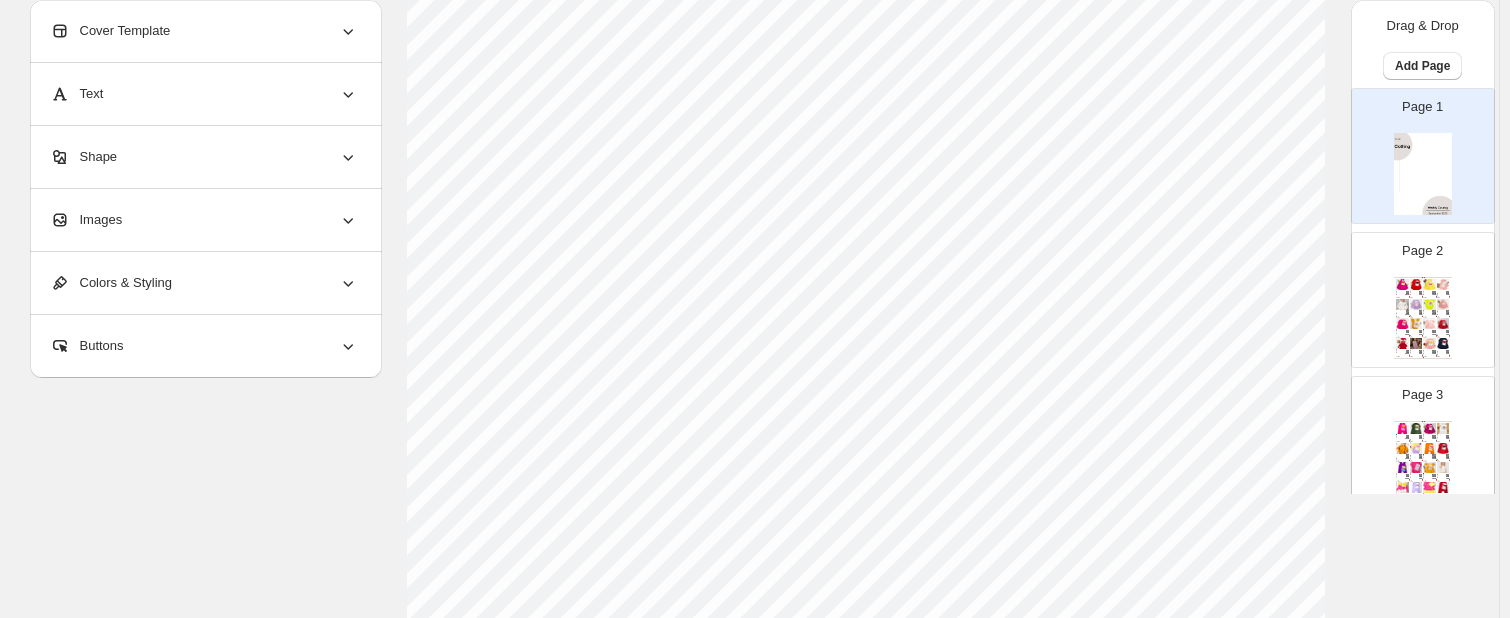 click on "Cover Template" at bounding box center (204, 31) 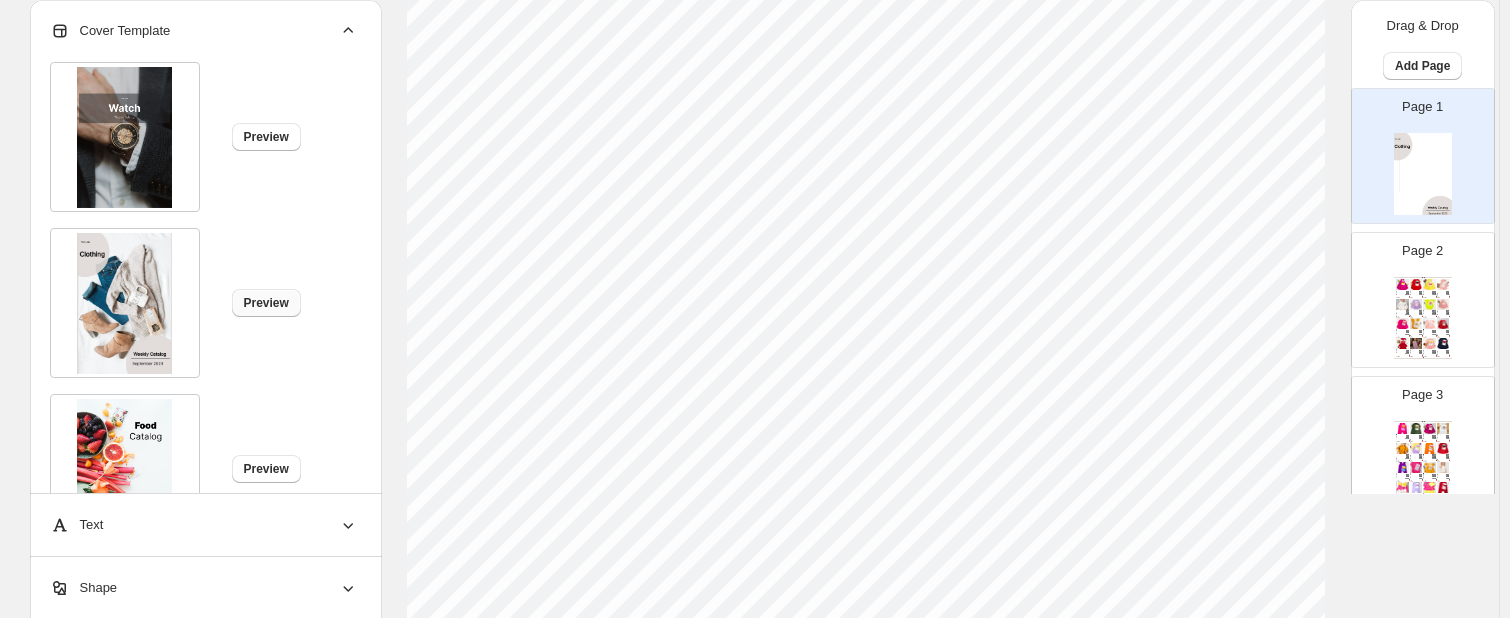 click on "Preview" at bounding box center (266, 303) 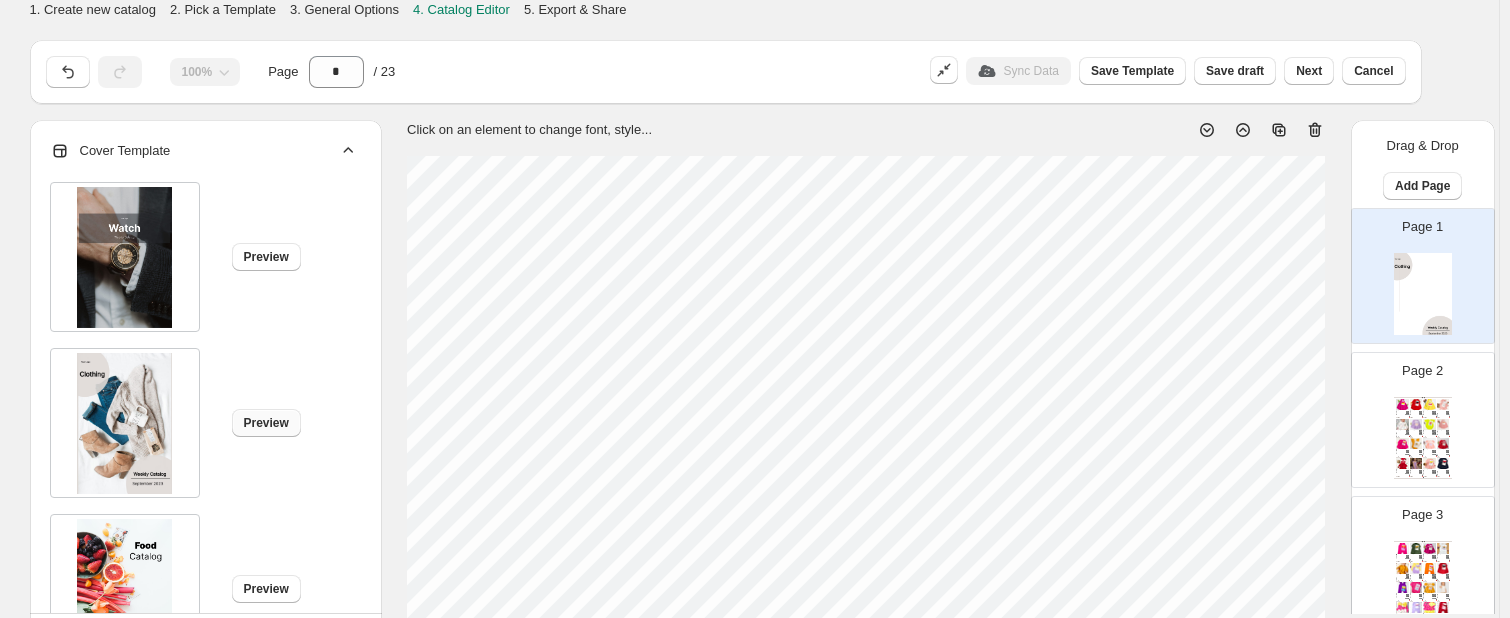 scroll, scrollTop: 492, scrollLeft: 0, axis: vertical 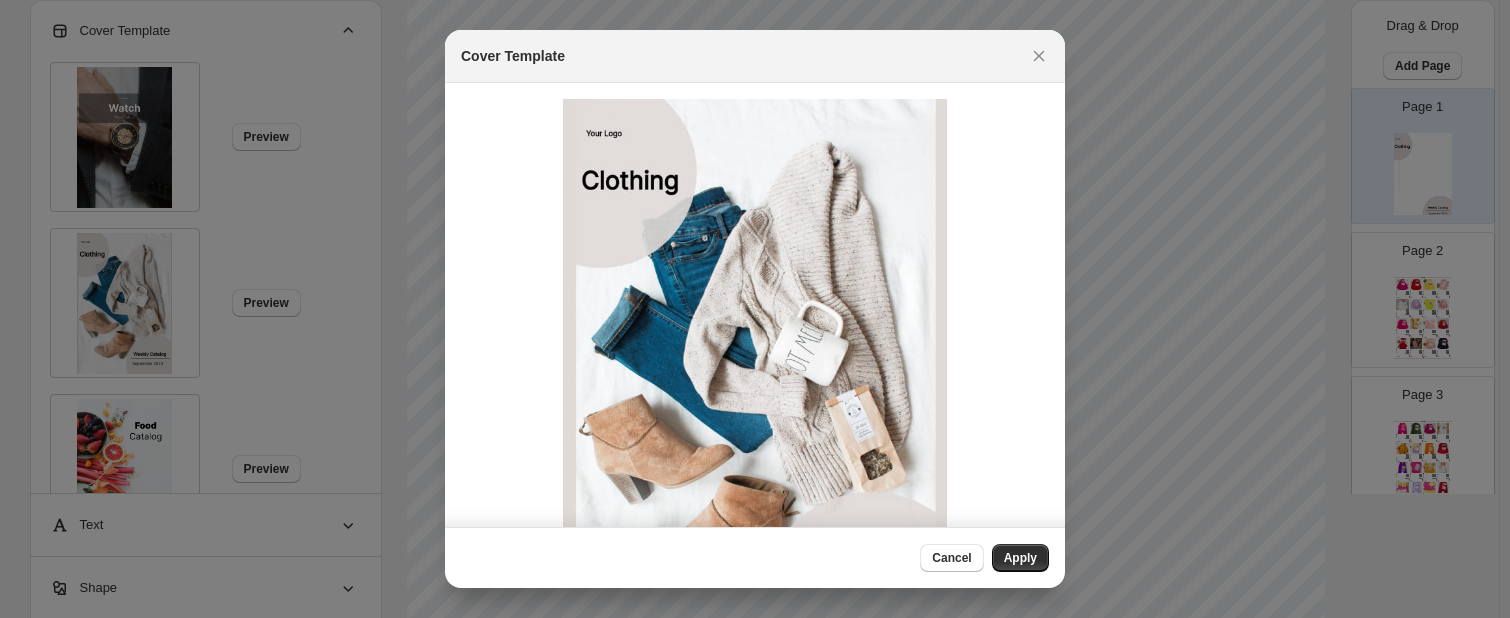 click at bounding box center [755, 309] 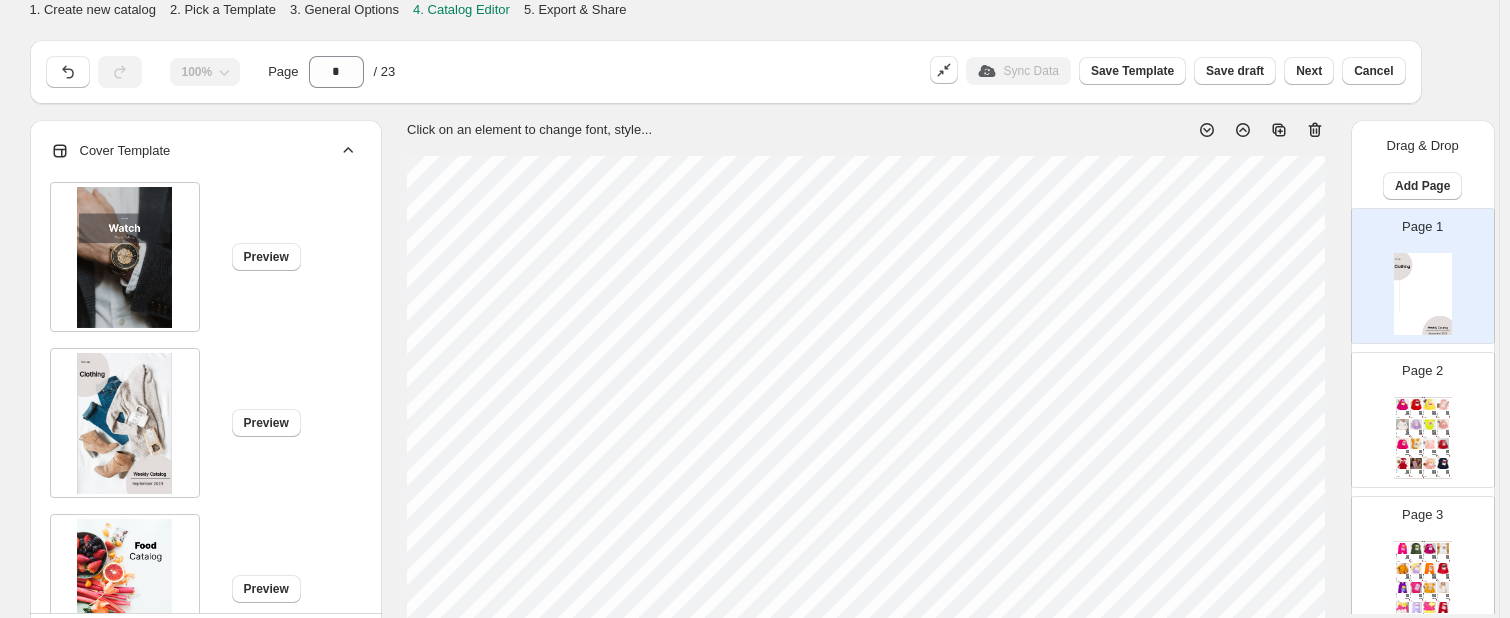scroll, scrollTop: 492, scrollLeft: 0, axis: vertical 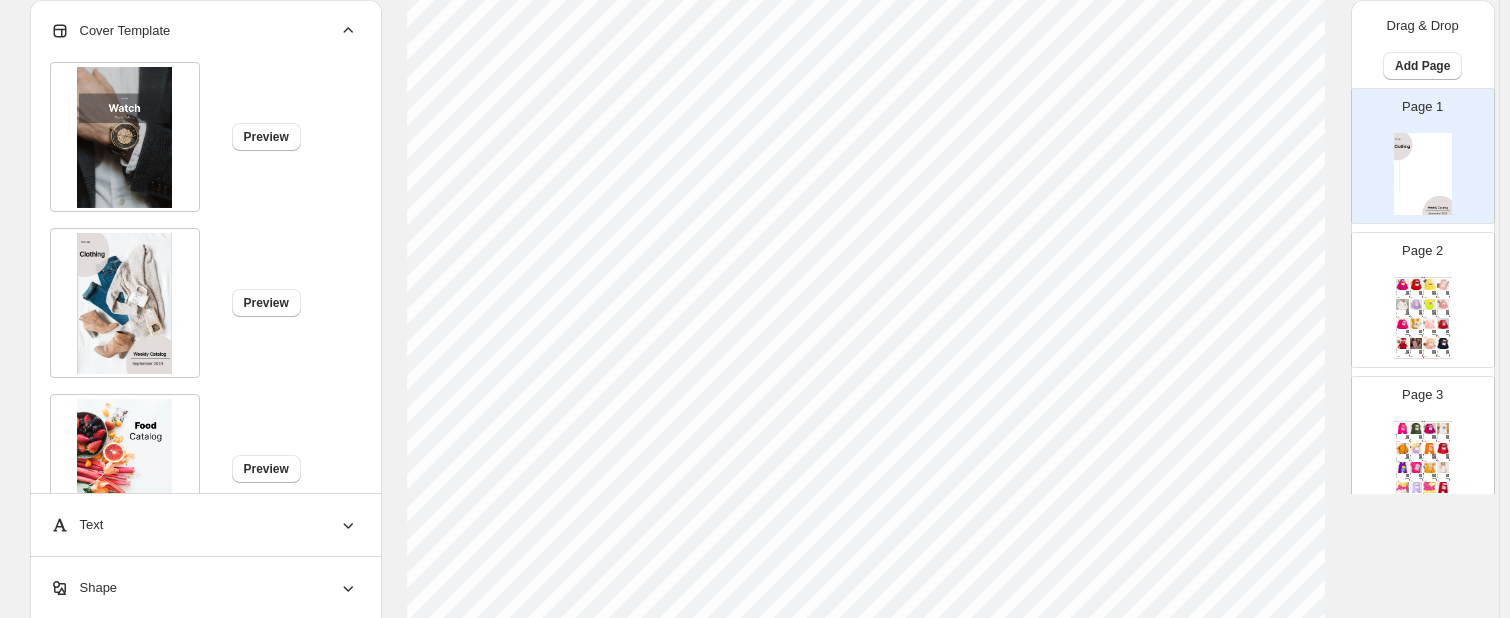 click 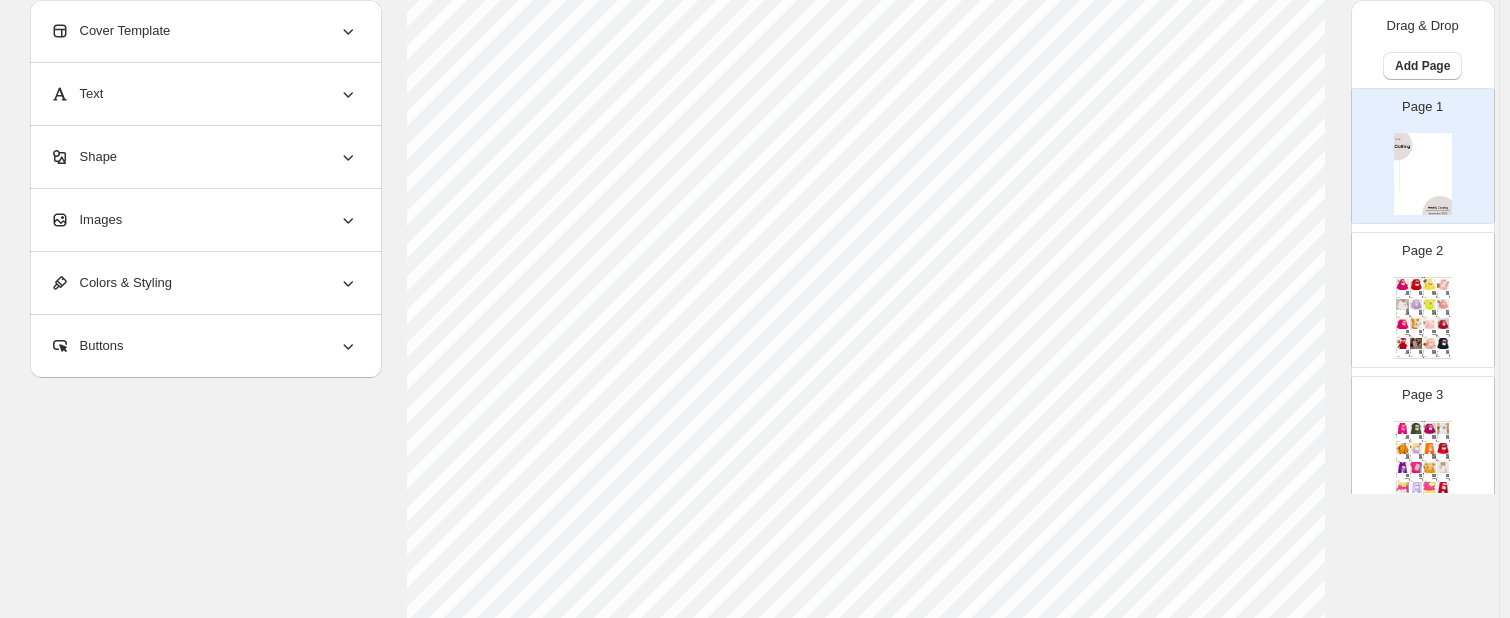click on "Shape" at bounding box center [204, 157] 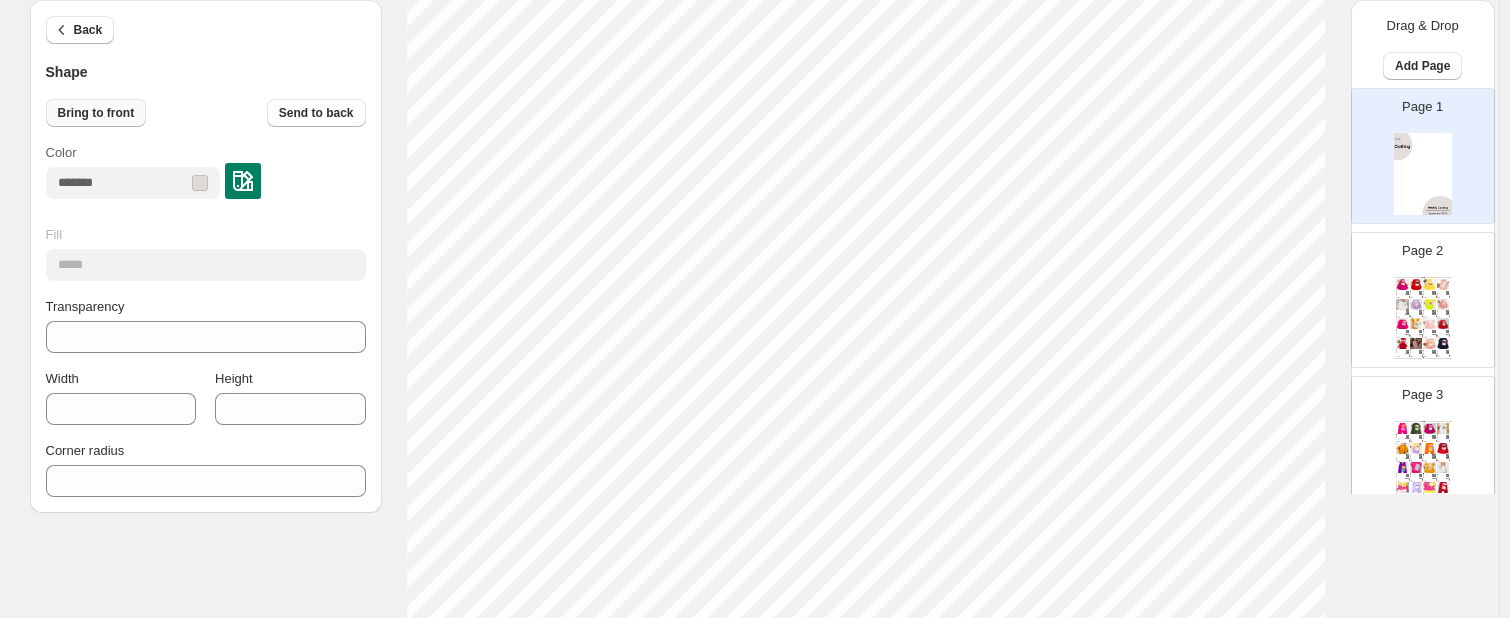 click on "Bring to front" at bounding box center [96, 113] 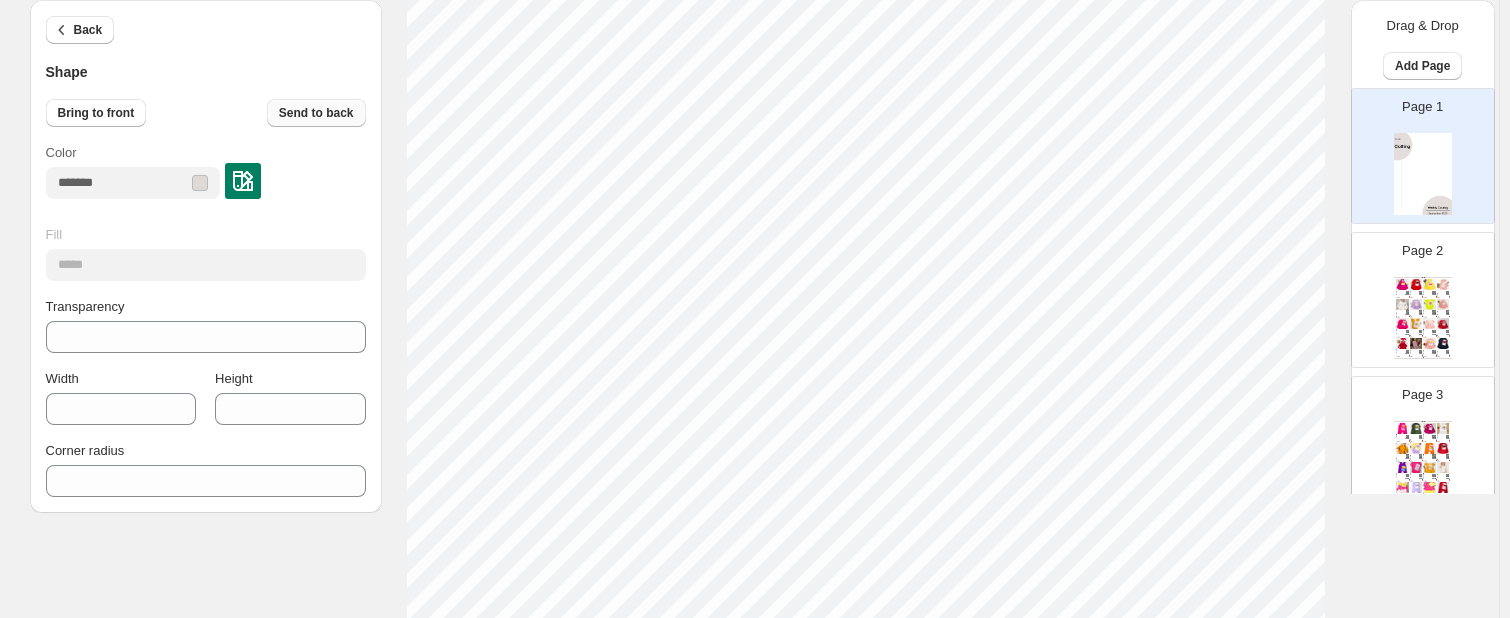 click on "Send to back" at bounding box center [316, 113] 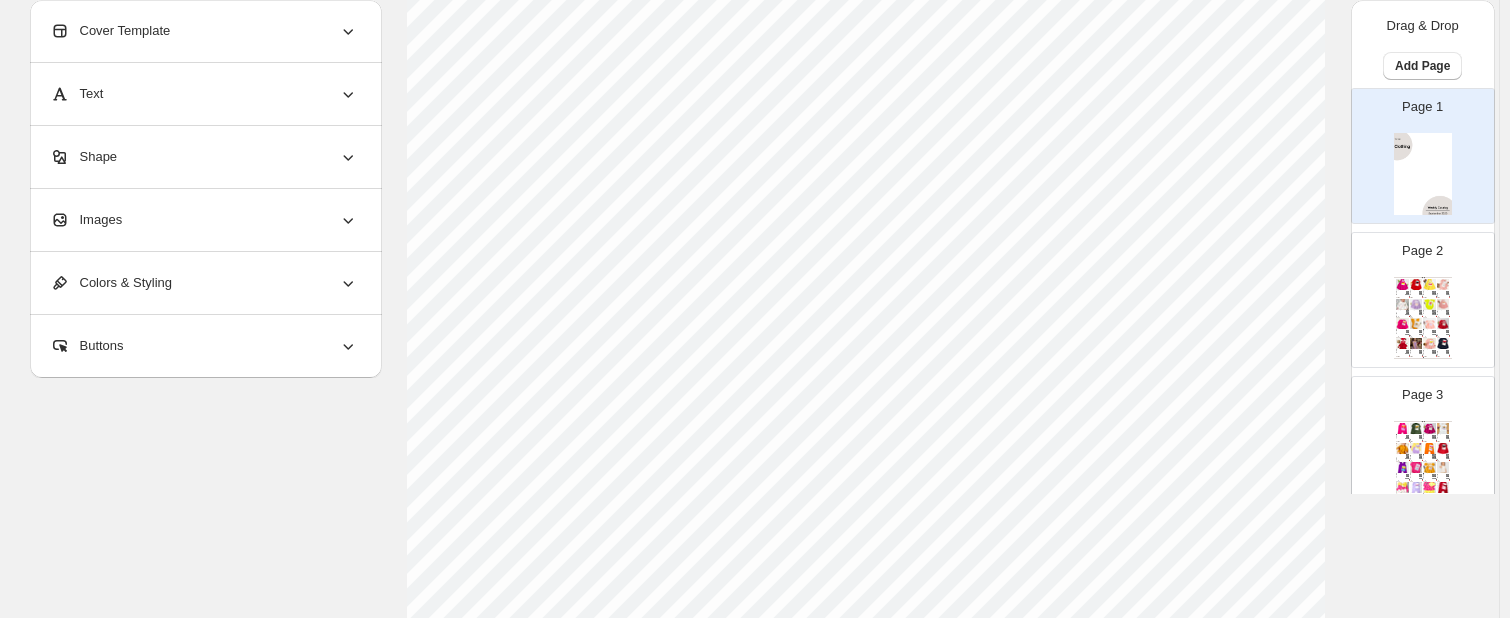 click on "Text" at bounding box center (204, 94) 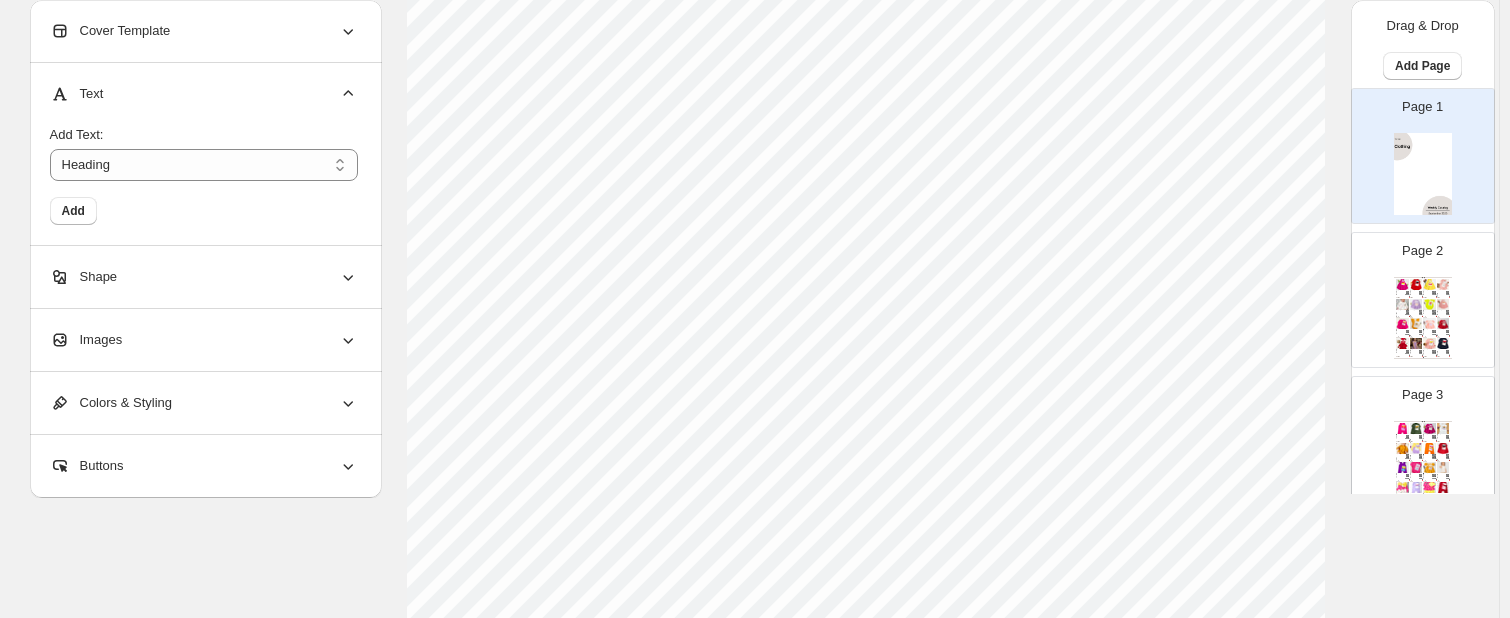 click on "Images" at bounding box center [204, 340] 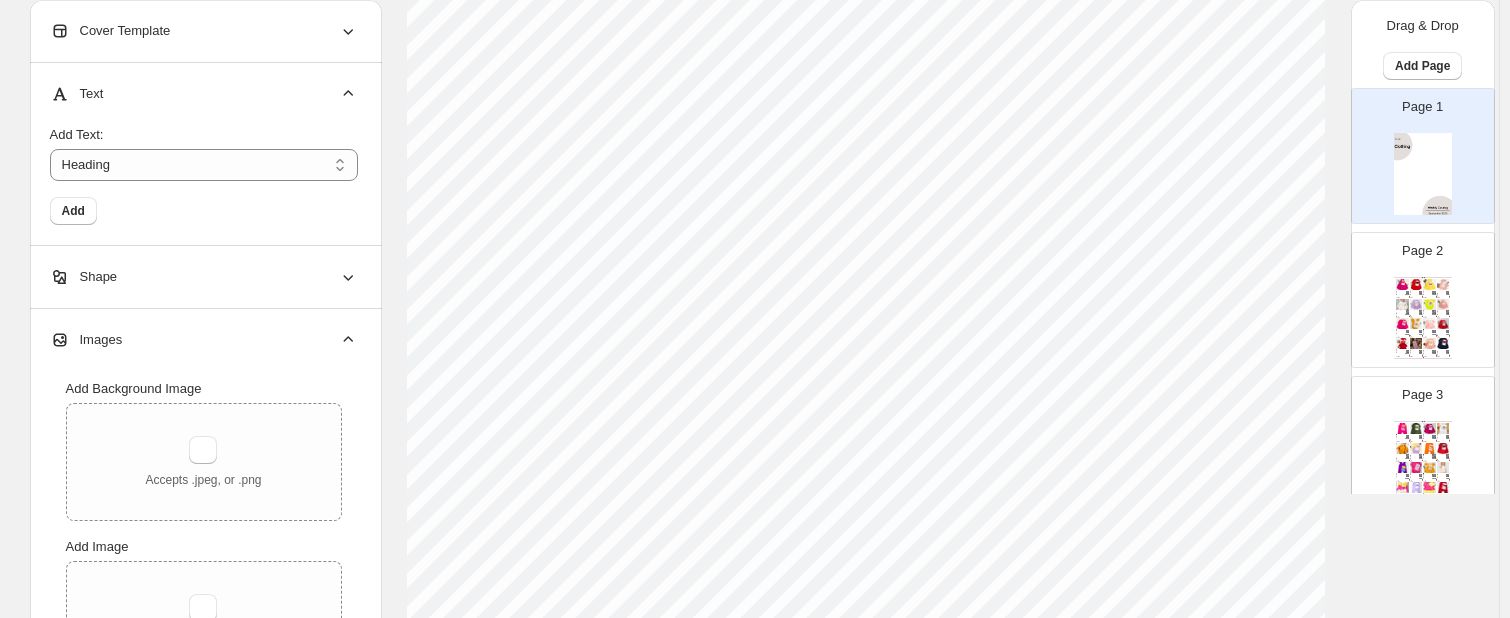 click on "Cover Template" at bounding box center [204, 31] 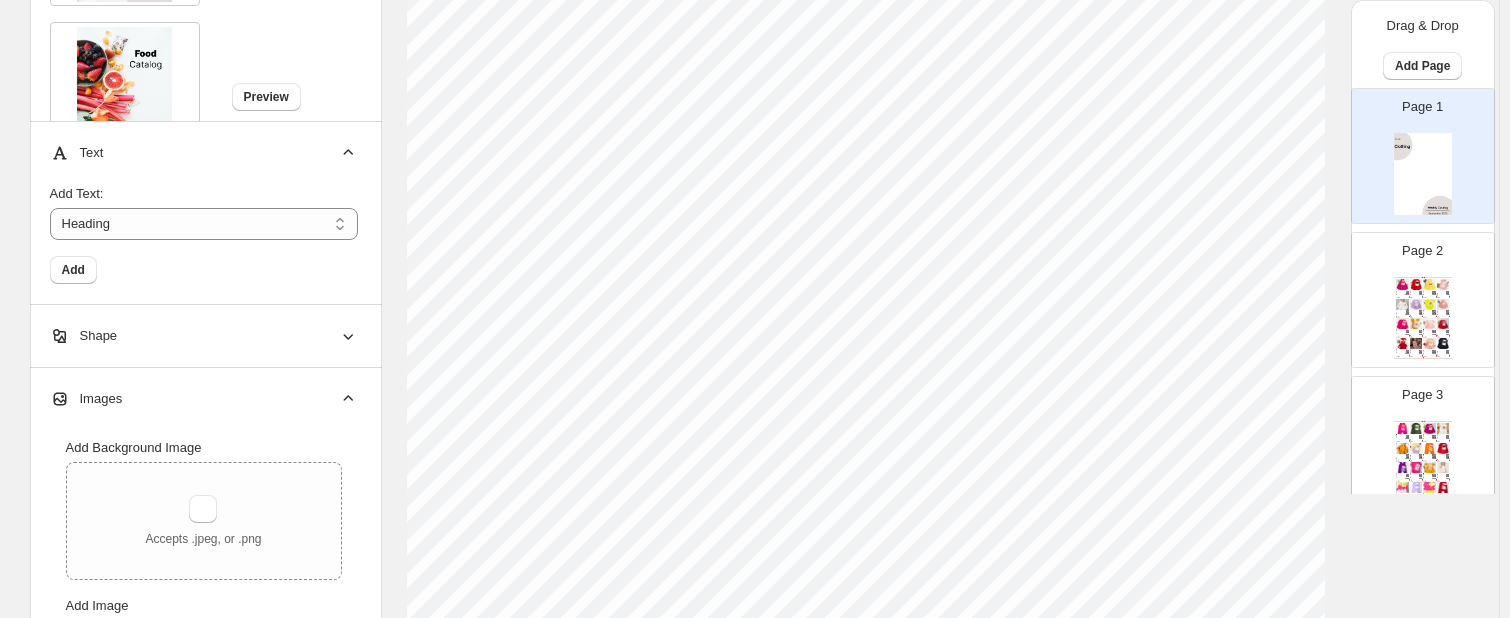 click on "Cover Template Preview Preview Preview Preview Preview Preview Preview Preview Preview Preview Preview Preview Preview Preview Preview Preview Preview Preview Preview Preview Preview Preview Preview Preview Preview Preview Preview" at bounding box center (206, -125) 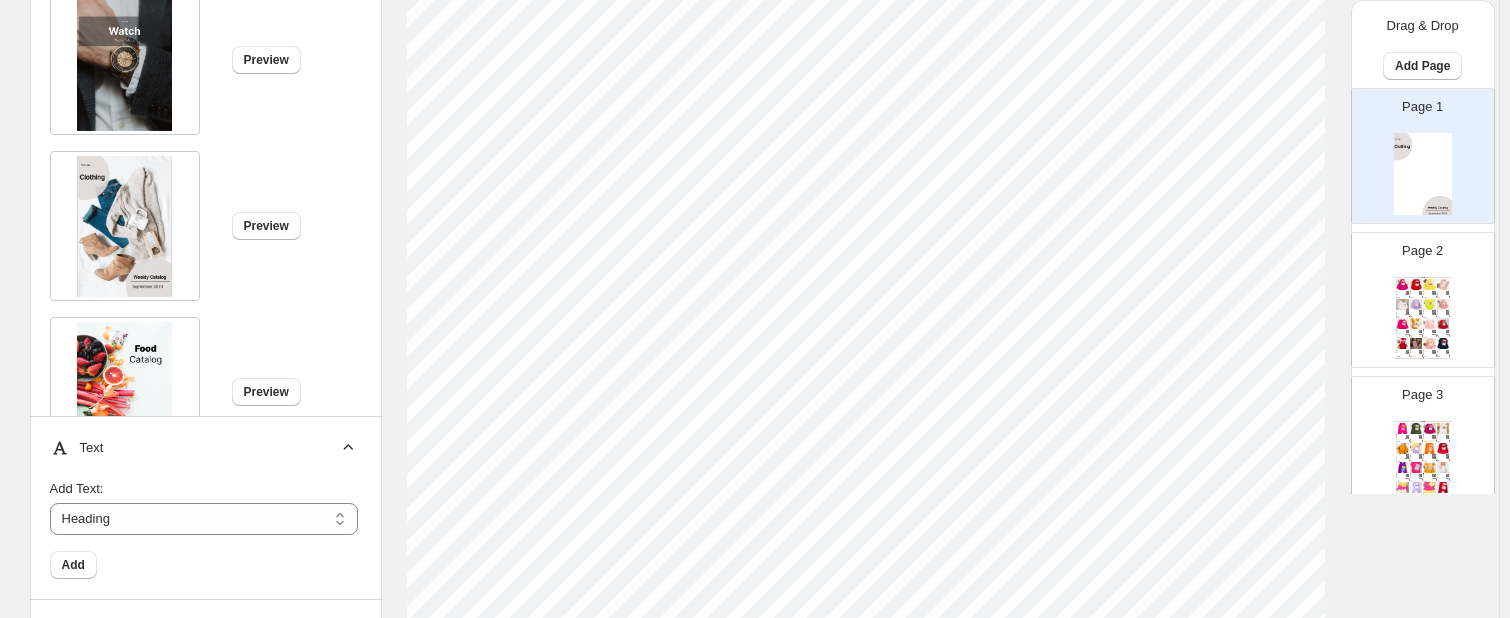 click on "Page 1" at bounding box center [1415, 148] 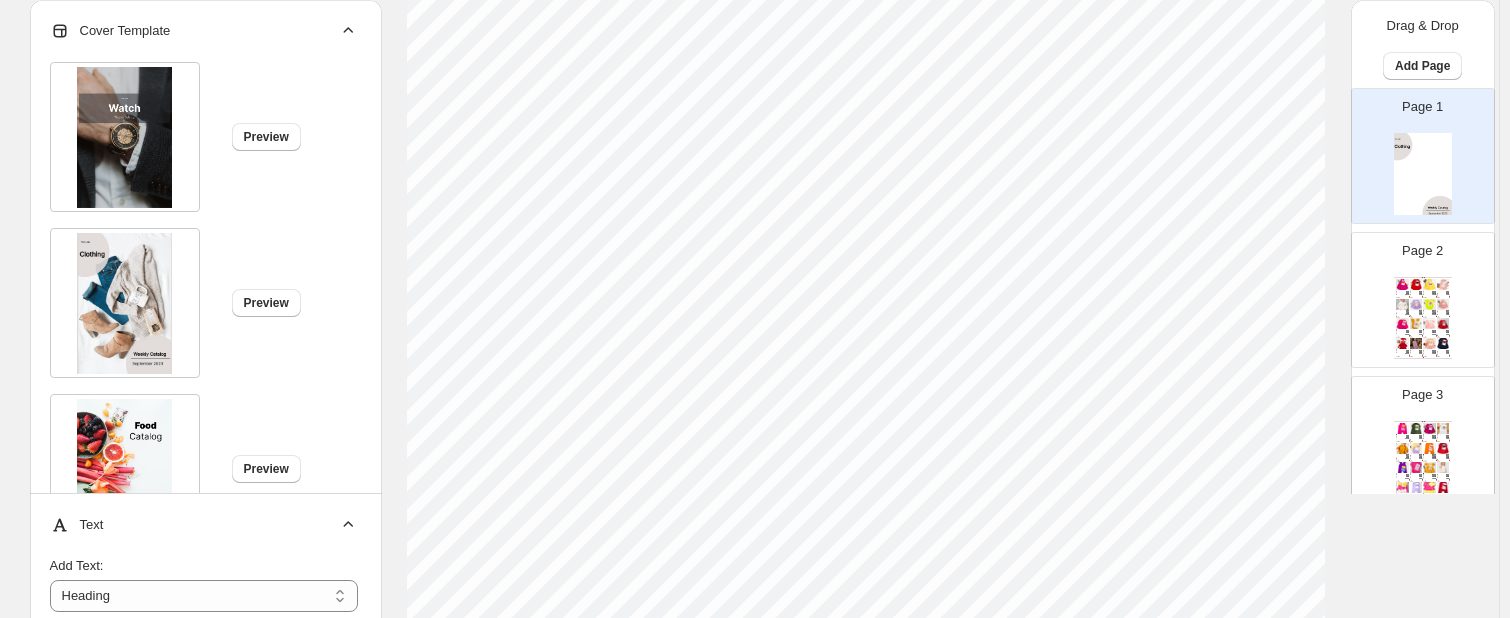 scroll, scrollTop: 76, scrollLeft: 0, axis: vertical 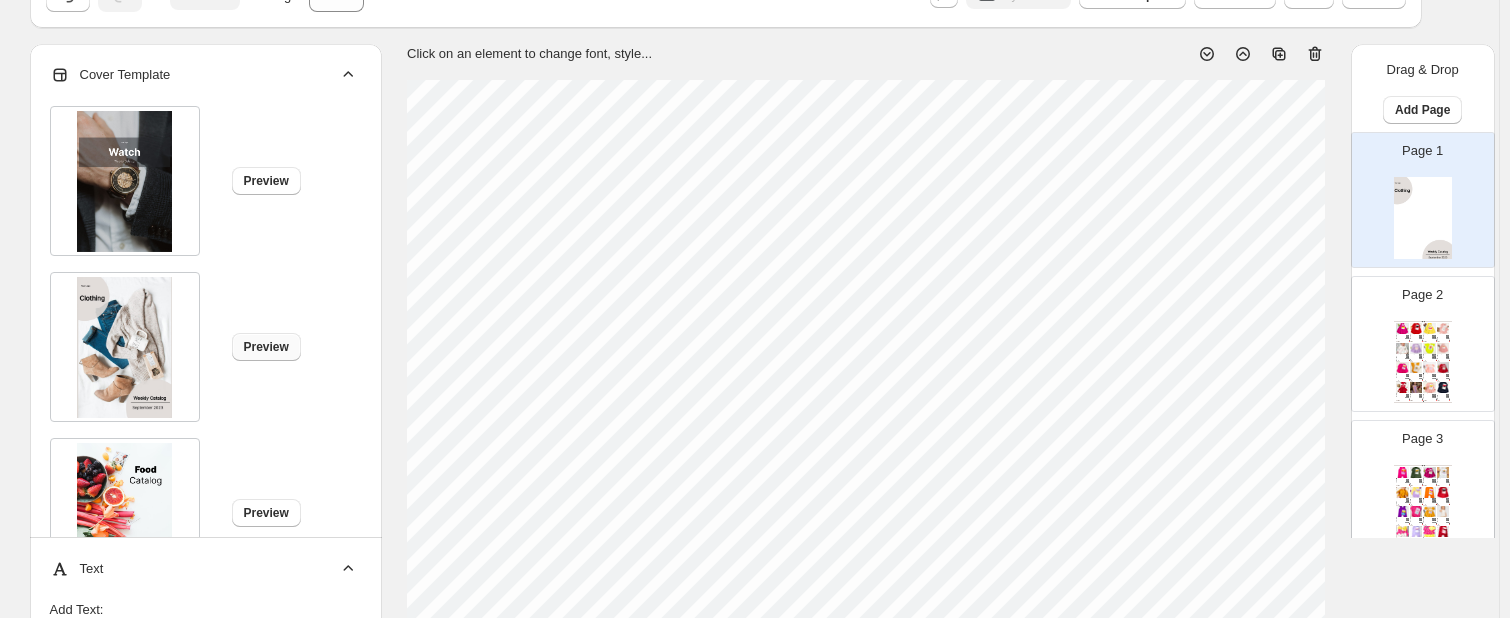 click on "Preview" at bounding box center (266, 347) 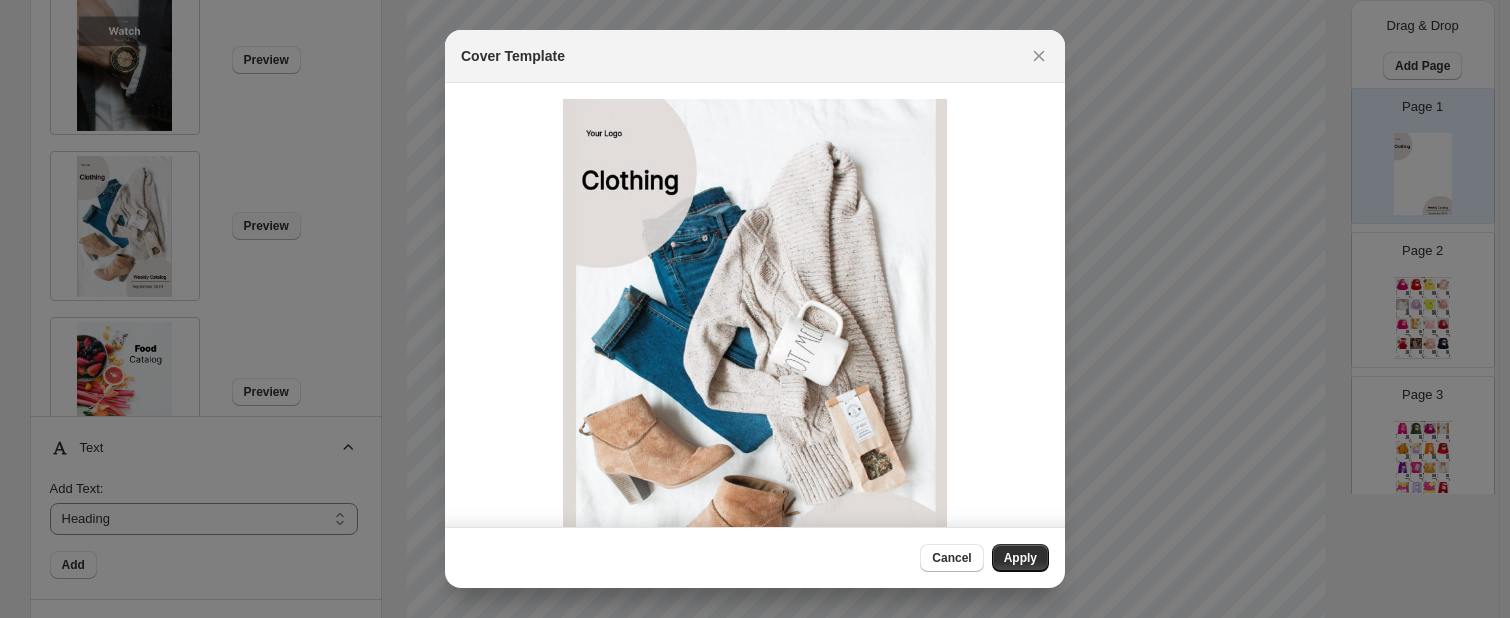 scroll, scrollTop: 76, scrollLeft: 0, axis: vertical 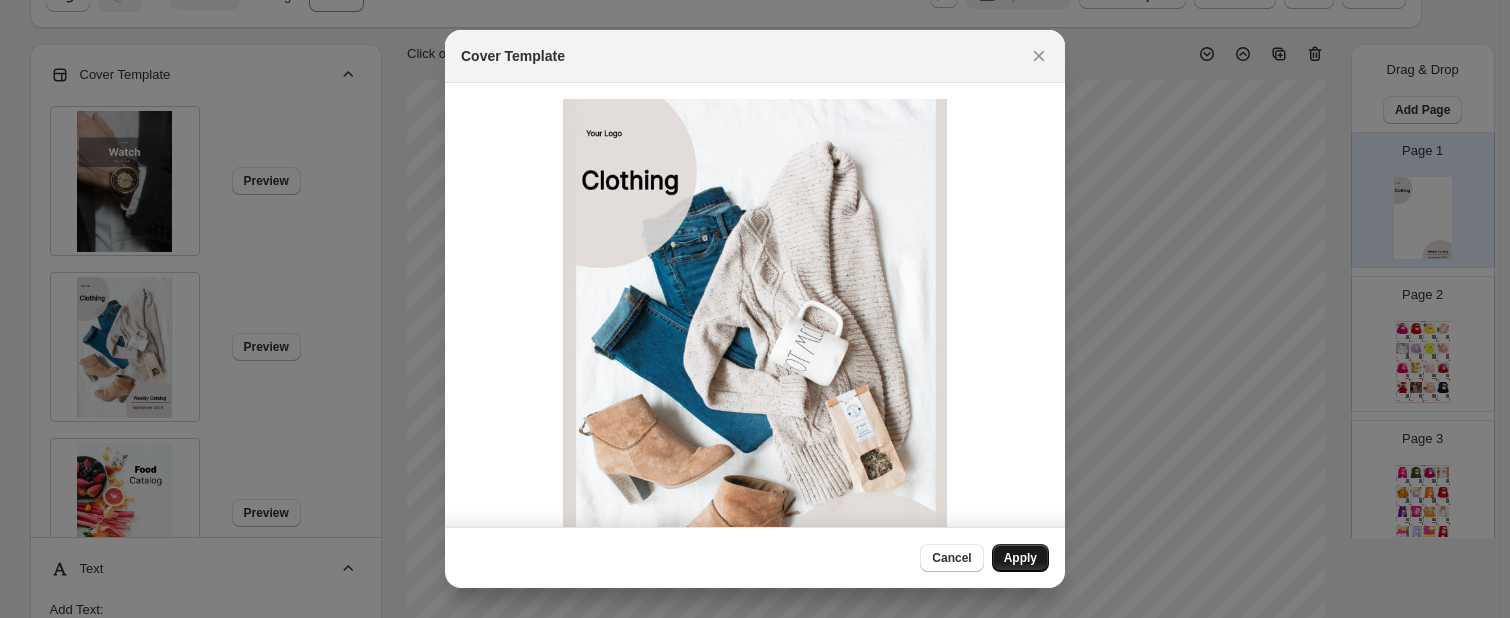 click on "Apply" at bounding box center [1020, 558] 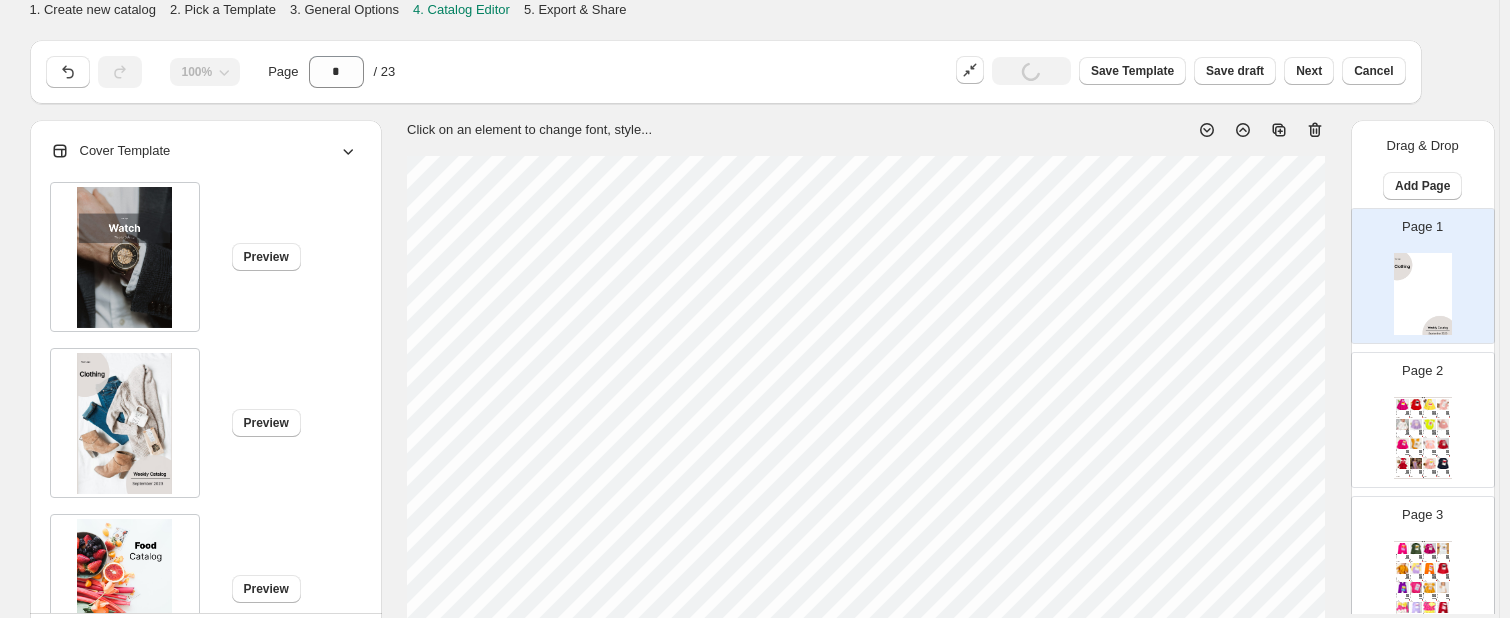 scroll, scrollTop: 76, scrollLeft: 0, axis: vertical 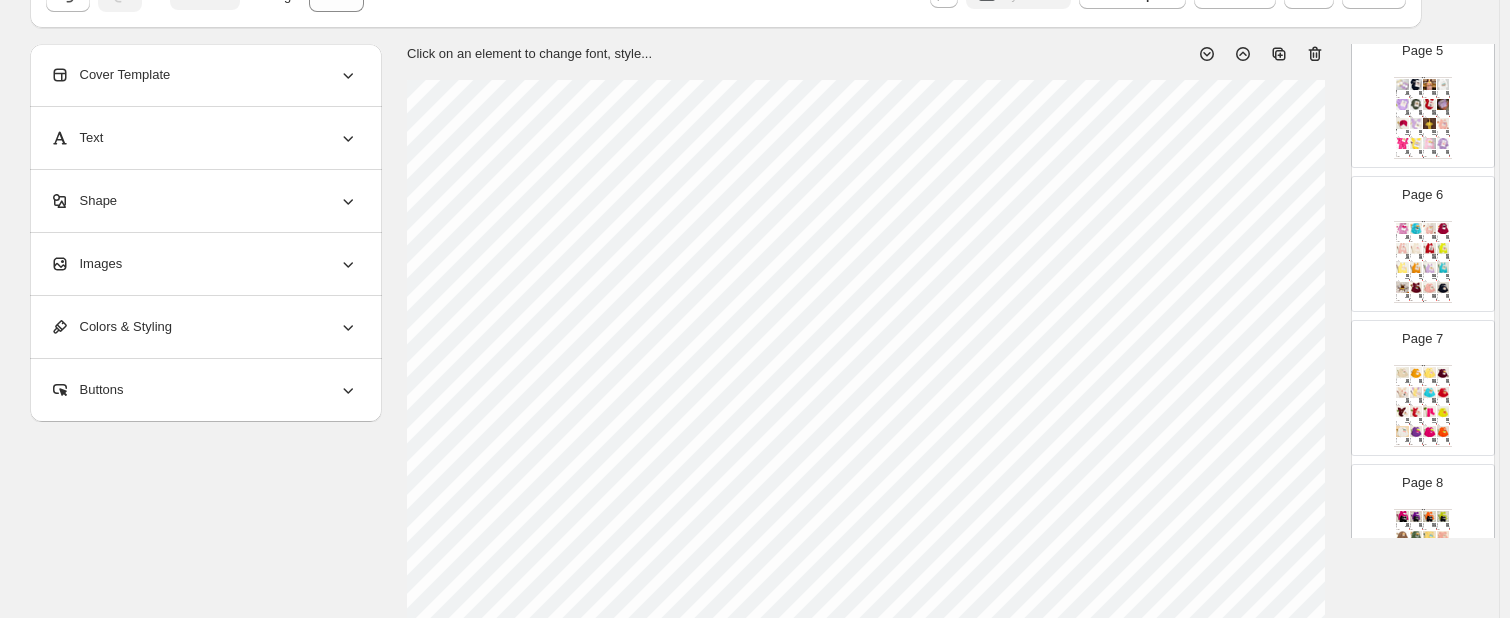 click on "Clothing Catalog | Page undefined" at bounding box center (1423, 158) 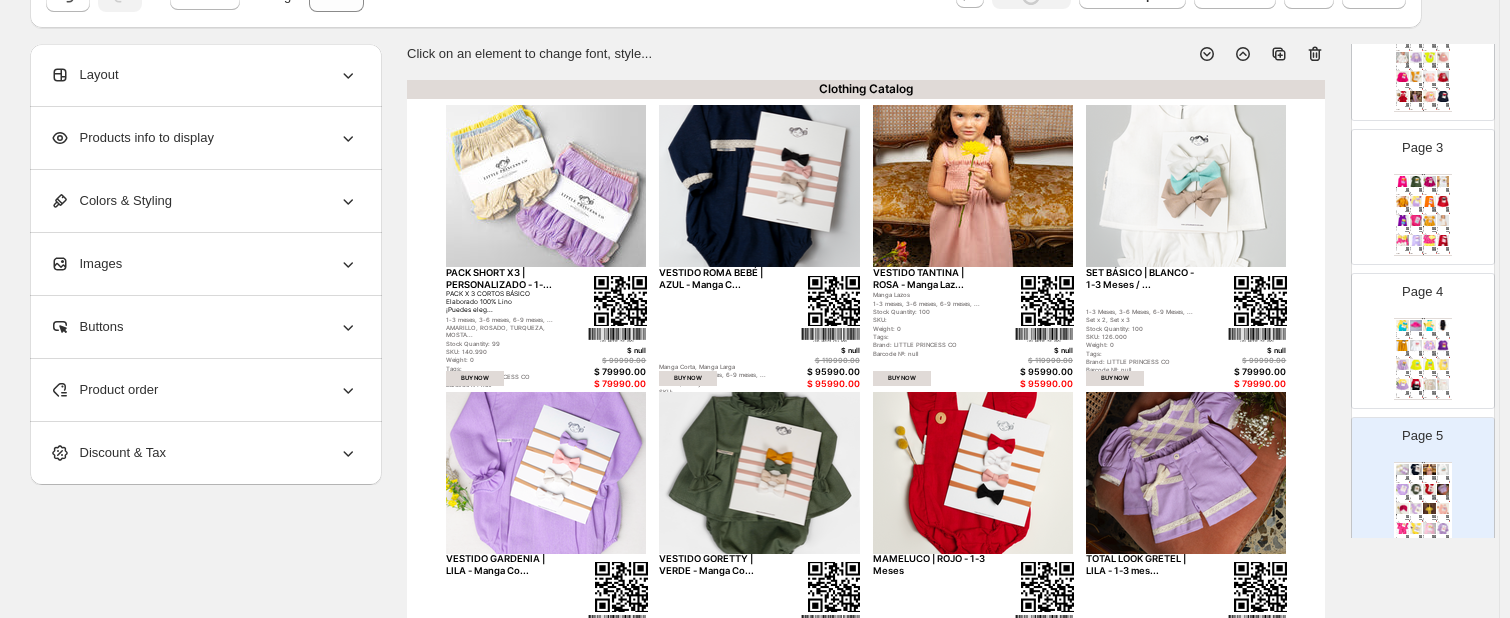 scroll, scrollTop: 0, scrollLeft: 0, axis: both 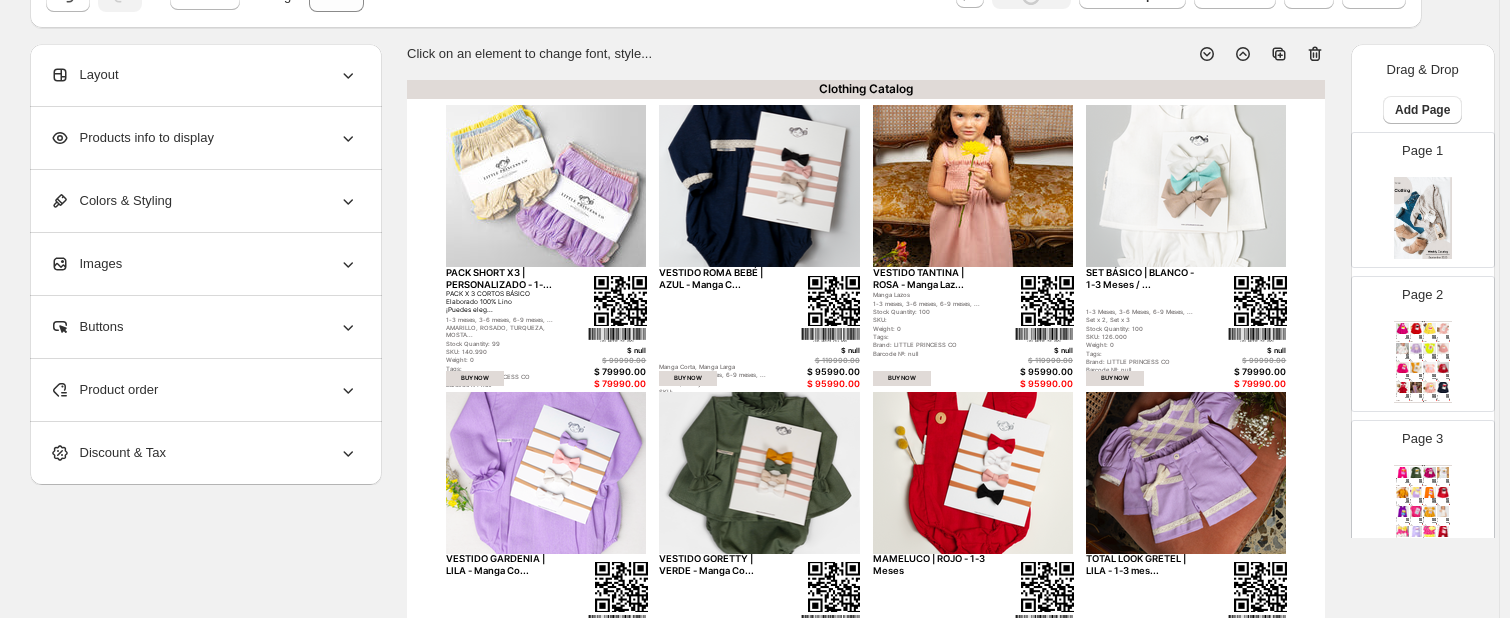 click at bounding box center [1423, 218] 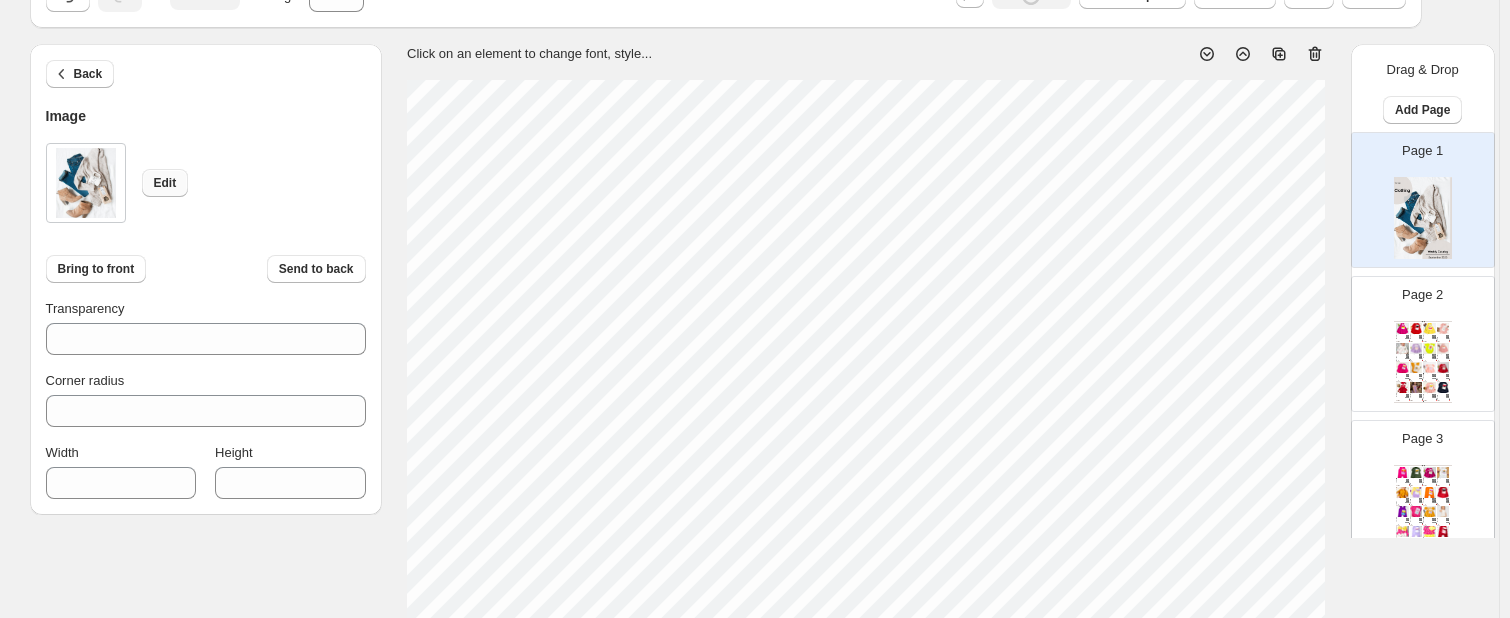 click on "Edit" at bounding box center [165, 183] 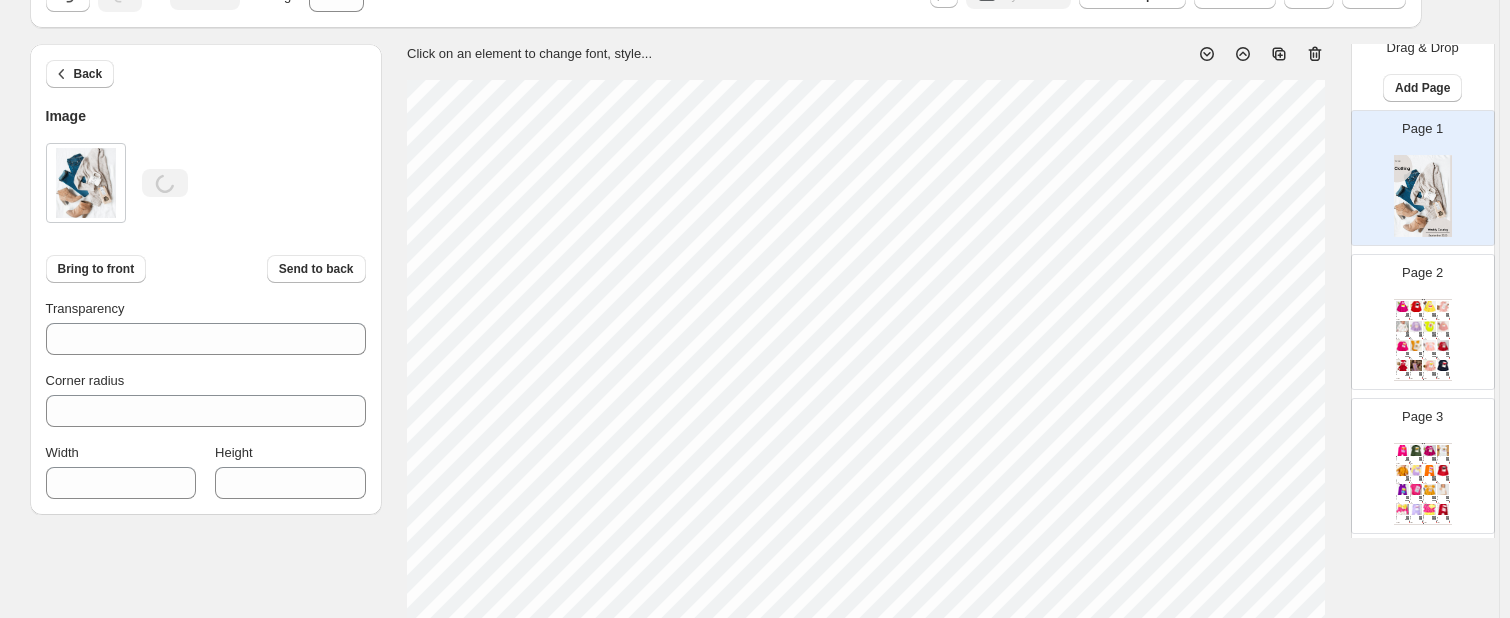 scroll, scrollTop: 0, scrollLeft: 0, axis: both 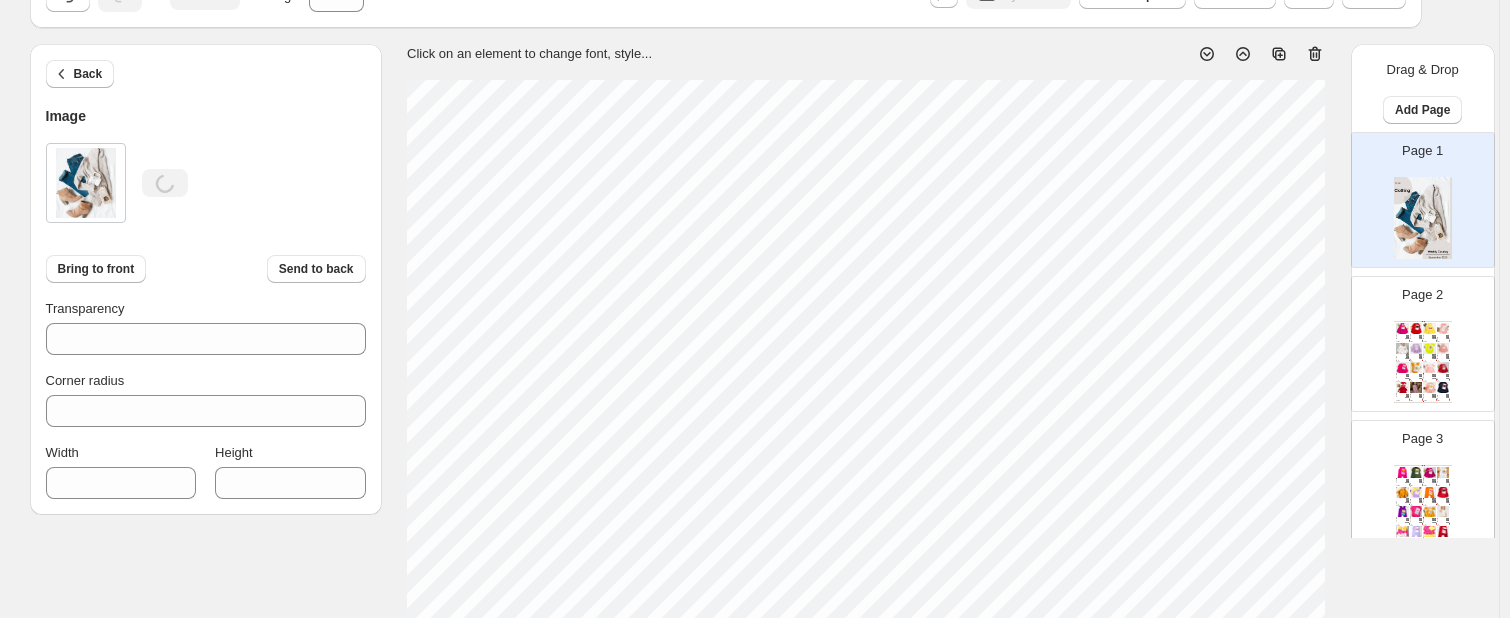 click on "Click on an element to change font, style..." at bounding box center (866, 656) 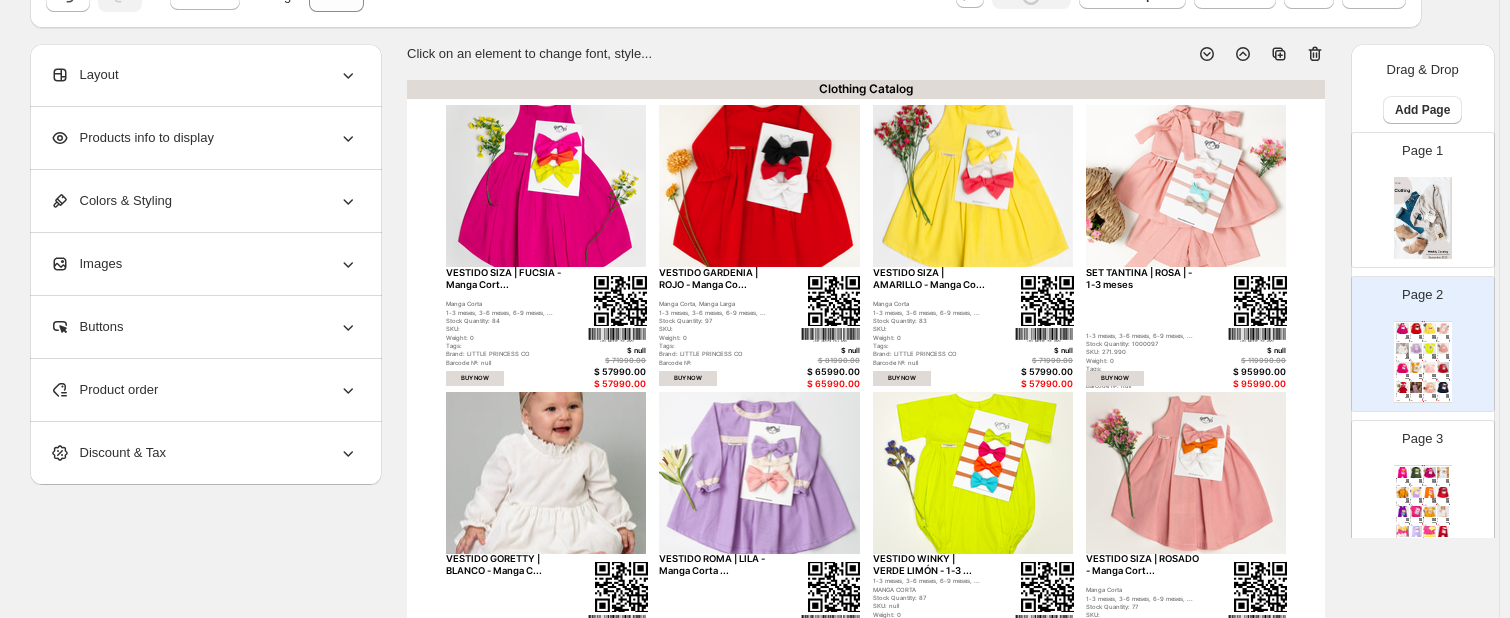 click at bounding box center [759, 186] 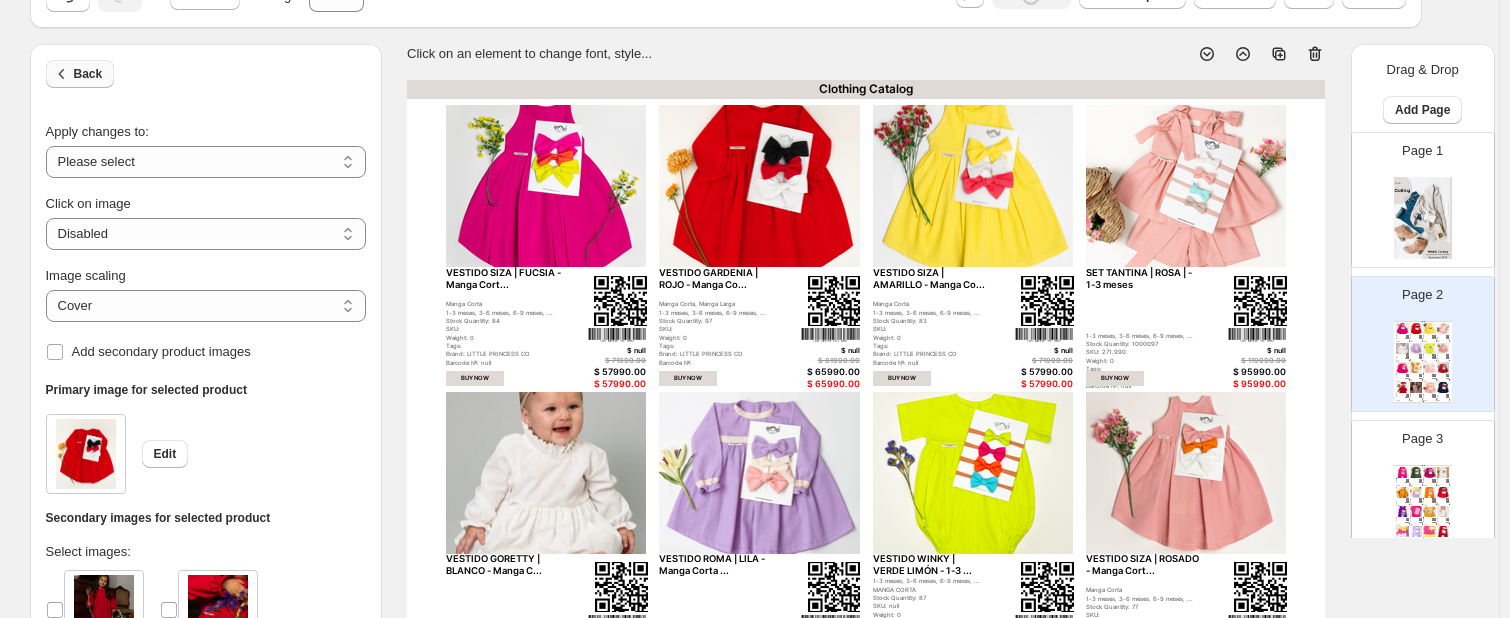 click on "Back" at bounding box center (88, 74) 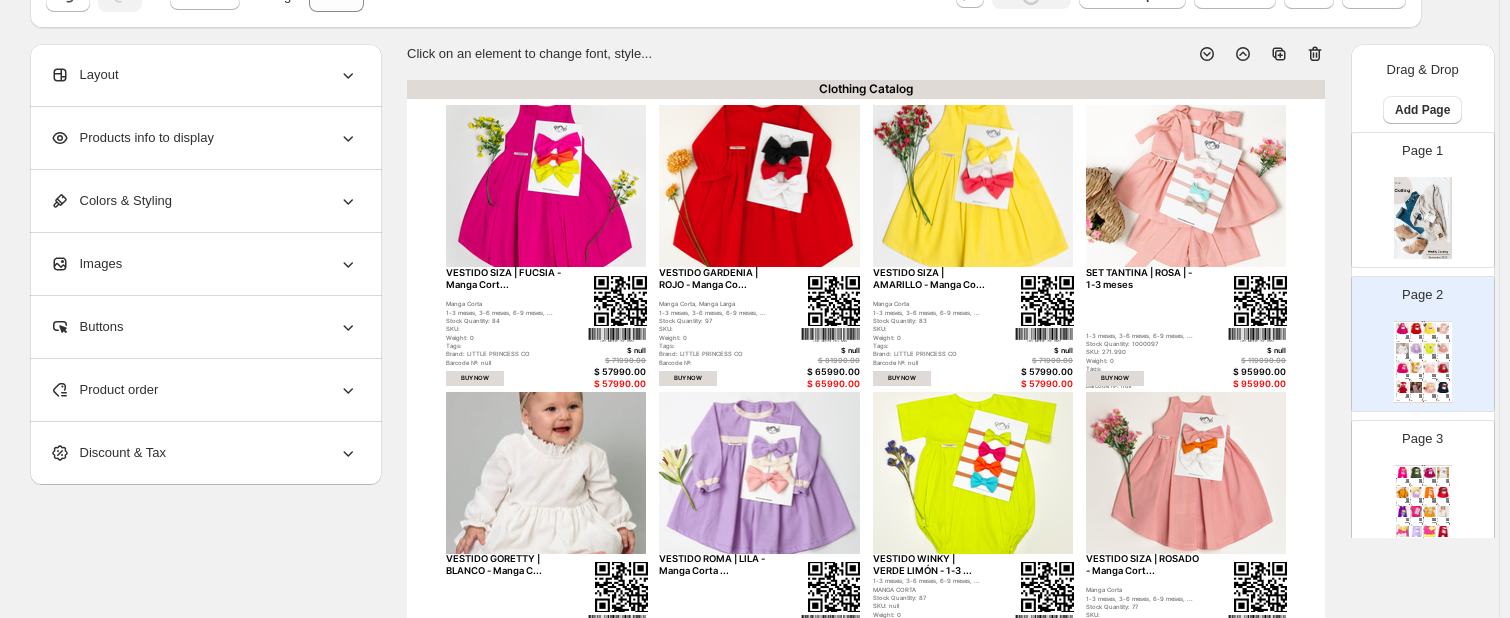 click on "Products info to display" at bounding box center (204, 138) 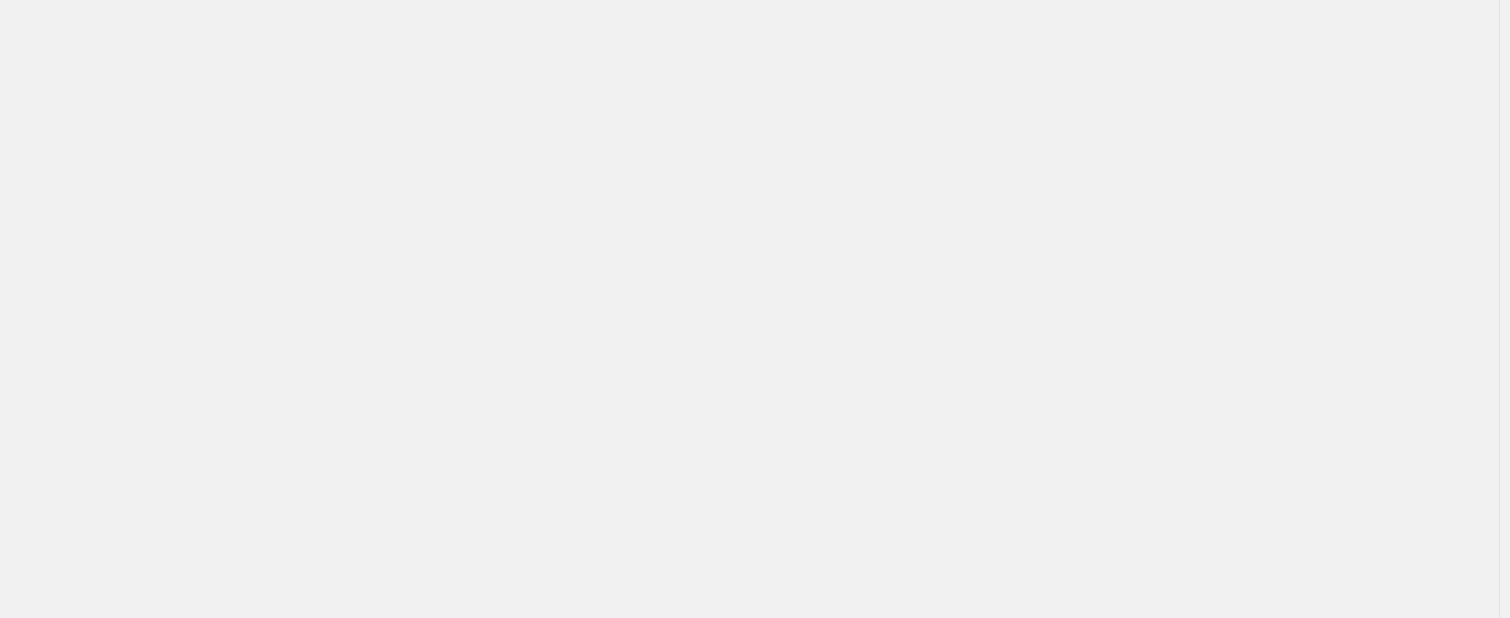 scroll, scrollTop: 0, scrollLeft: 0, axis: both 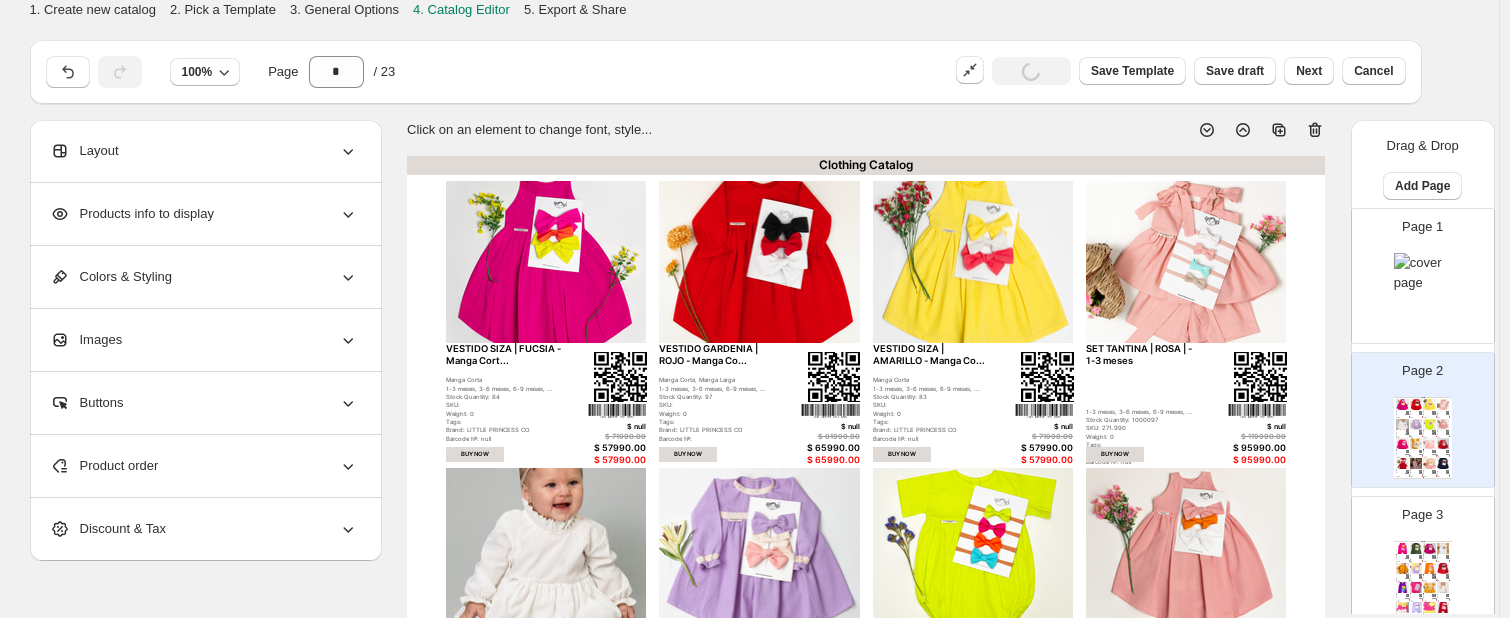 click at bounding box center [1423, 273] 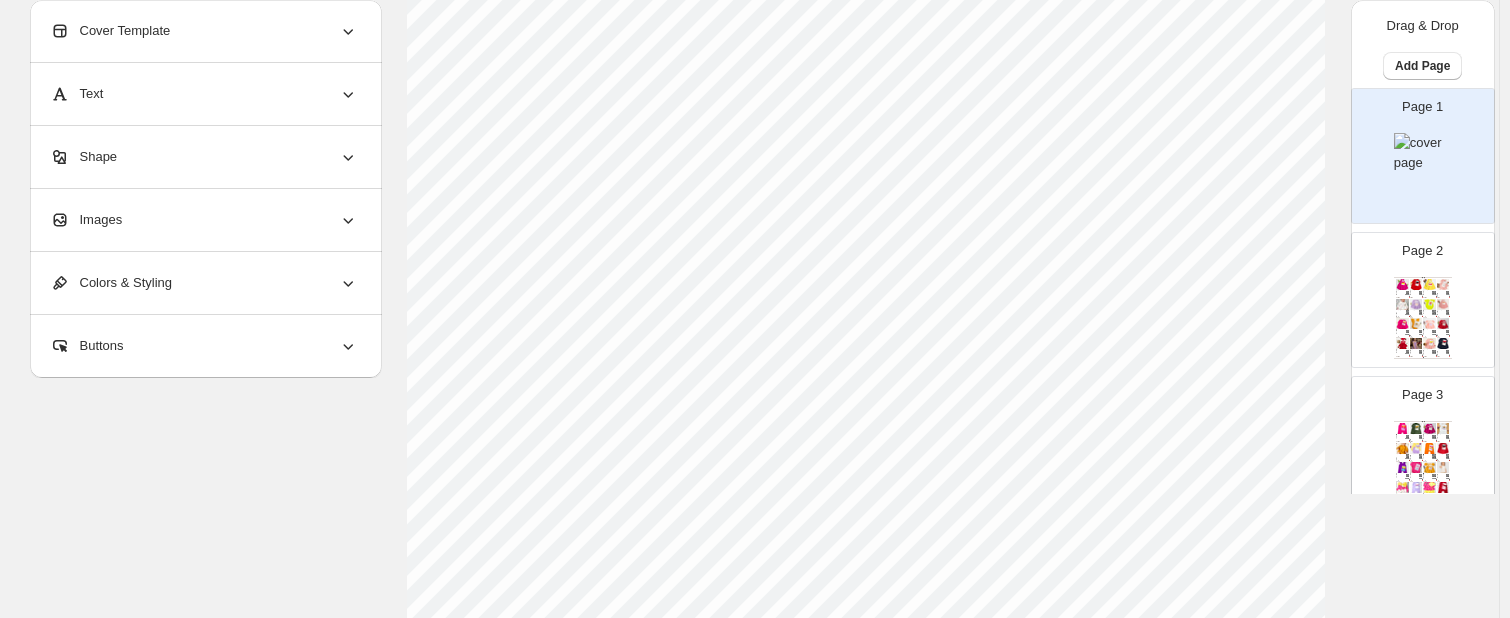 scroll, scrollTop: 329, scrollLeft: 0, axis: vertical 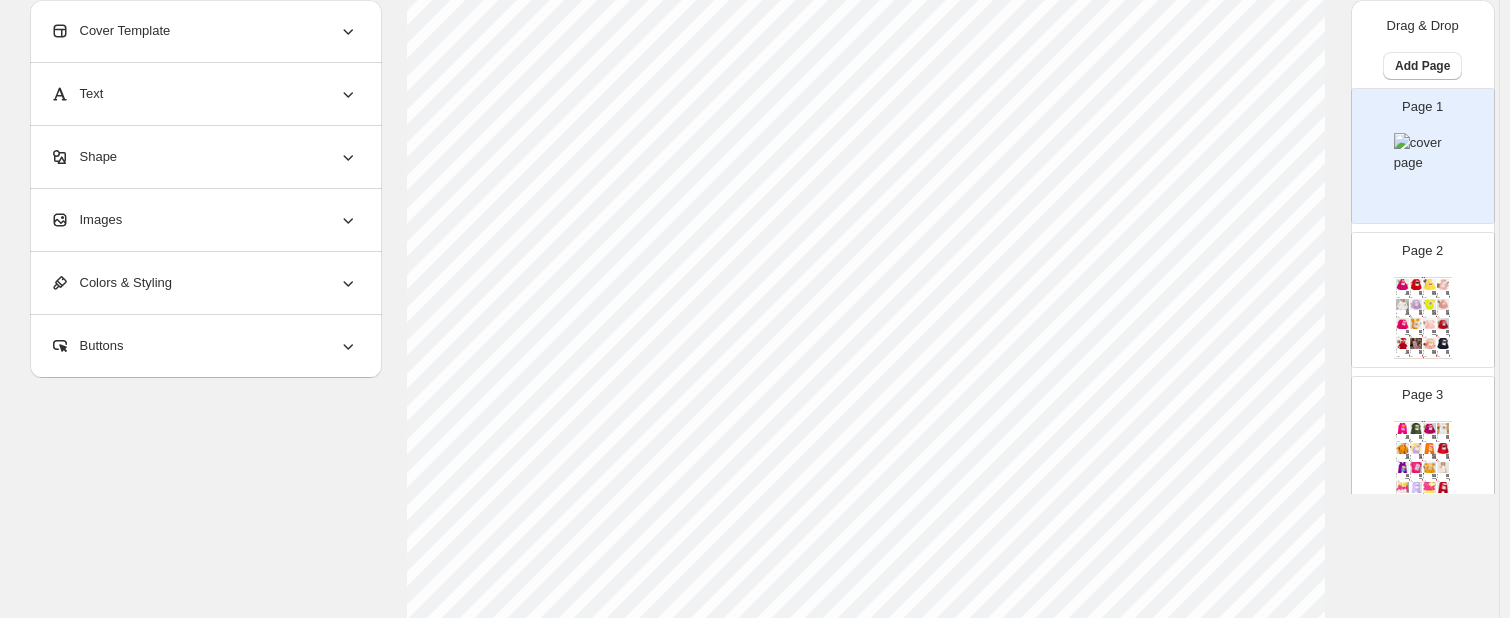 click on "1-3 meses, 3-6 meses, 6-9 meses, ..." at bounding box center (1413, 316) 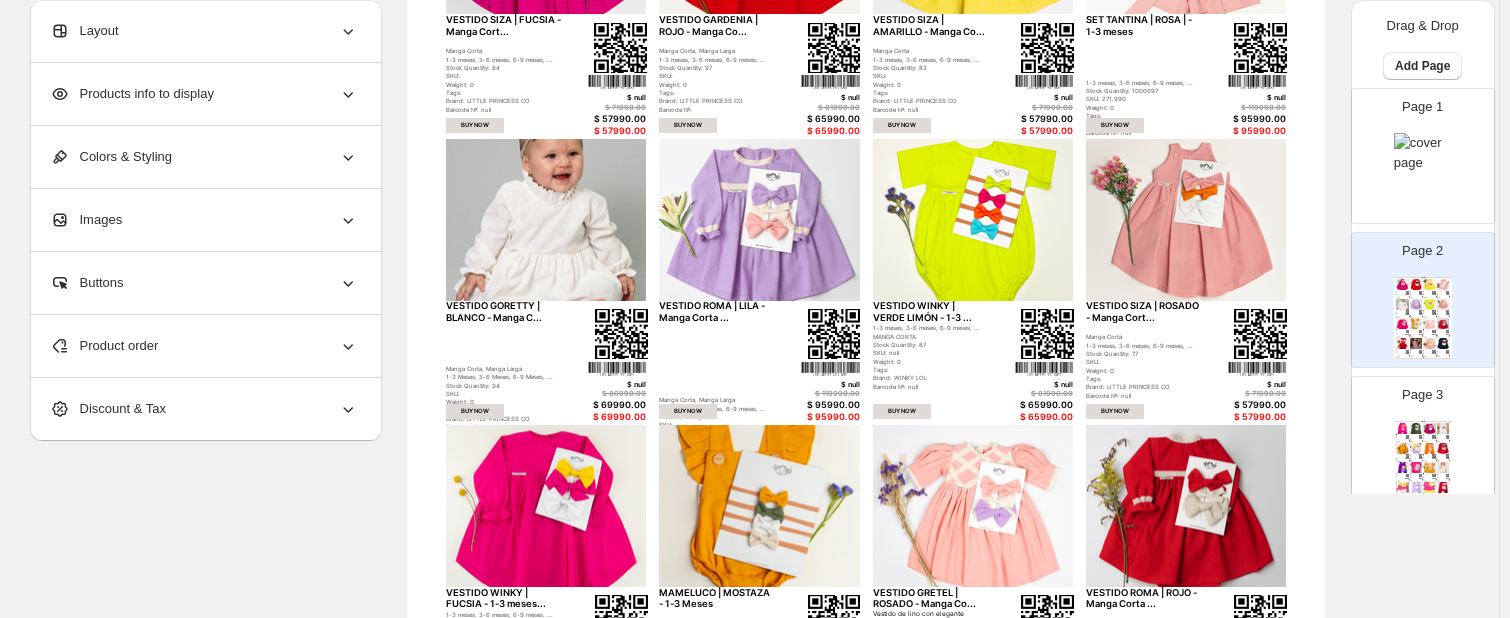 click on "Colors & Styling" at bounding box center [204, 157] 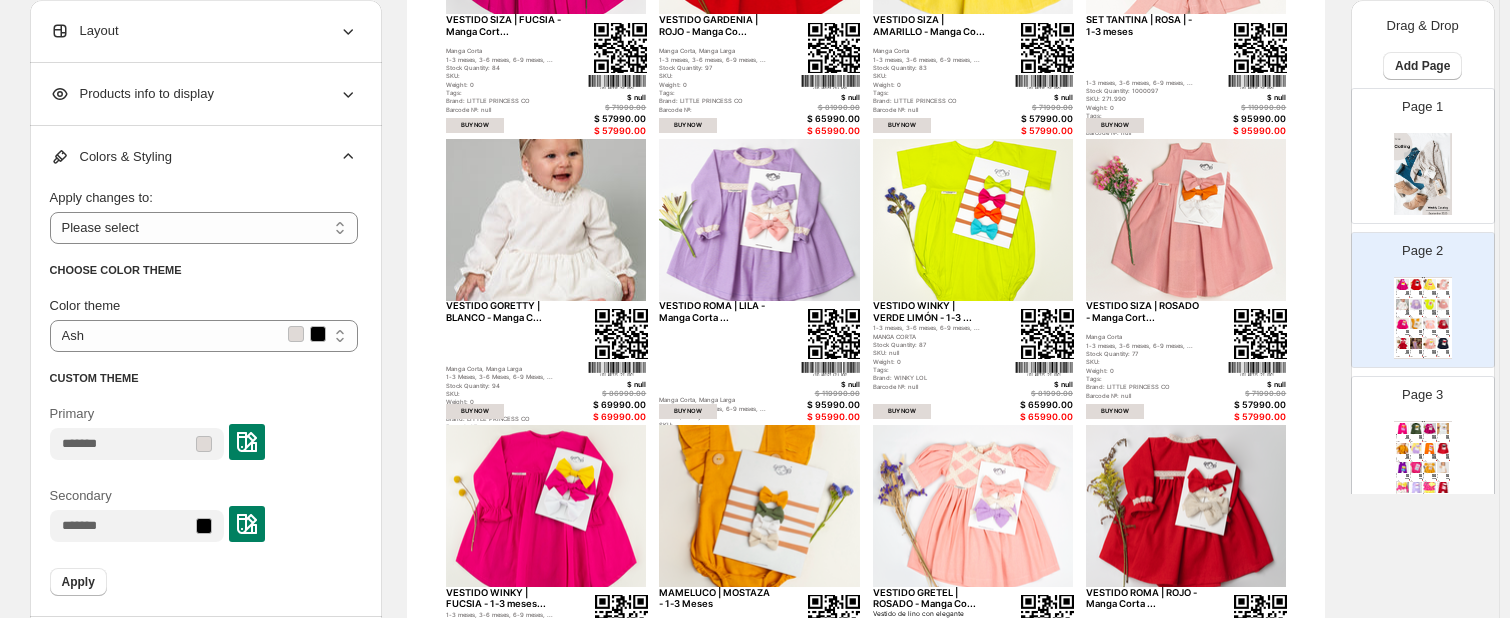 click at bounding box center [1423, 174] 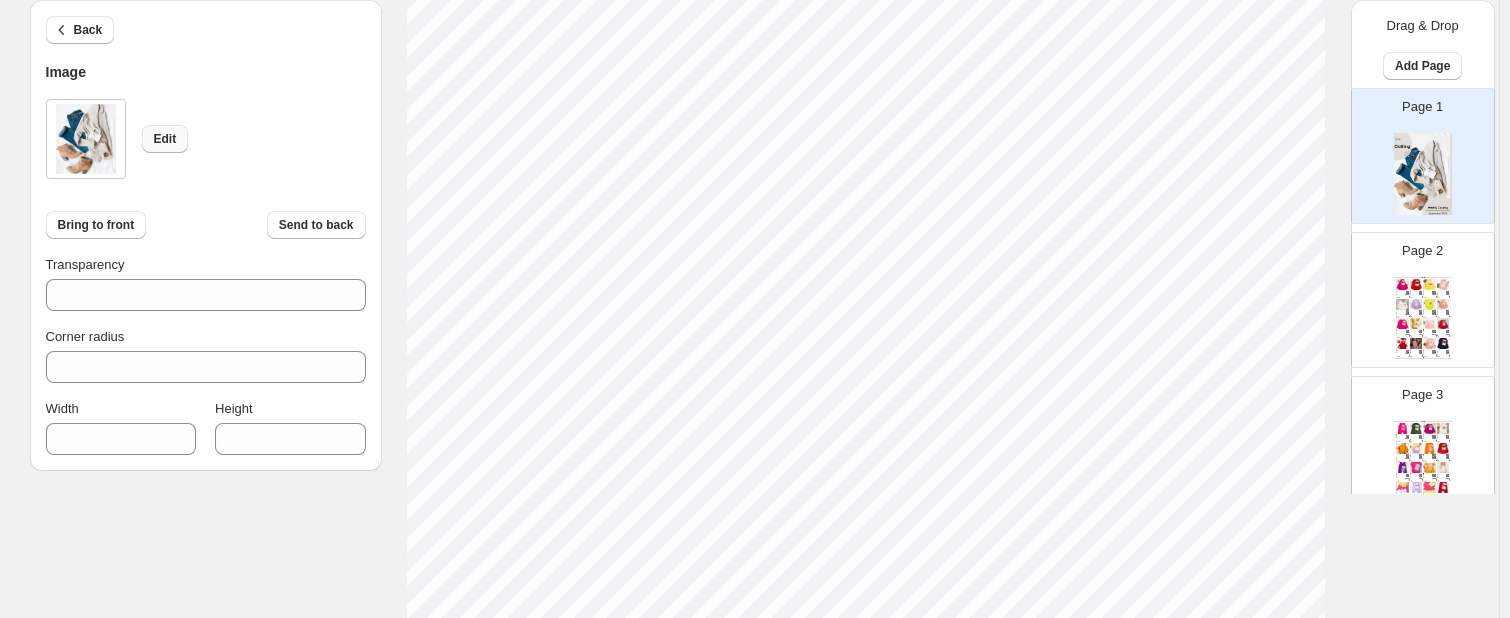 click on "Edit" at bounding box center [165, 139] 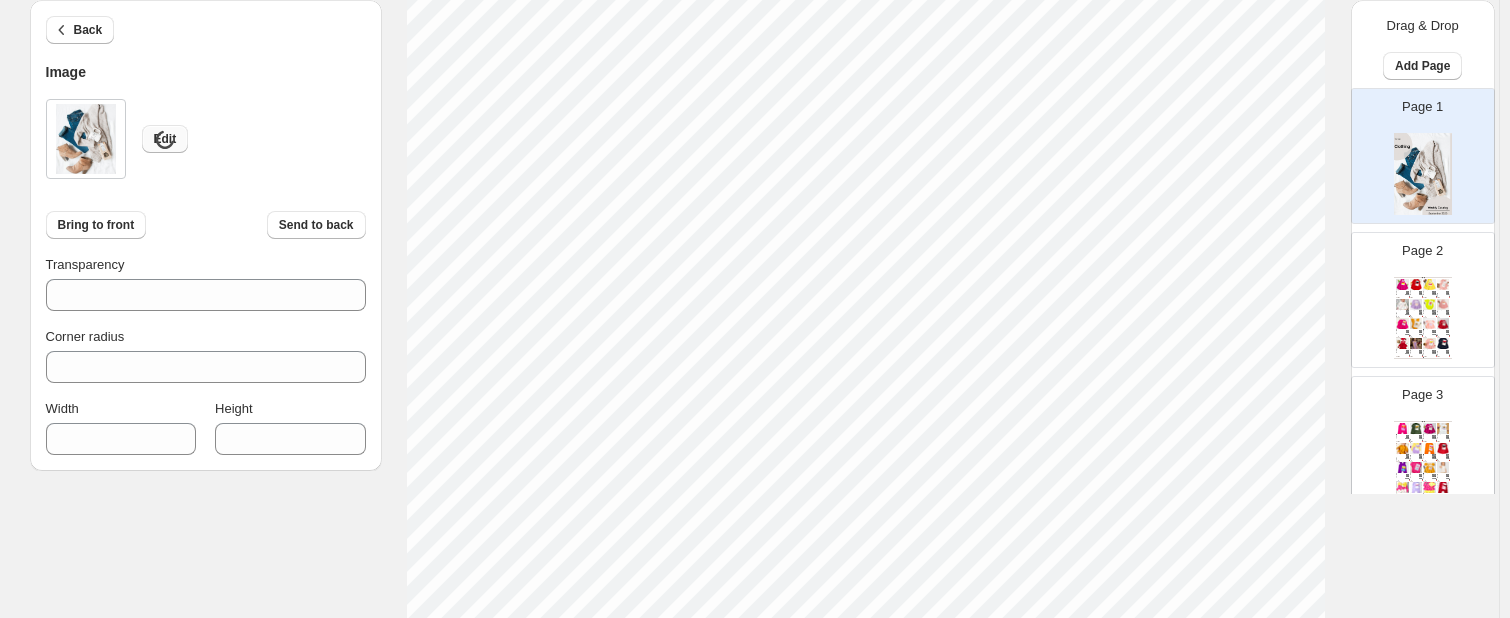 type on "****" 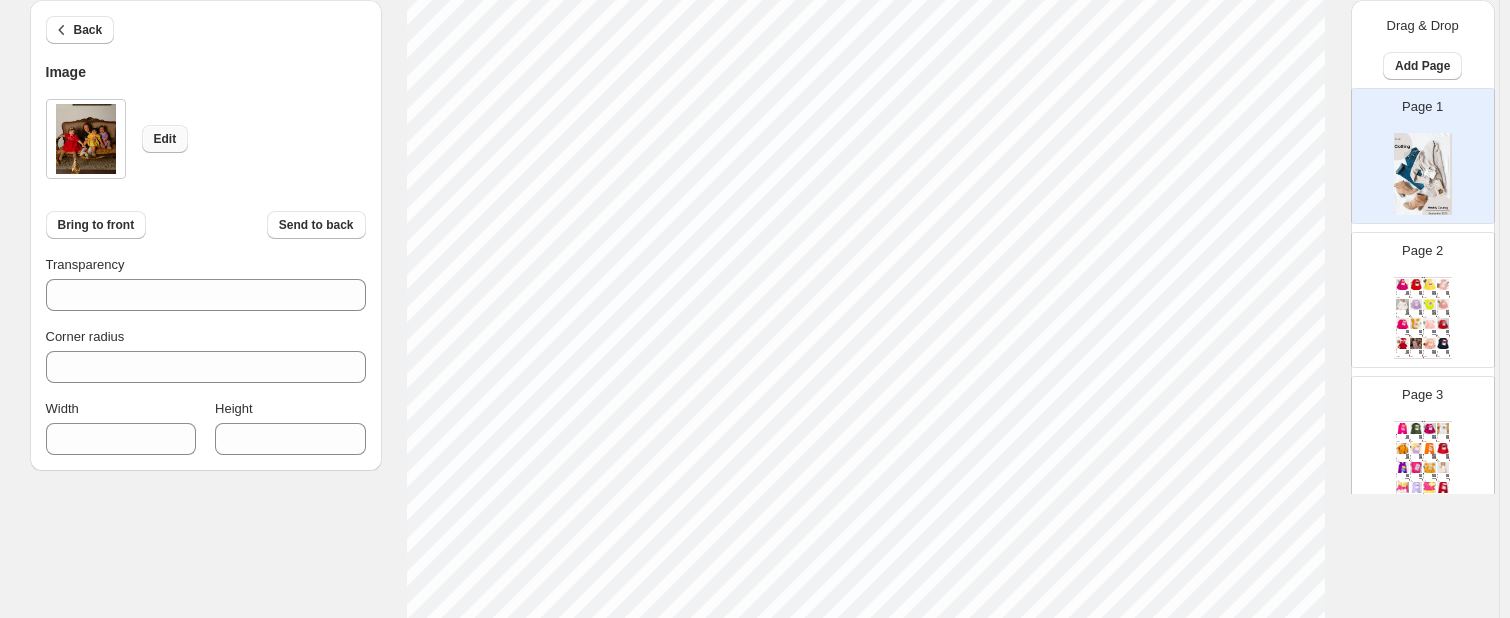 type on "****" 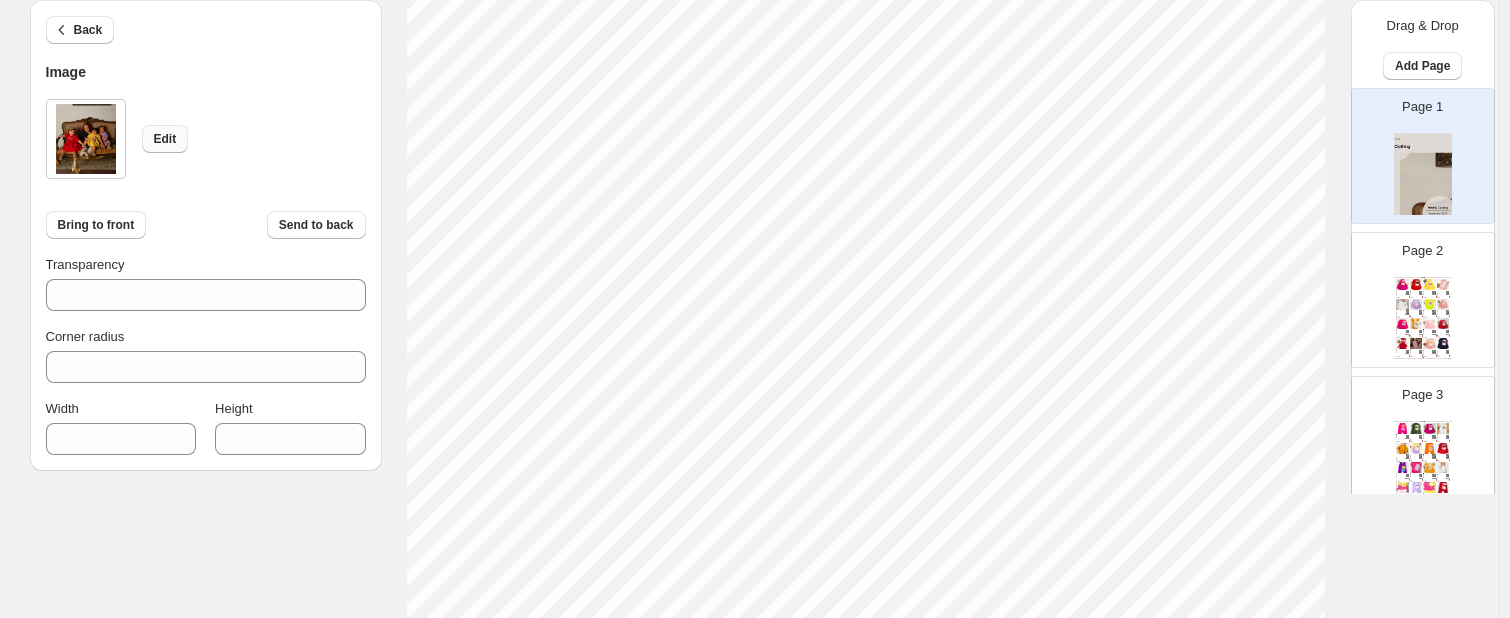 type on "****" 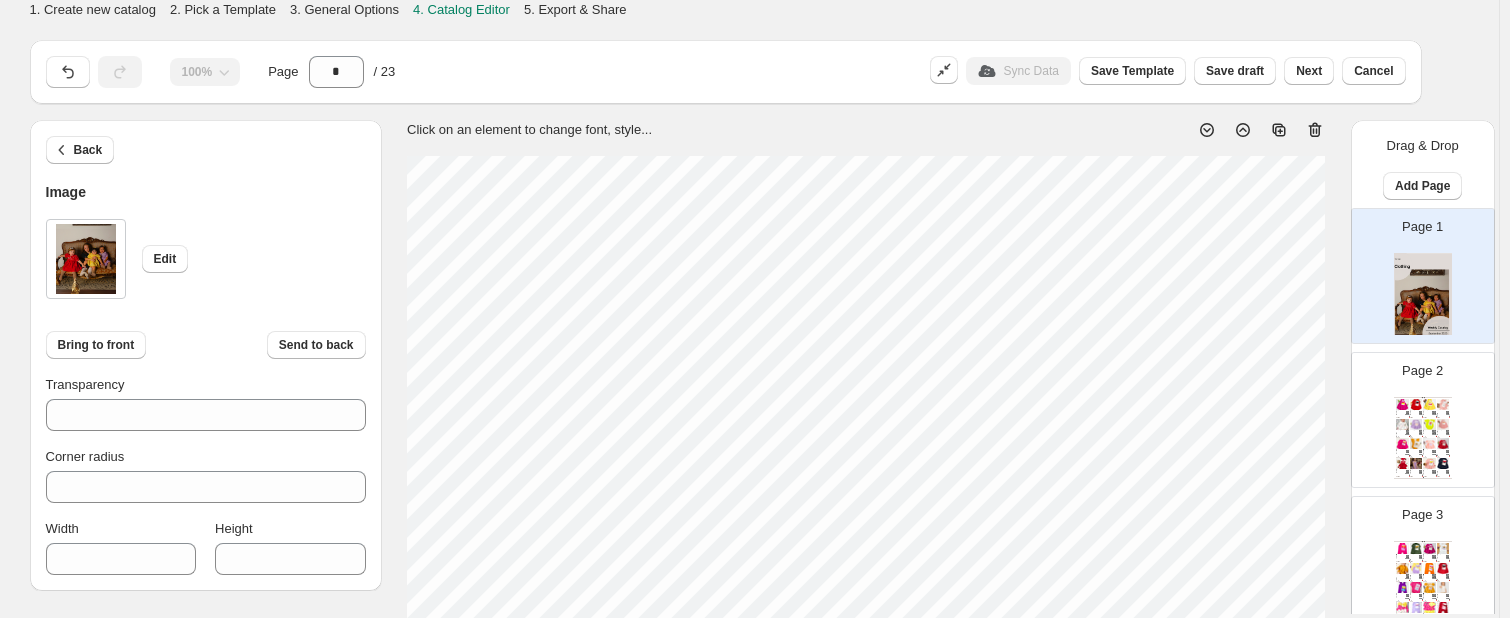 scroll, scrollTop: 329, scrollLeft: 0, axis: vertical 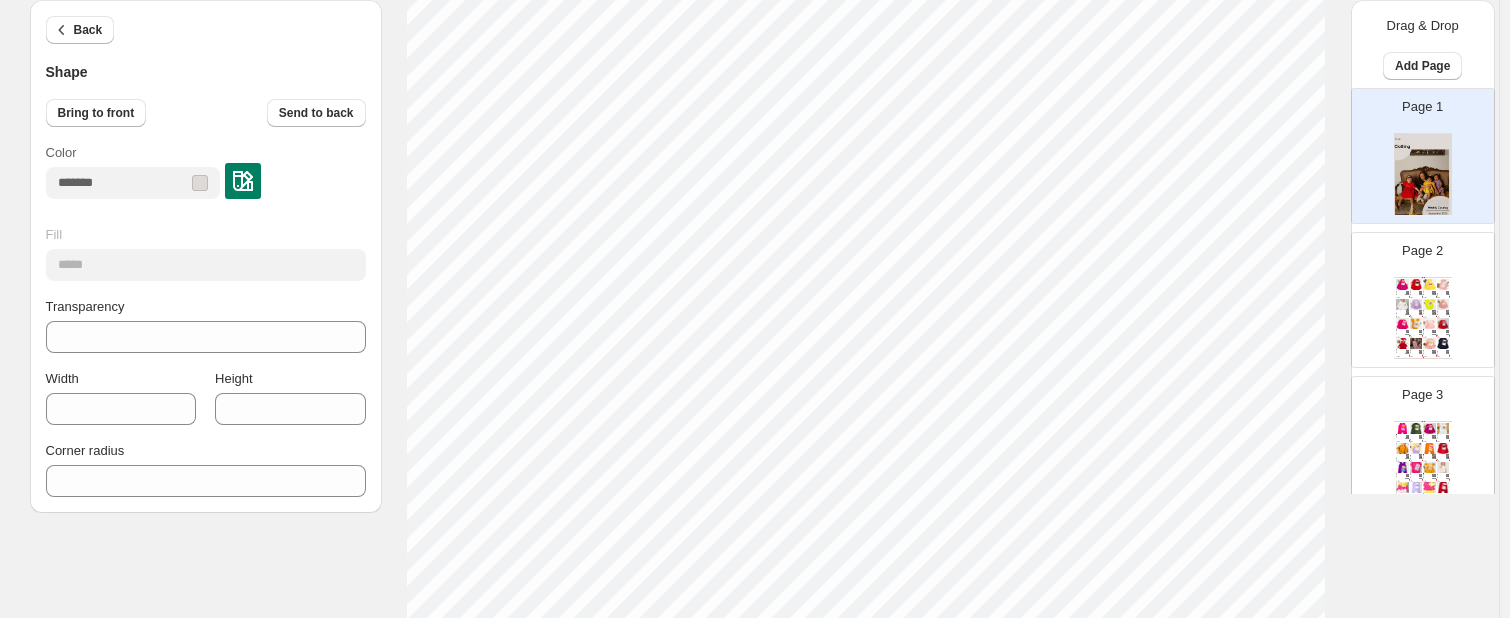 click on "Click on an element to change font, style..." at bounding box center (866, 403) 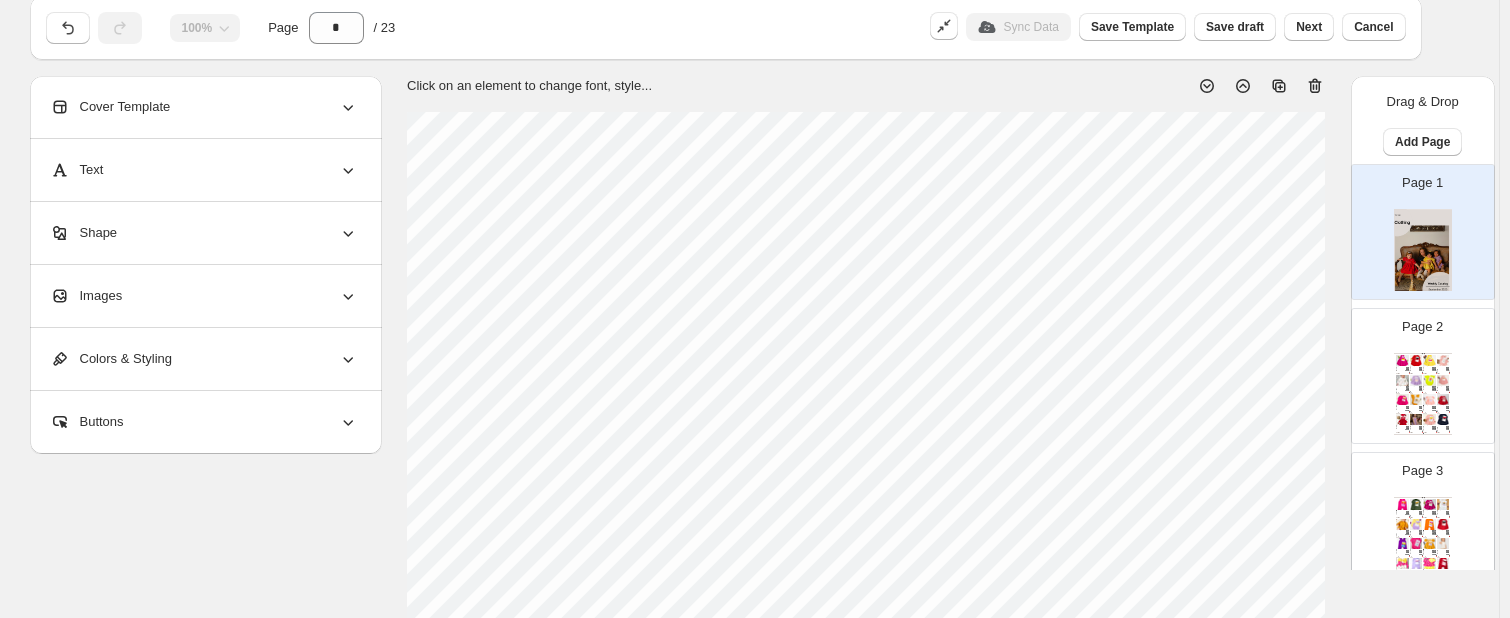 scroll, scrollTop: 47, scrollLeft: 0, axis: vertical 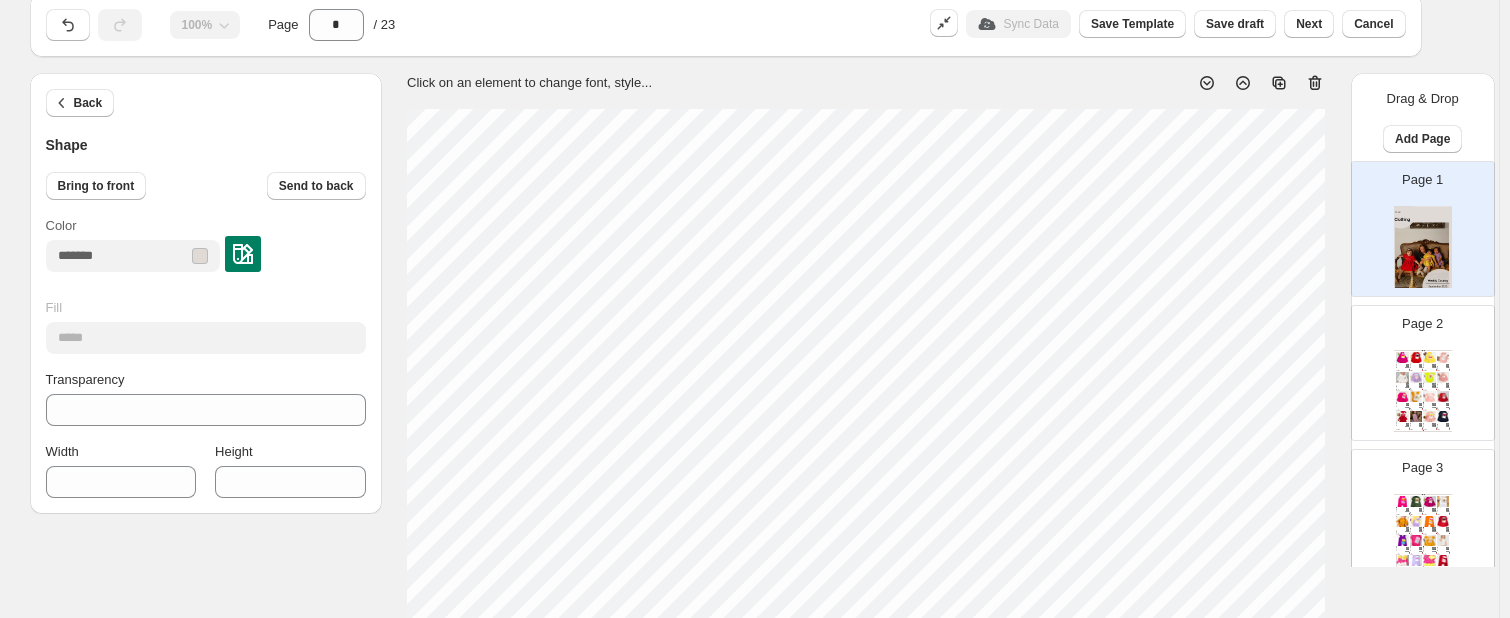 type on "***" 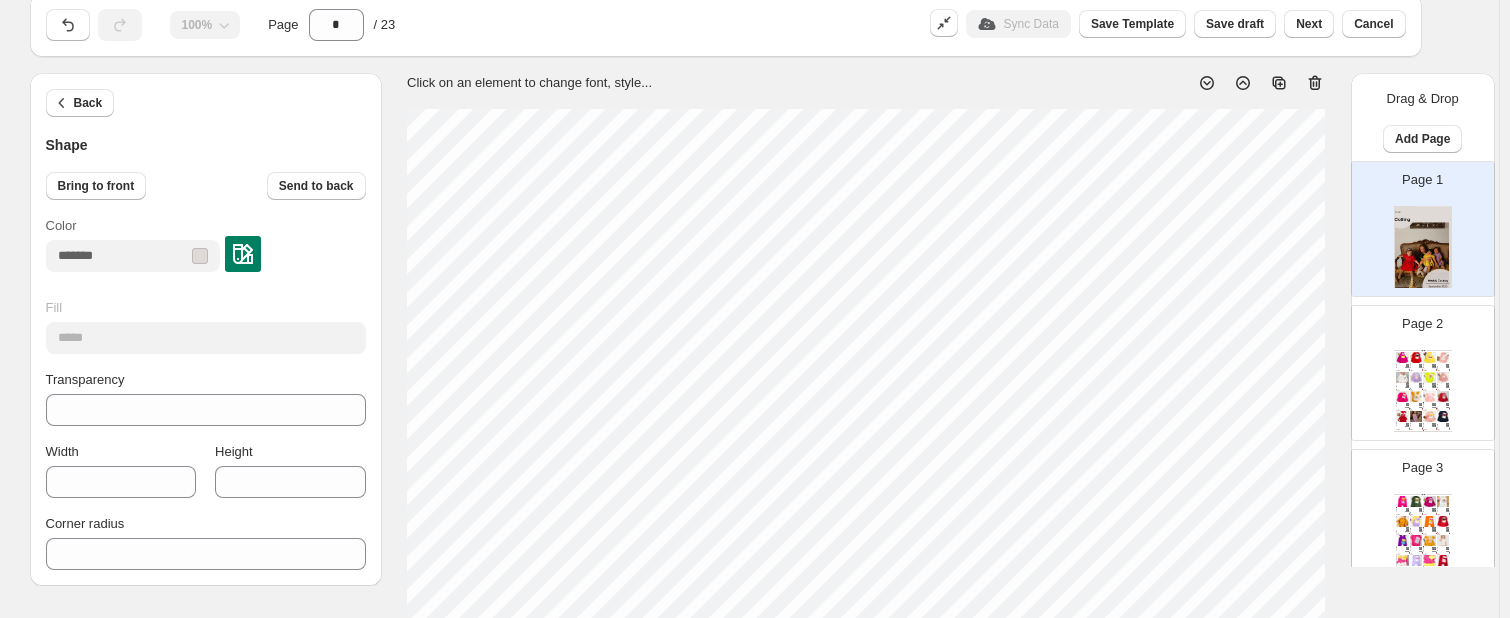 click on "Click on an element to change font, style..." at bounding box center (858, 75) 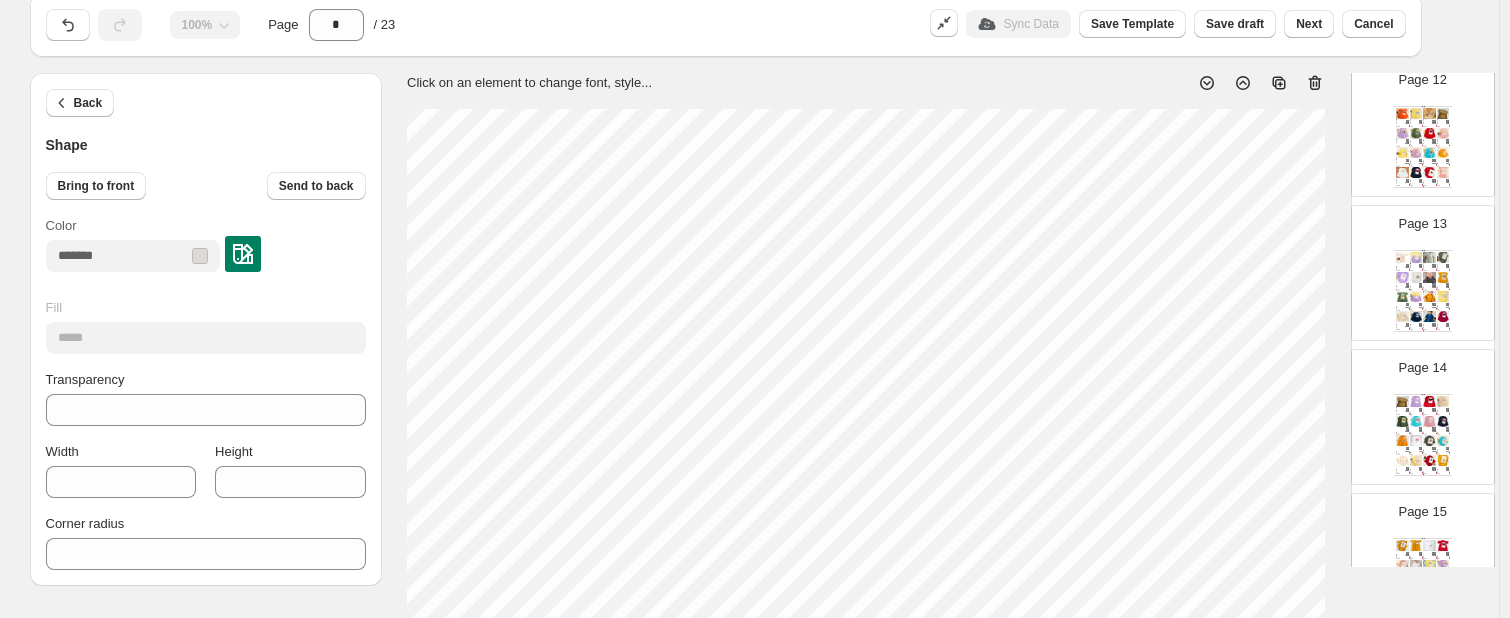scroll, scrollTop: 1667, scrollLeft: 0, axis: vertical 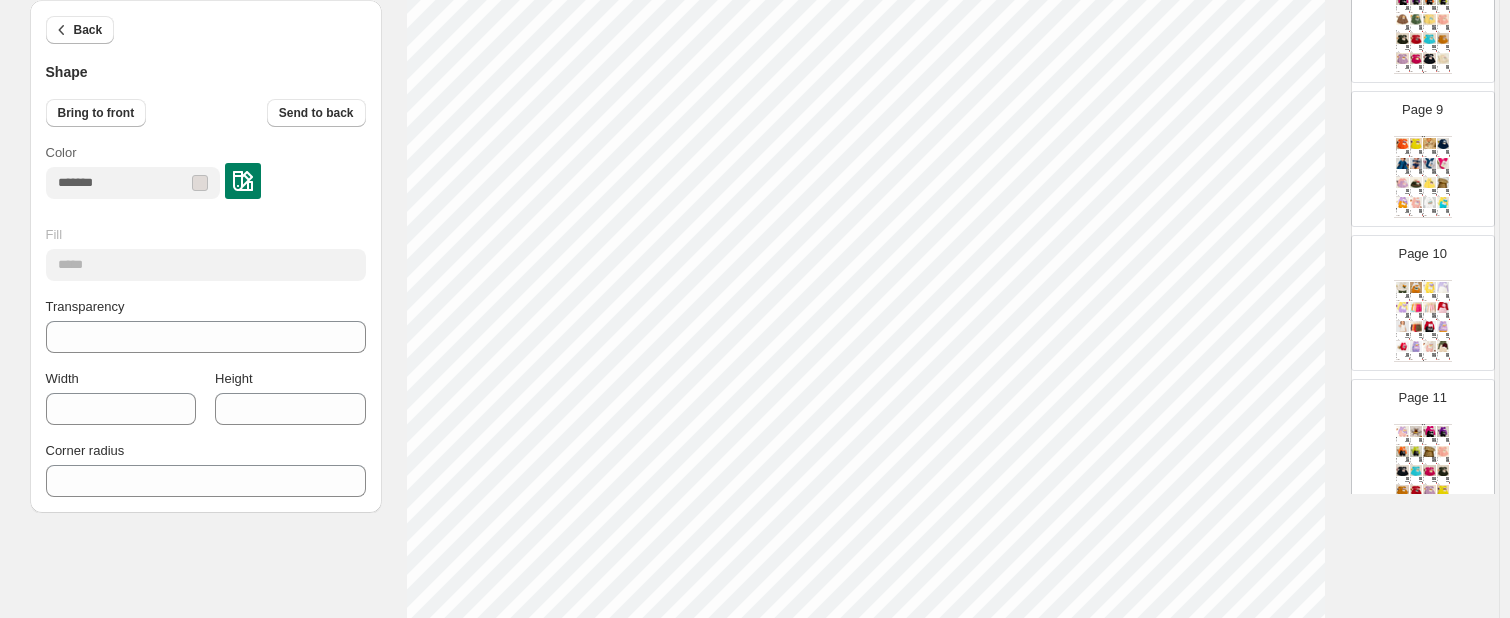 click on "Back Shape Bring to front Send to back Color Fill ***** Transparency *** Width *** Height **** Corner radius * Click on an element to change font, style... Drag & Drop Add Page Page 1 Page 2 Clothing Catalog VESTIDO SIZA | FUCSIA - Manga Cort...
Manga Corta 1-3 meses, 3-6 meses, 6-9 meses, ... Stock Quantity:  84 SKU:   Weight:  0 Tags:   Brand:  LITTLE PRINCESS CO Barcode №:  null $ null $ 71990.00 $ 57990.00 $ 57990.00 BUY NOW VESTIDO GARDENIA | ROJO - Manga Co...
Manga Corta, Manga Larga 1-3 meses, 3-6 meses, 6-9 meses, ... Stock Quantity:  97 SKU:   Weight:  0 Tags:   Brand:  LITTLE PRINCESS CO Barcode №:   $ null $ 81990.00 $ 65990.00 $ 65990.00 BUY NOW VESTIDO SIZA | AMARILLO - Manga Co...
Manga Corta 1-3 meses, 3-6 meses, 6-9 meses, ... Stock Quantity:  83 SKU:   Weight:  0 Tags:   Brand:  LITTLE PRINCESS CO Barcode №:  null $ null $ 71990.00 $ 57990.00 $ 57990.00 BUY NOW SET TANTINA | ROSA | - 1-3 meses
1-3 meses, 3-6 meses, 6-9 meses, ... Stock Quantity:  1000097 SKU:  271.990" at bounding box center [750, 274] 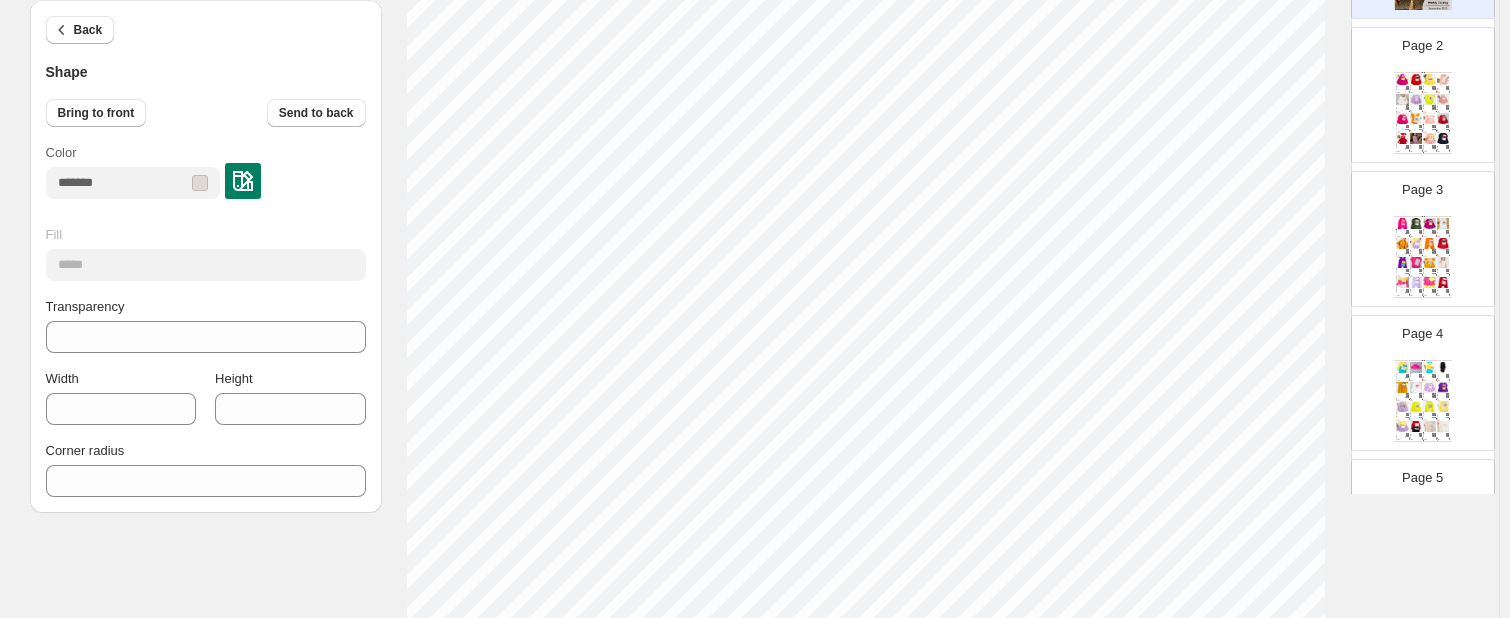 scroll, scrollTop: 0, scrollLeft: 0, axis: both 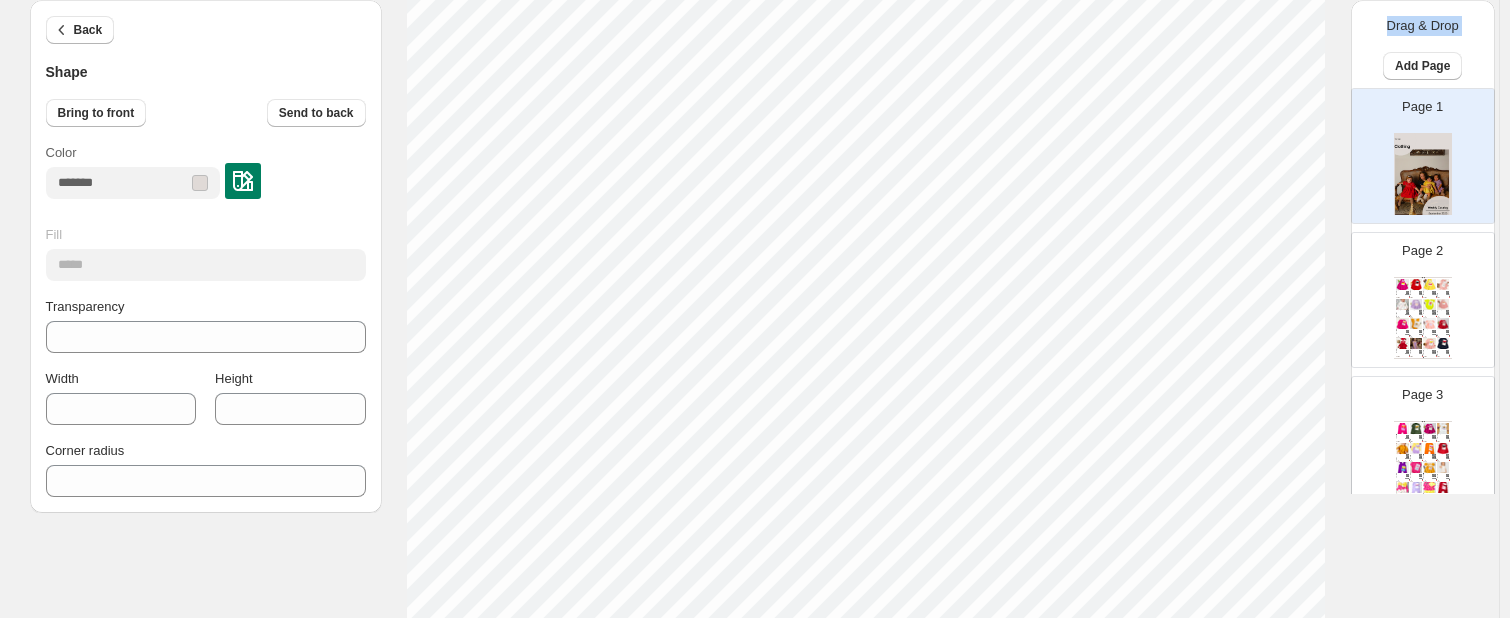click at bounding box center (1423, 174) 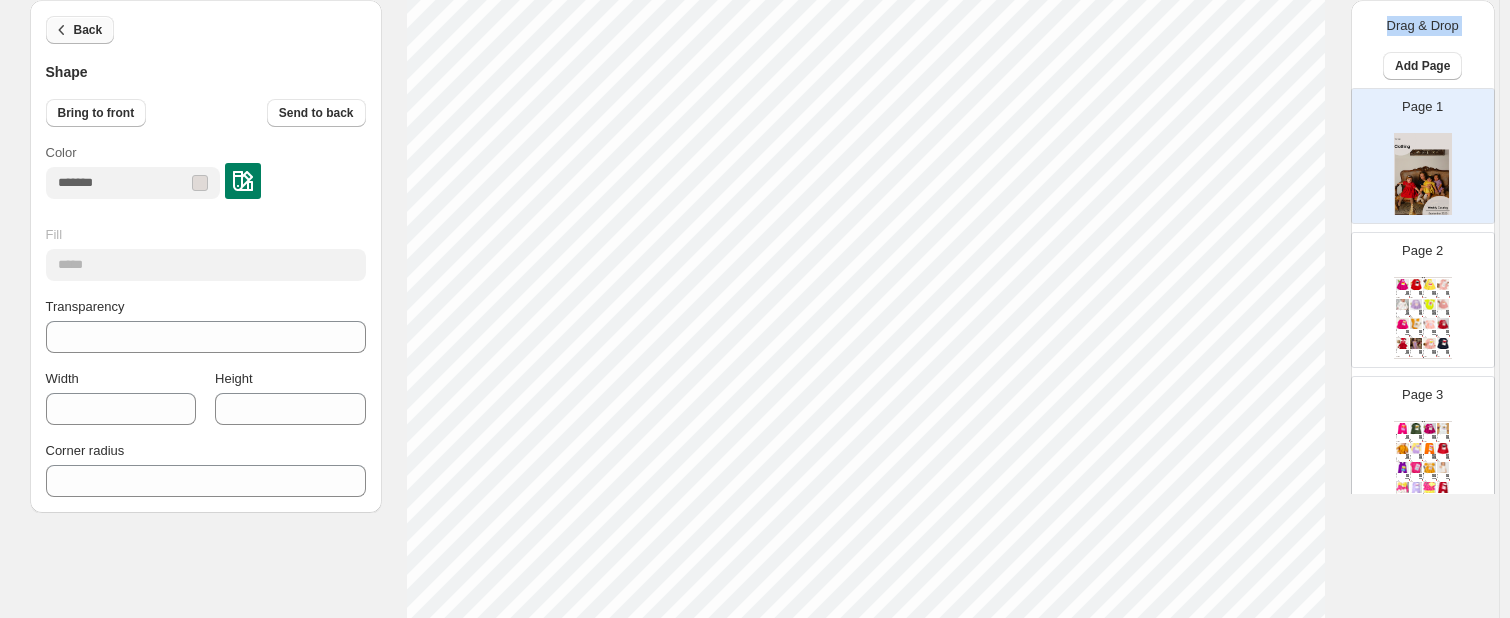 click on "Back" at bounding box center (88, 30) 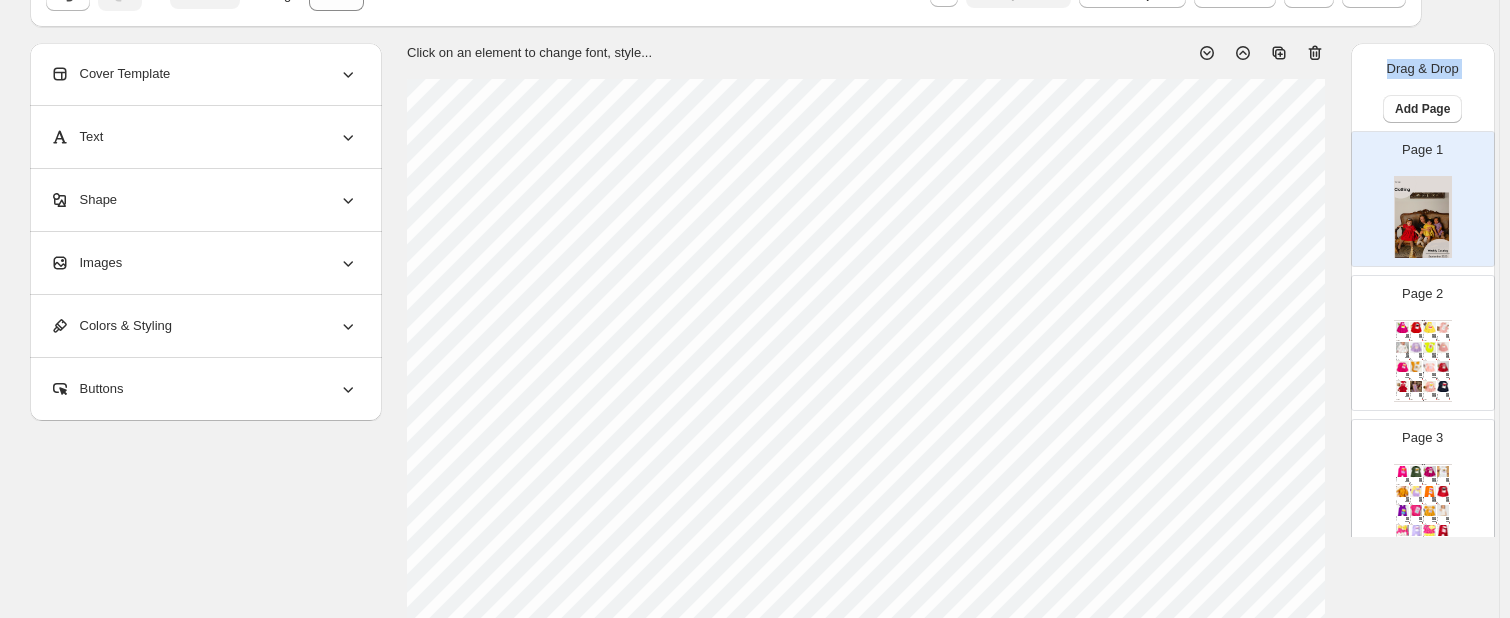 scroll, scrollTop: 70, scrollLeft: 0, axis: vertical 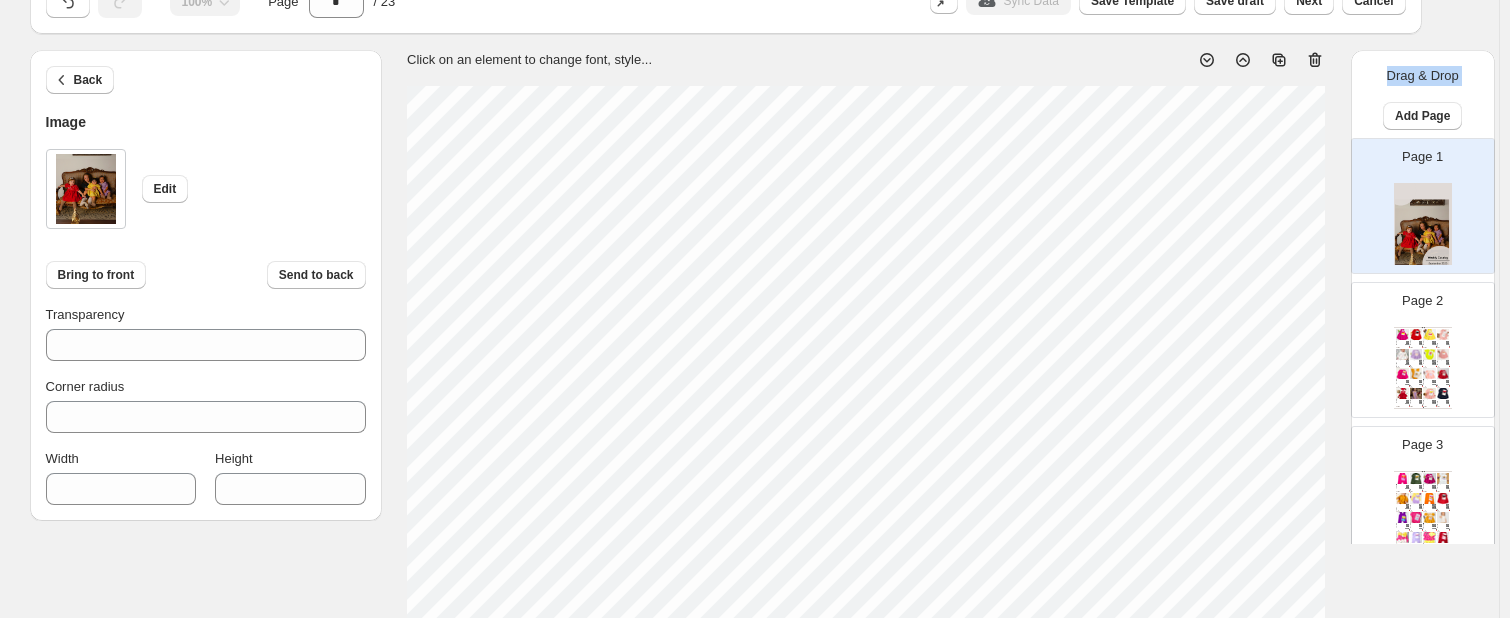 type on "****" 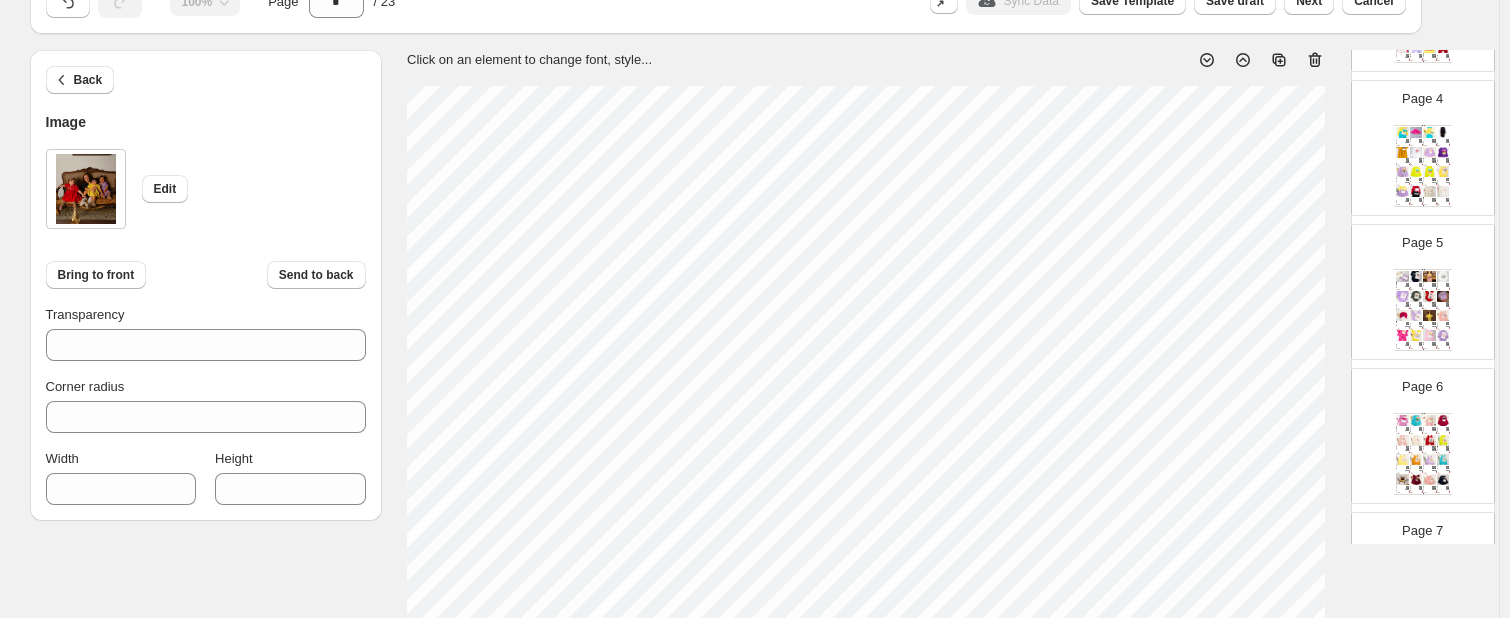 scroll, scrollTop: 526, scrollLeft: 0, axis: vertical 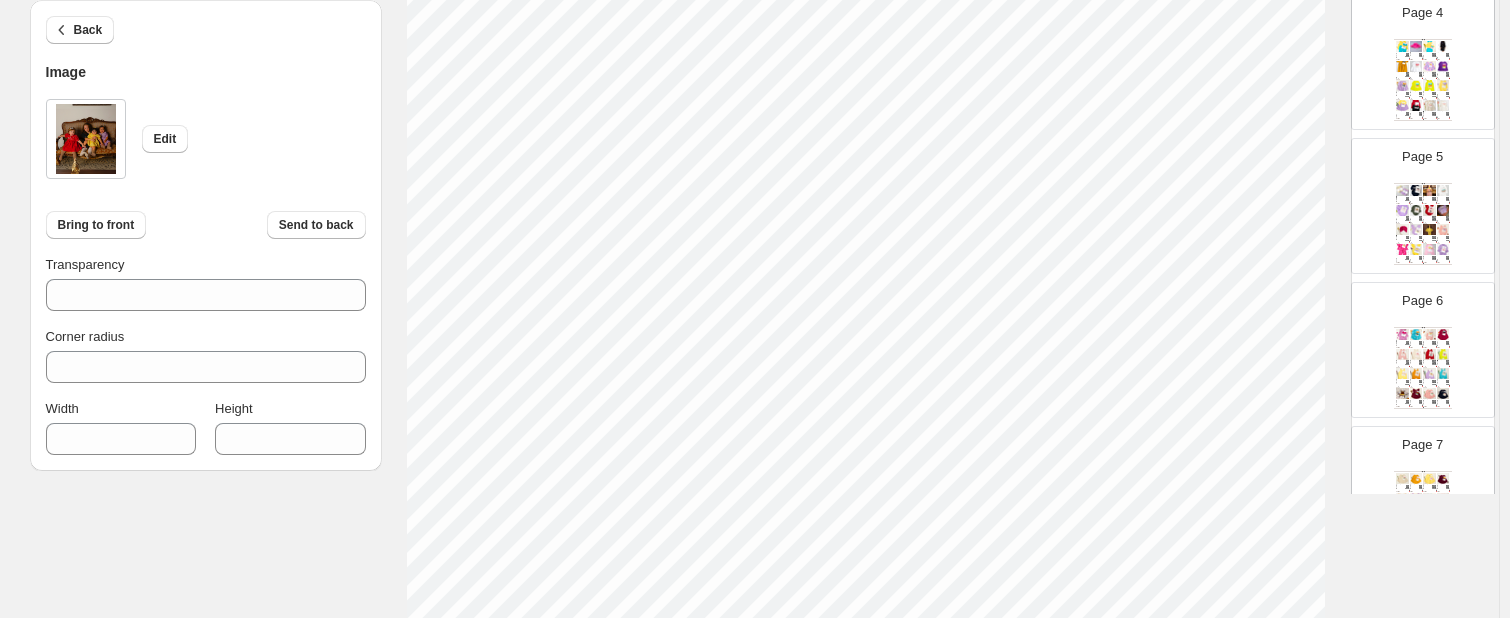 type on "***" 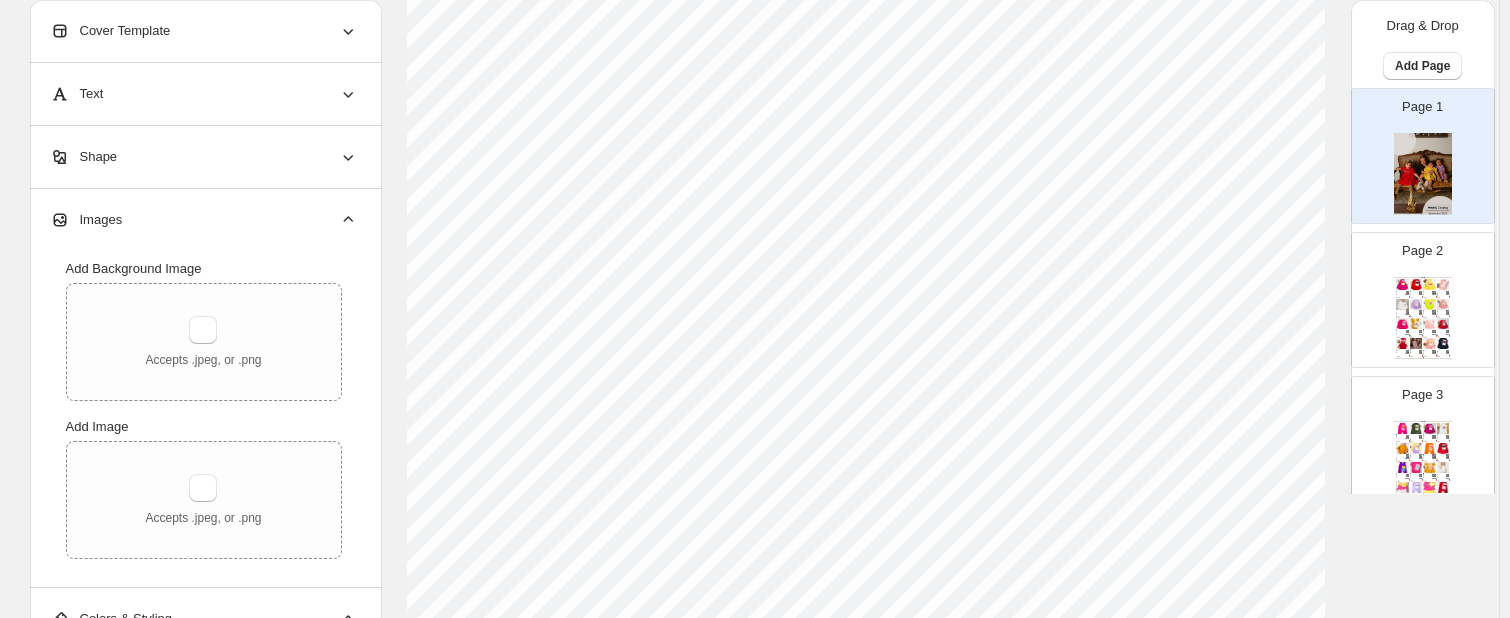 scroll, scrollTop: 206, scrollLeft: 0, axis: vertical 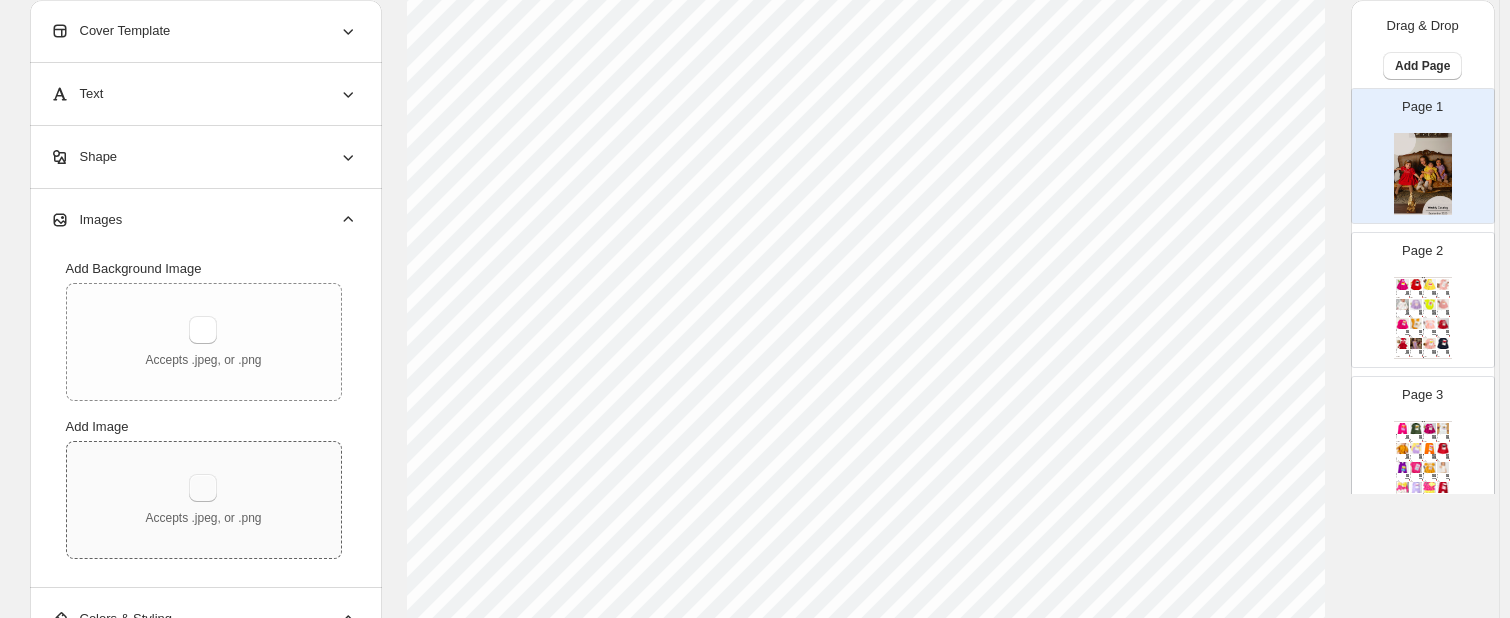 click at bounding box center (203, 488) 